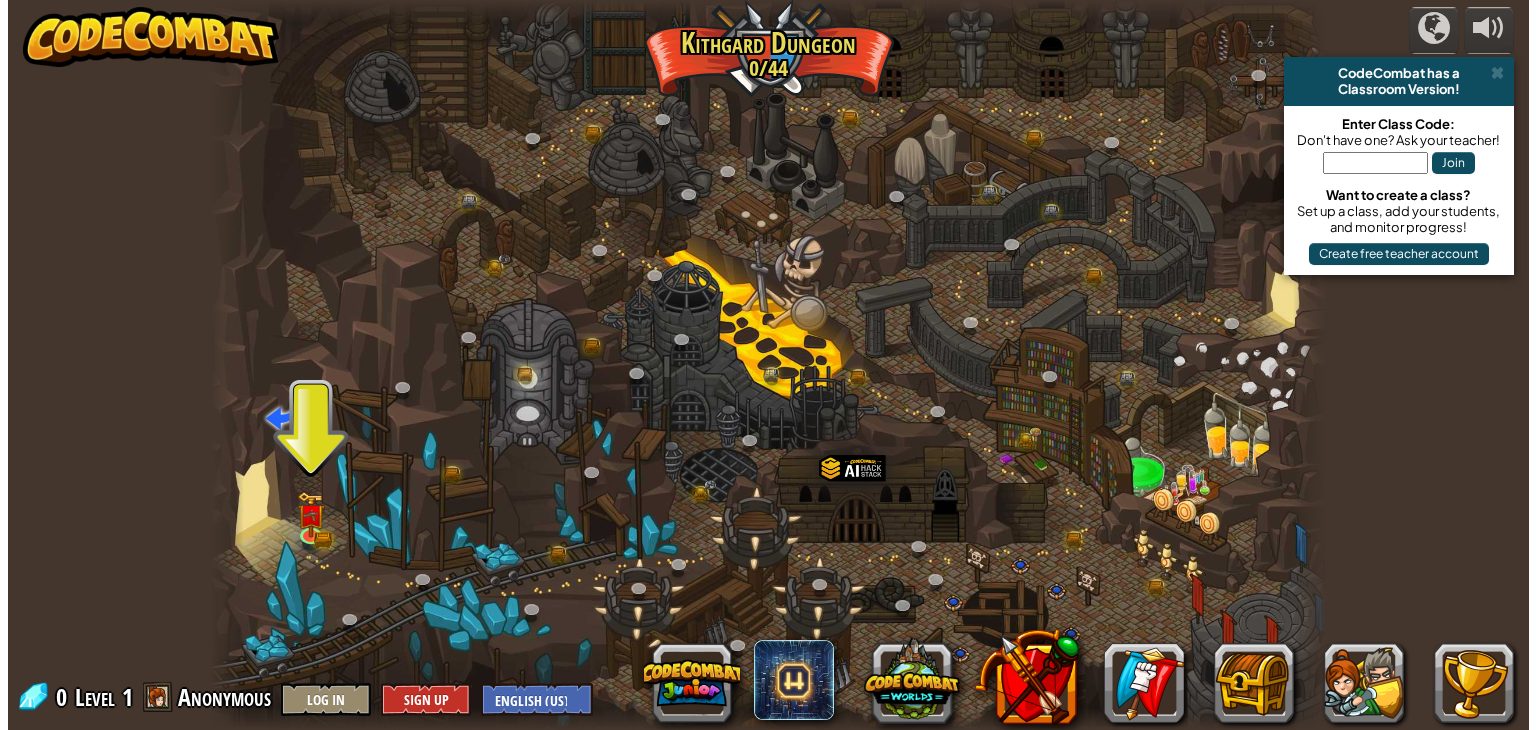 scroll, scrollTop: 0, scrollLeft: 0, axis: both 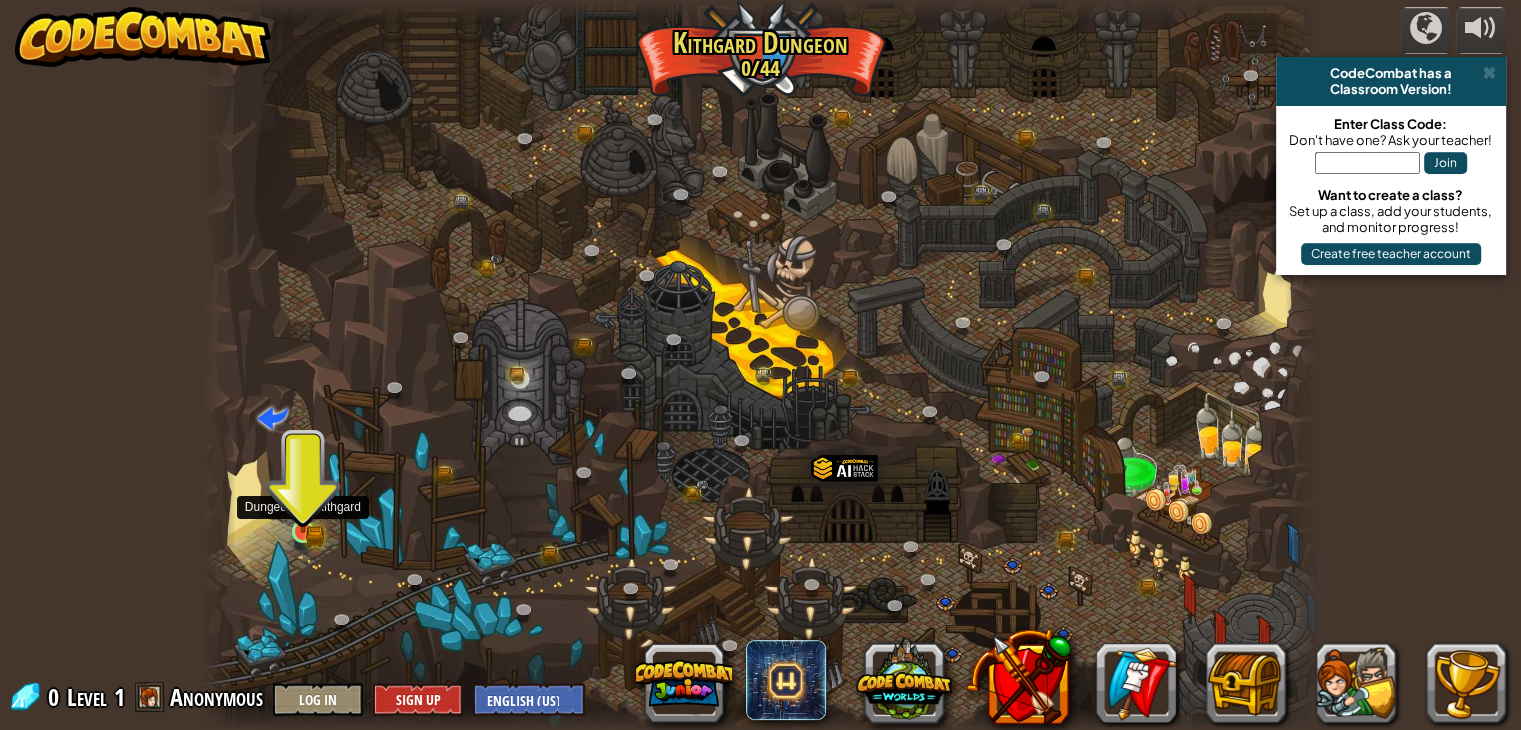 click at bounding box center [303, 502] 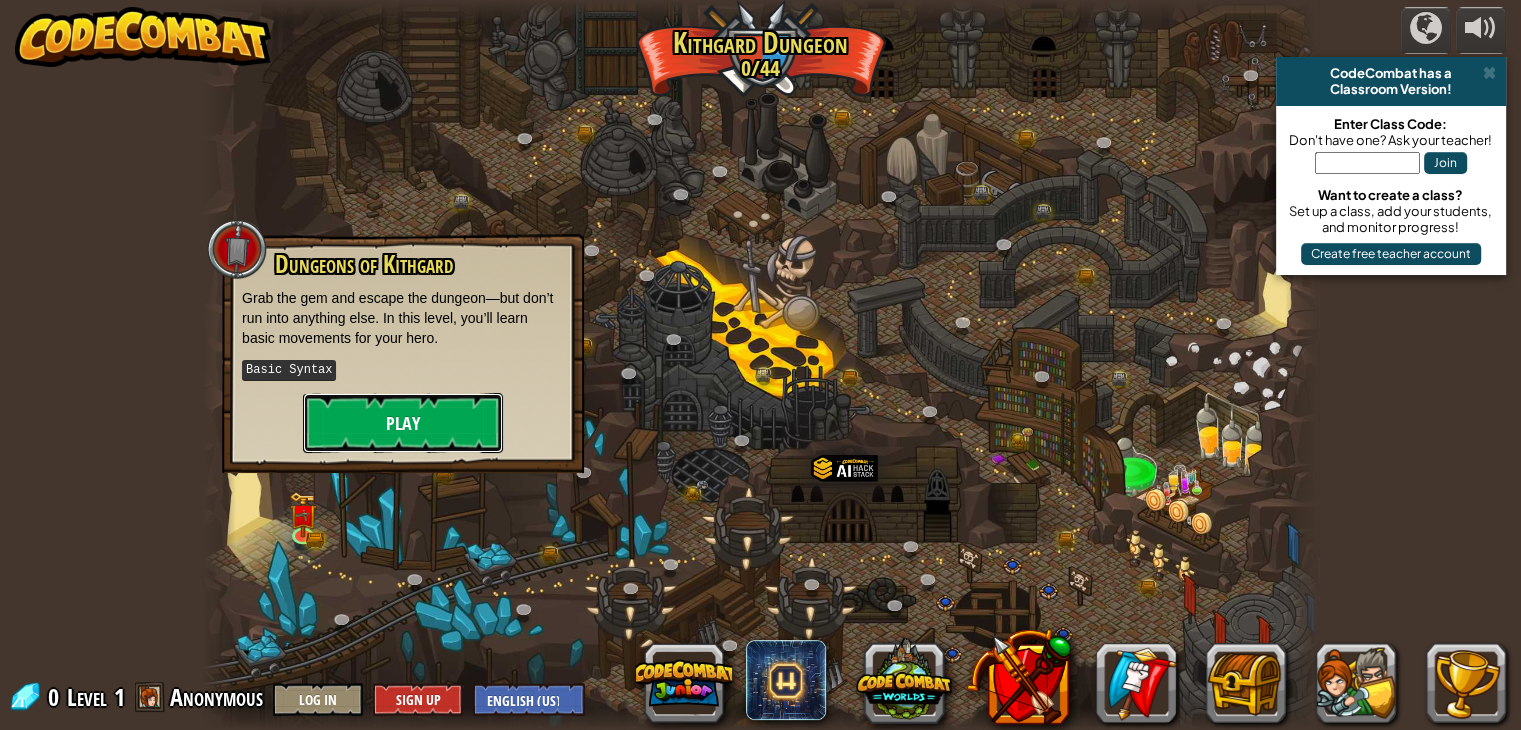 click on "Play" at bounding box center [403, 423] 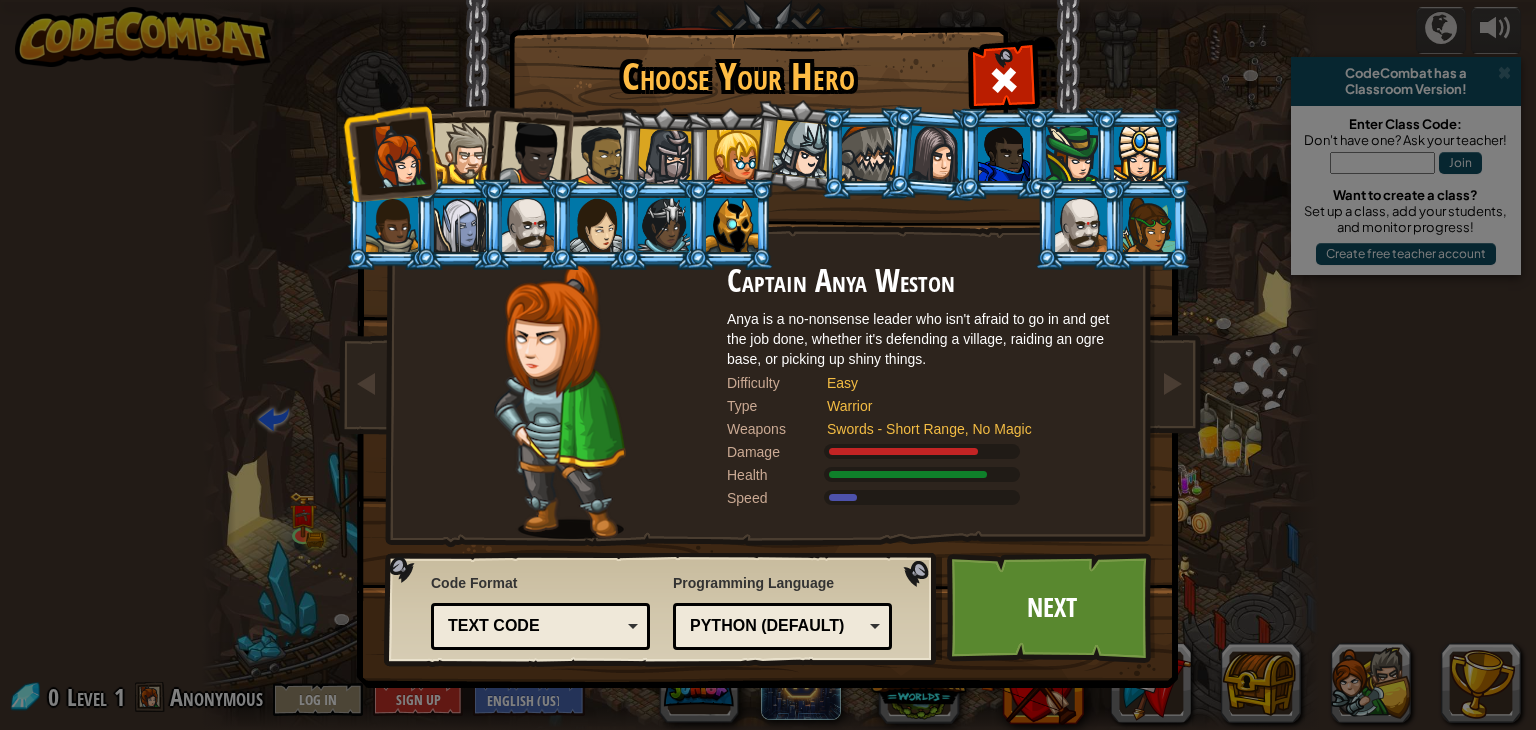 click on "Python (Default)" at bounding box center (776, 626) 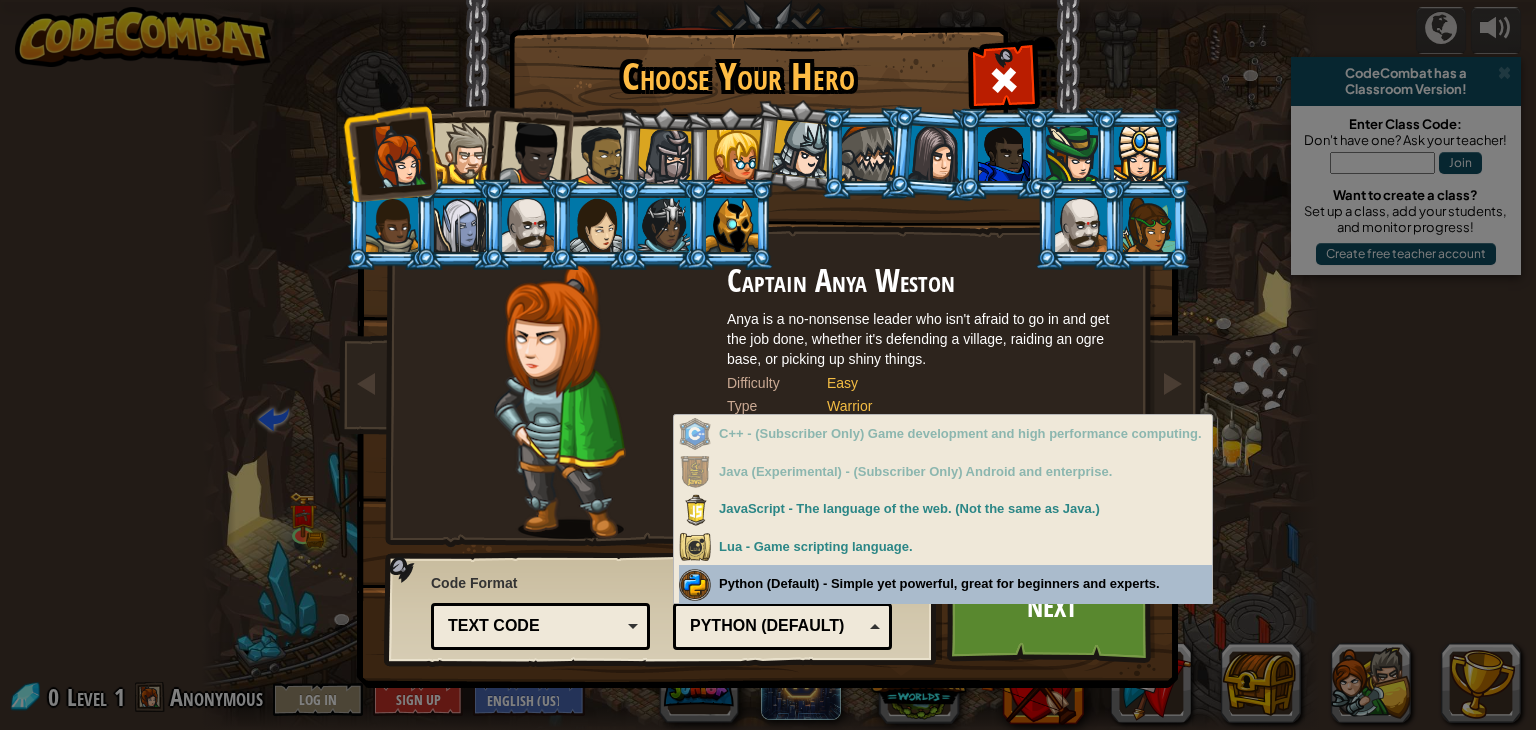 click on "Programming Language Python (Default) JavaScript Lua C++ Java (Experimental) Python (Default) C++ - (Subscriber Only) Game development and high performance computing. Java (Experimental) - (Subscriber Only) Android and enterprise. JavaScript - The language of the web. (Not the same as Java.) Lua - Game scripting language. Python (Default) - Simple yet powerful, great for beginners and experts." at bounding box center [782, 609] 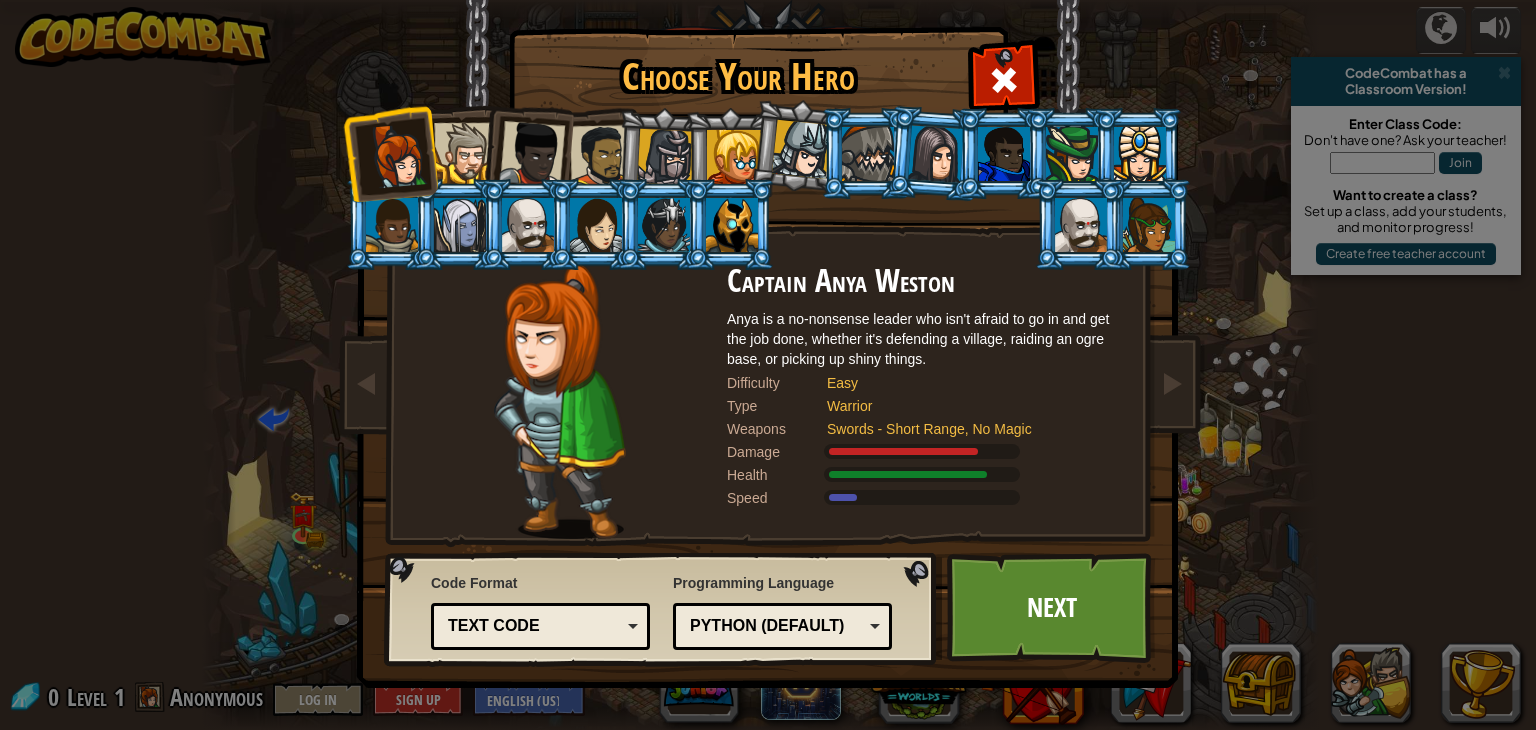 click at bounding box center (528, 225) 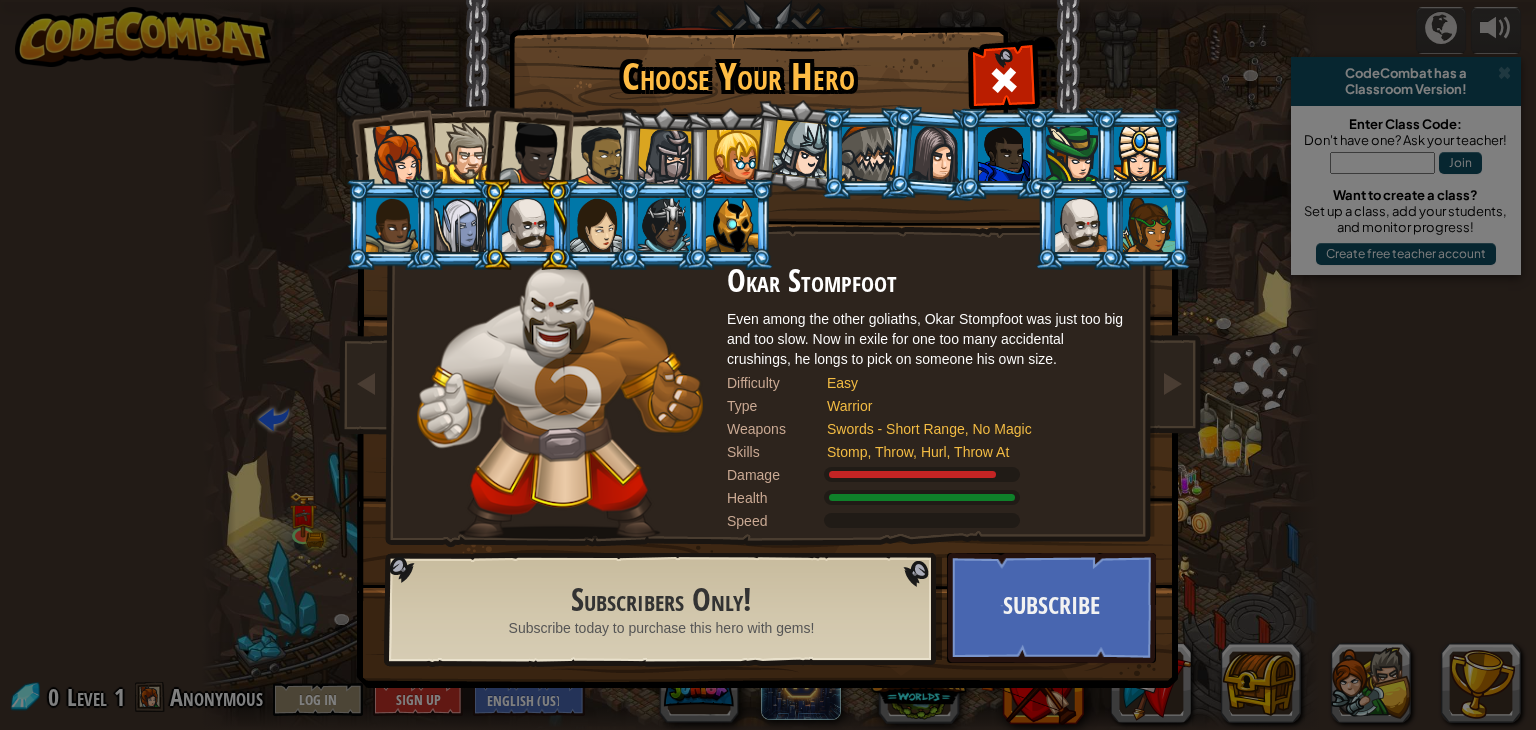 click at bounding box center [596, 225] 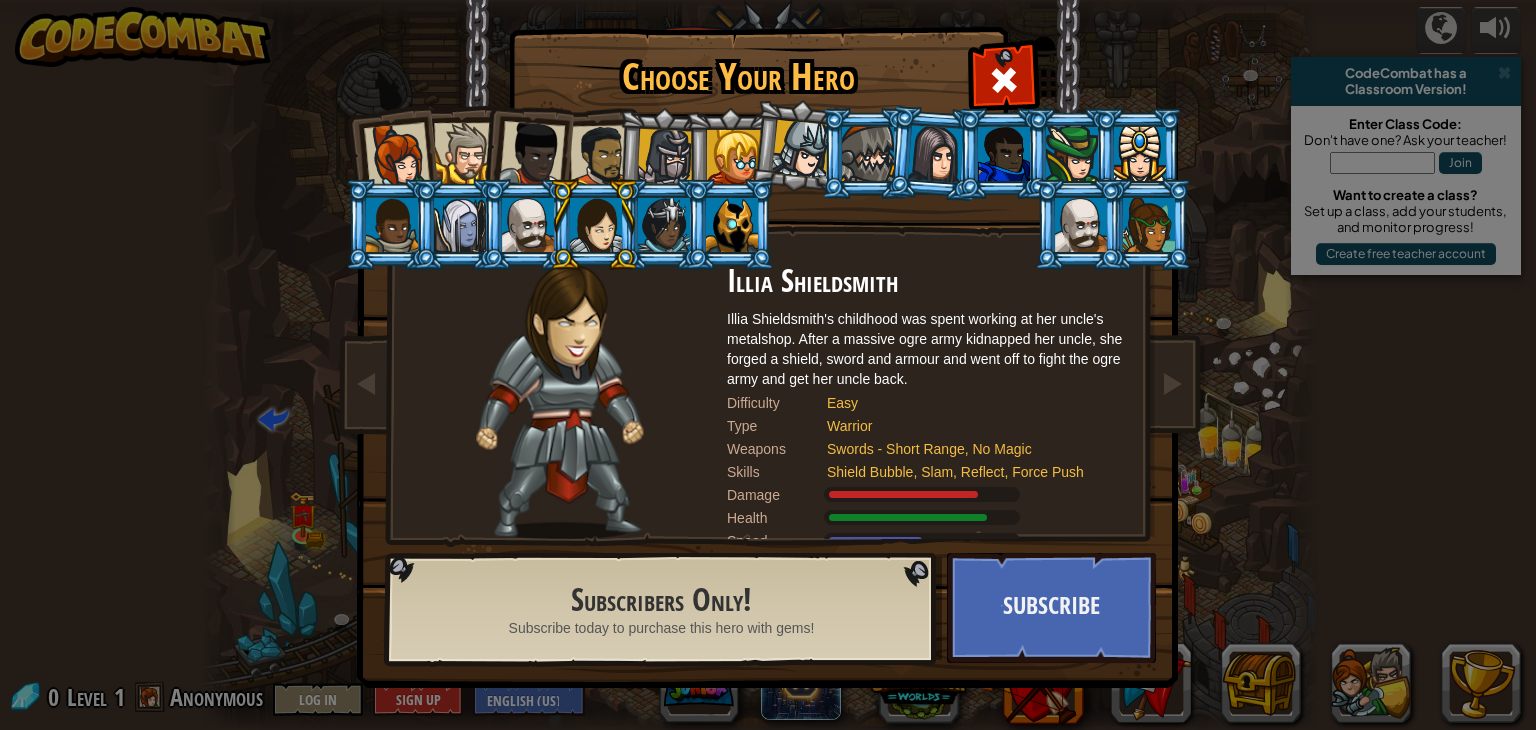click at bounding box center (662, 154) 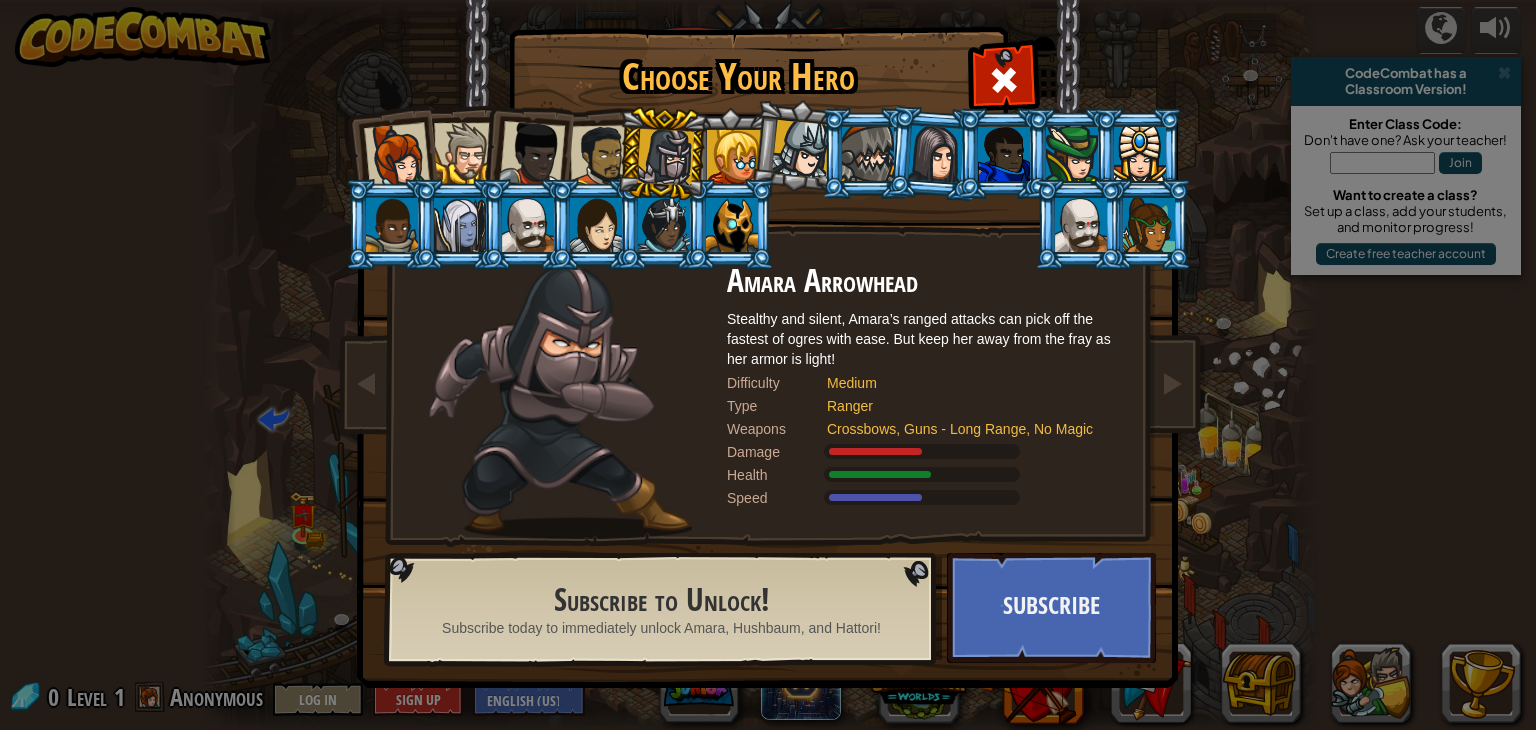 click at bounding box center [601, 156] 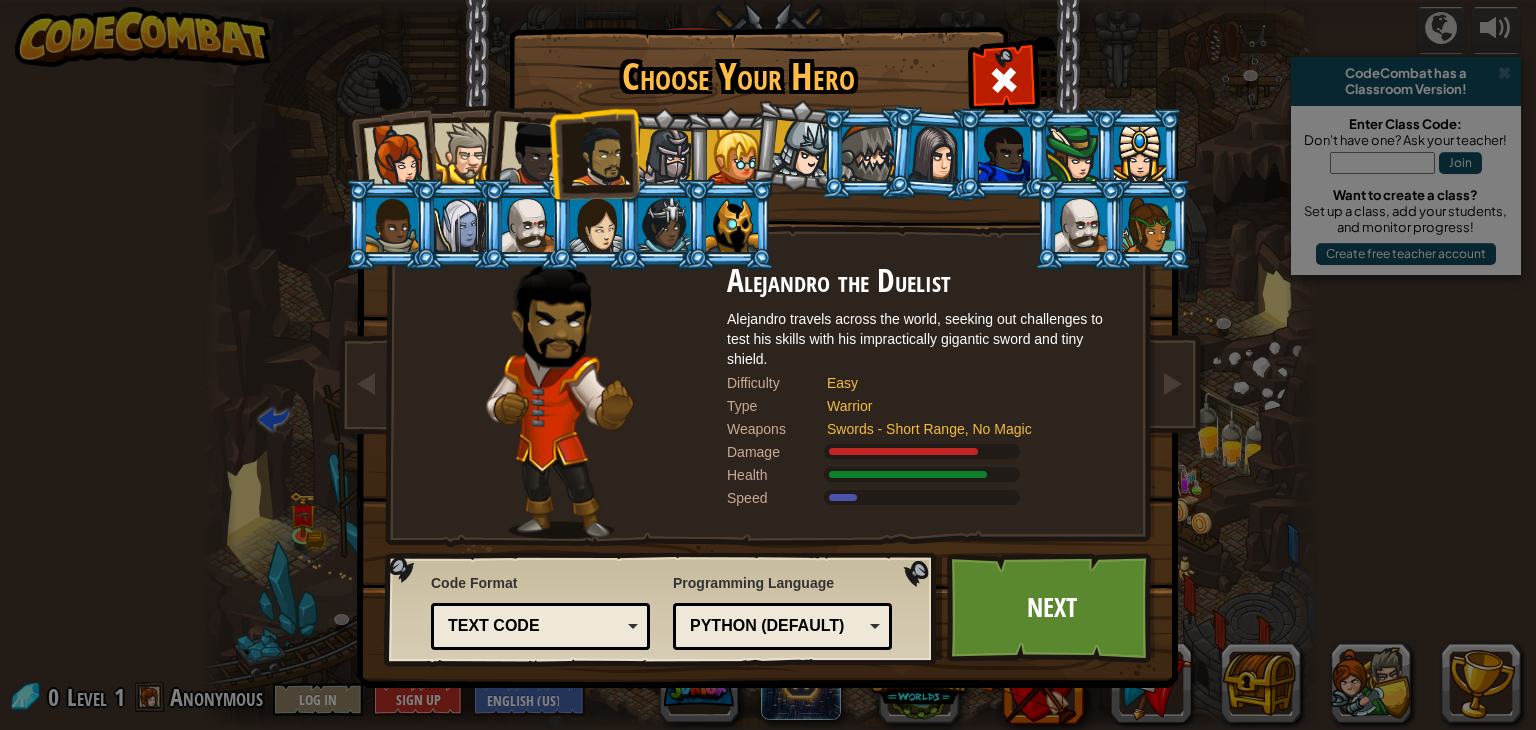 click at bounding box center [1079, 224] 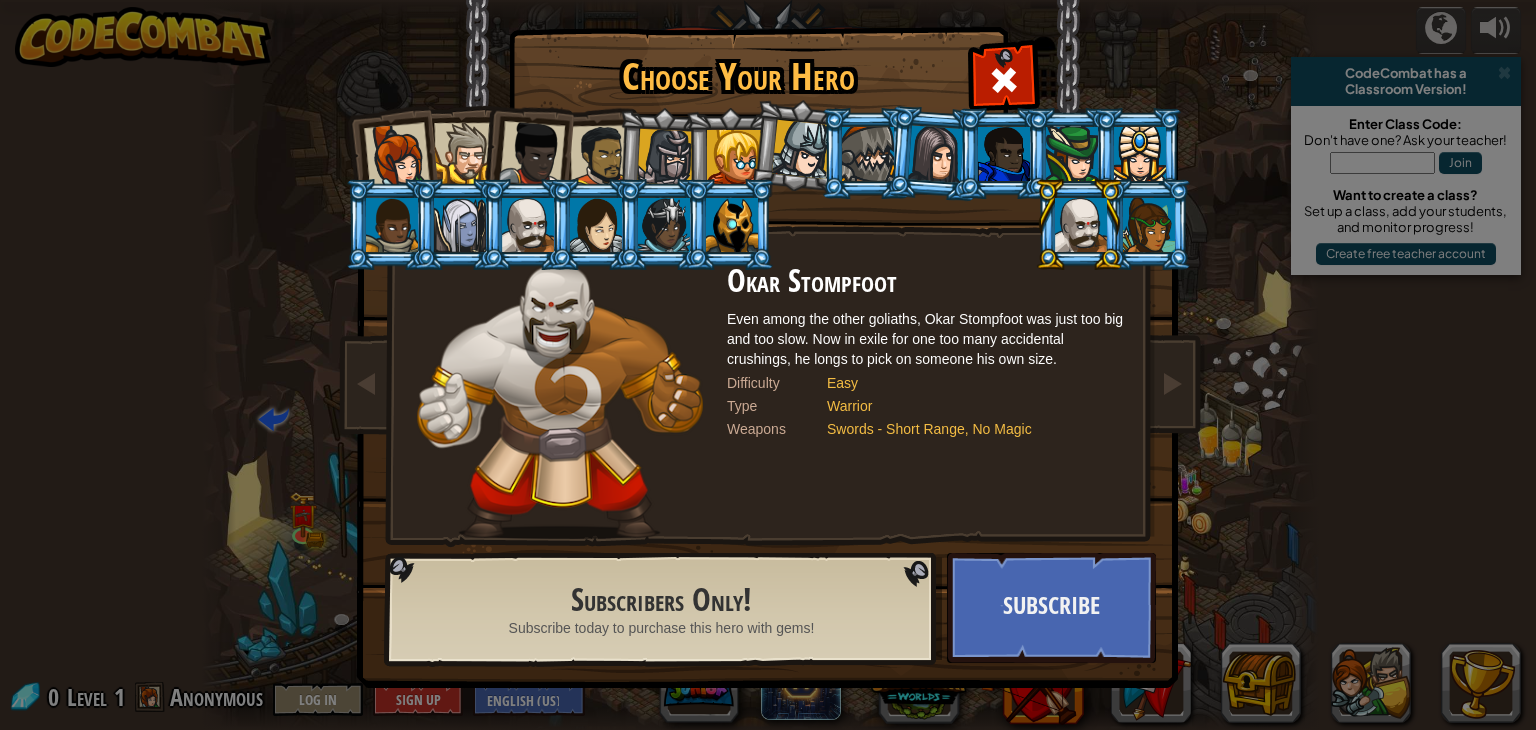 click at bounding box center [734, 157] 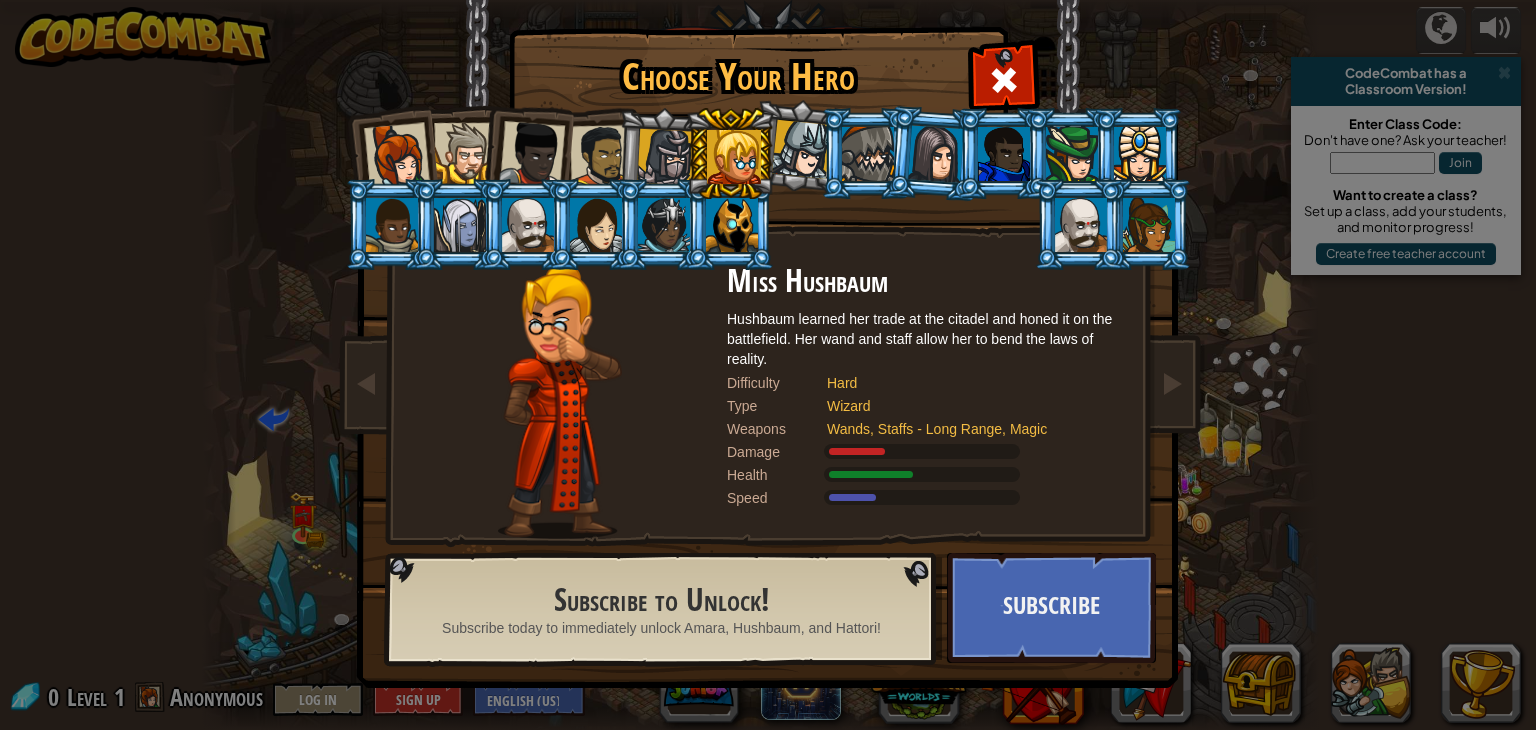 click at bounding box center [801, 149] 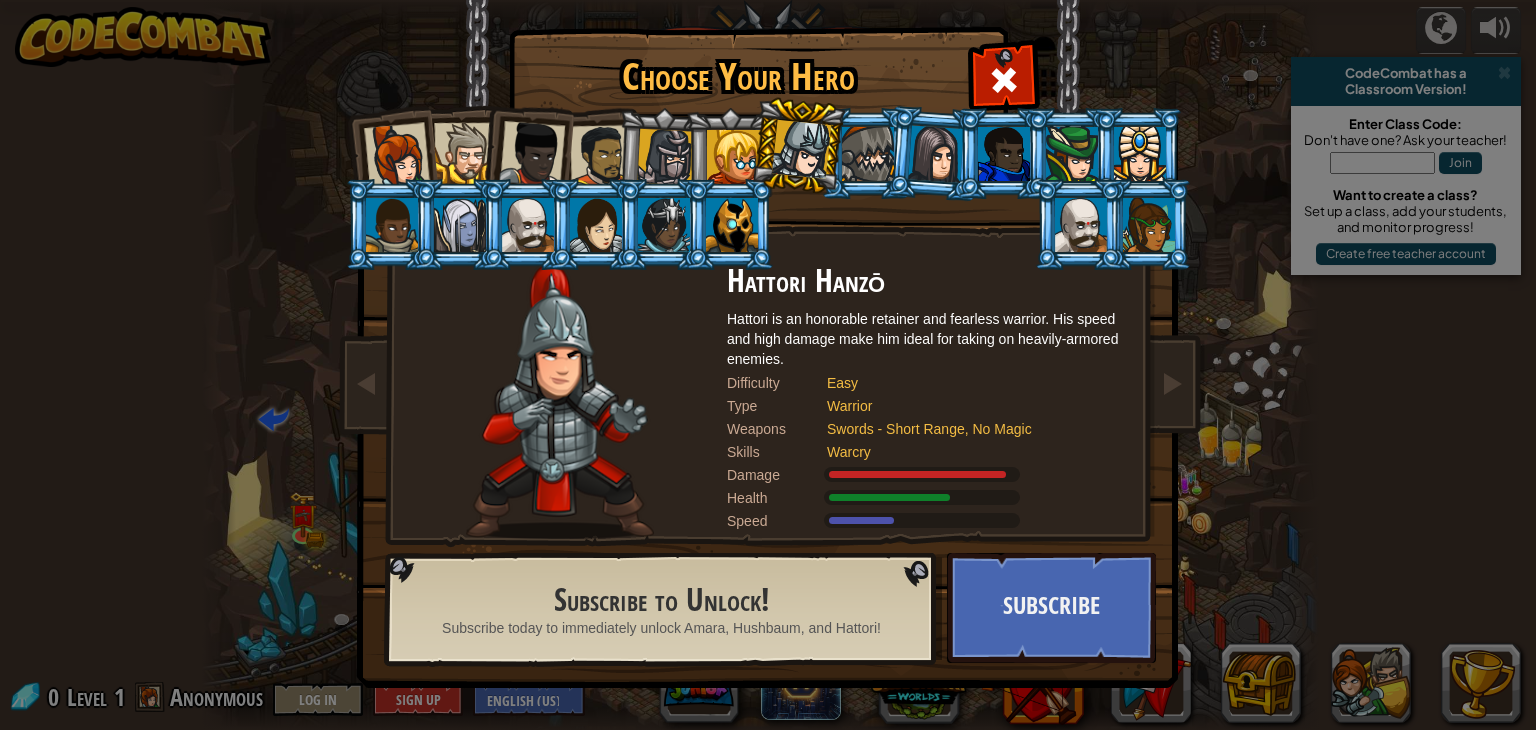 click at bounding box center [662, 154] 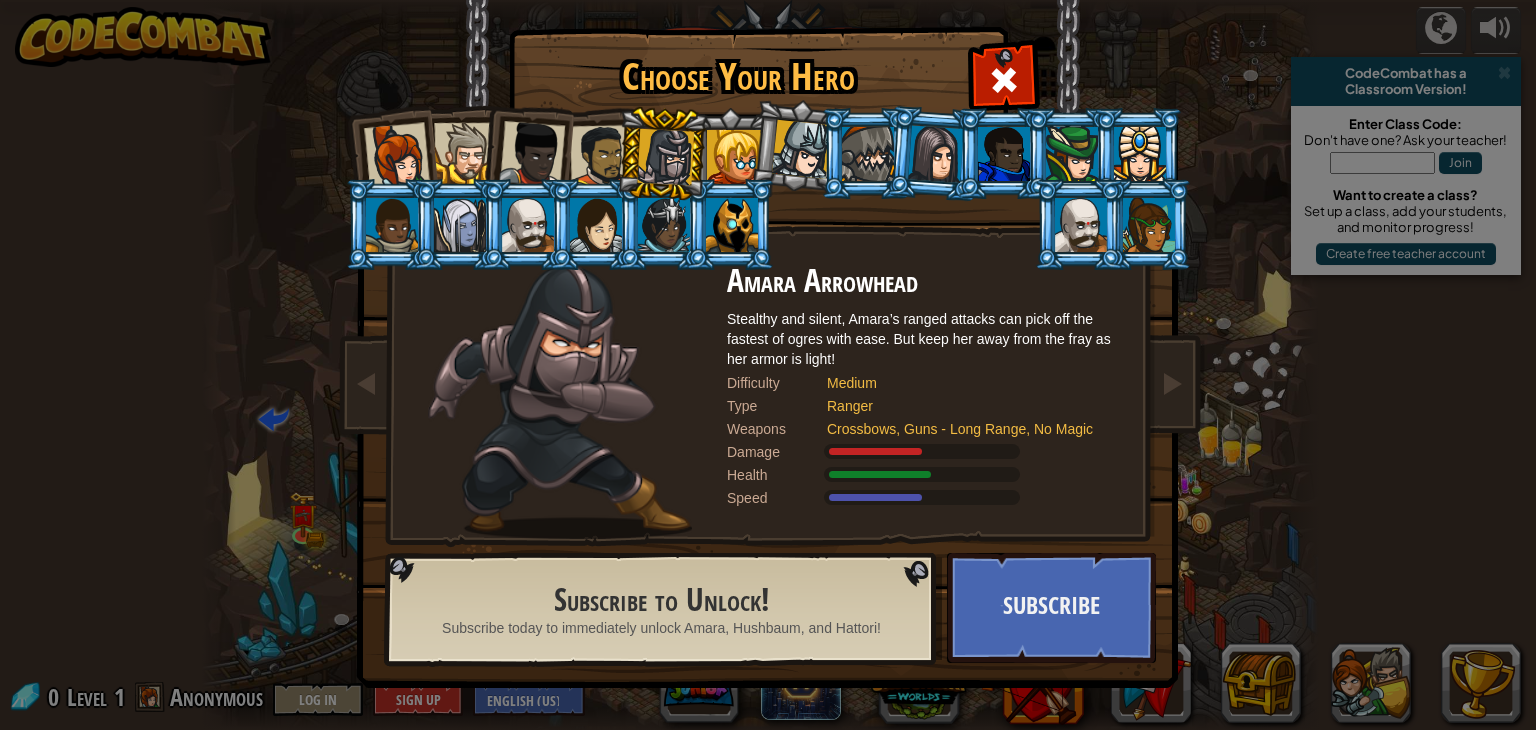 click at bounding box center [532, 154] 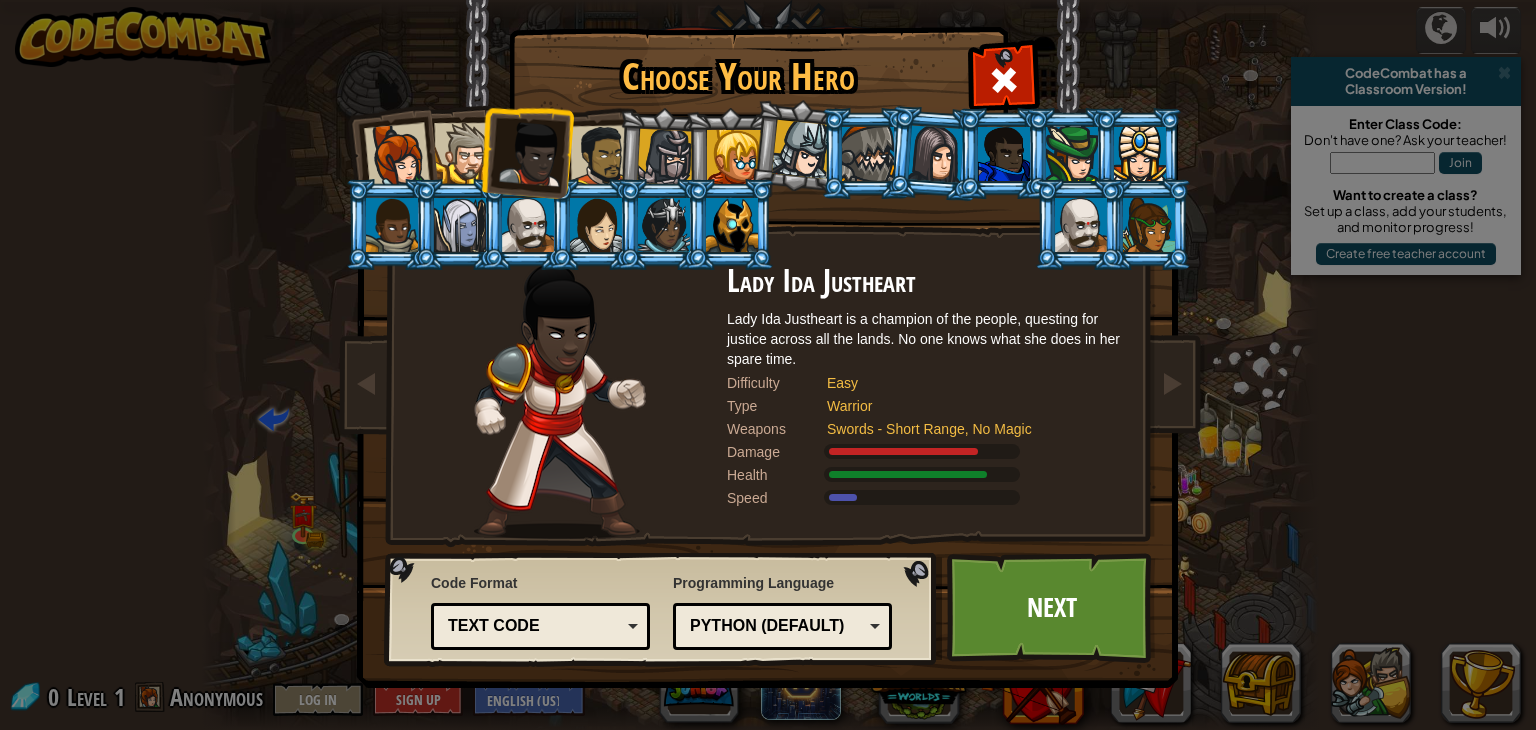 click at bounding box center (464, 153) 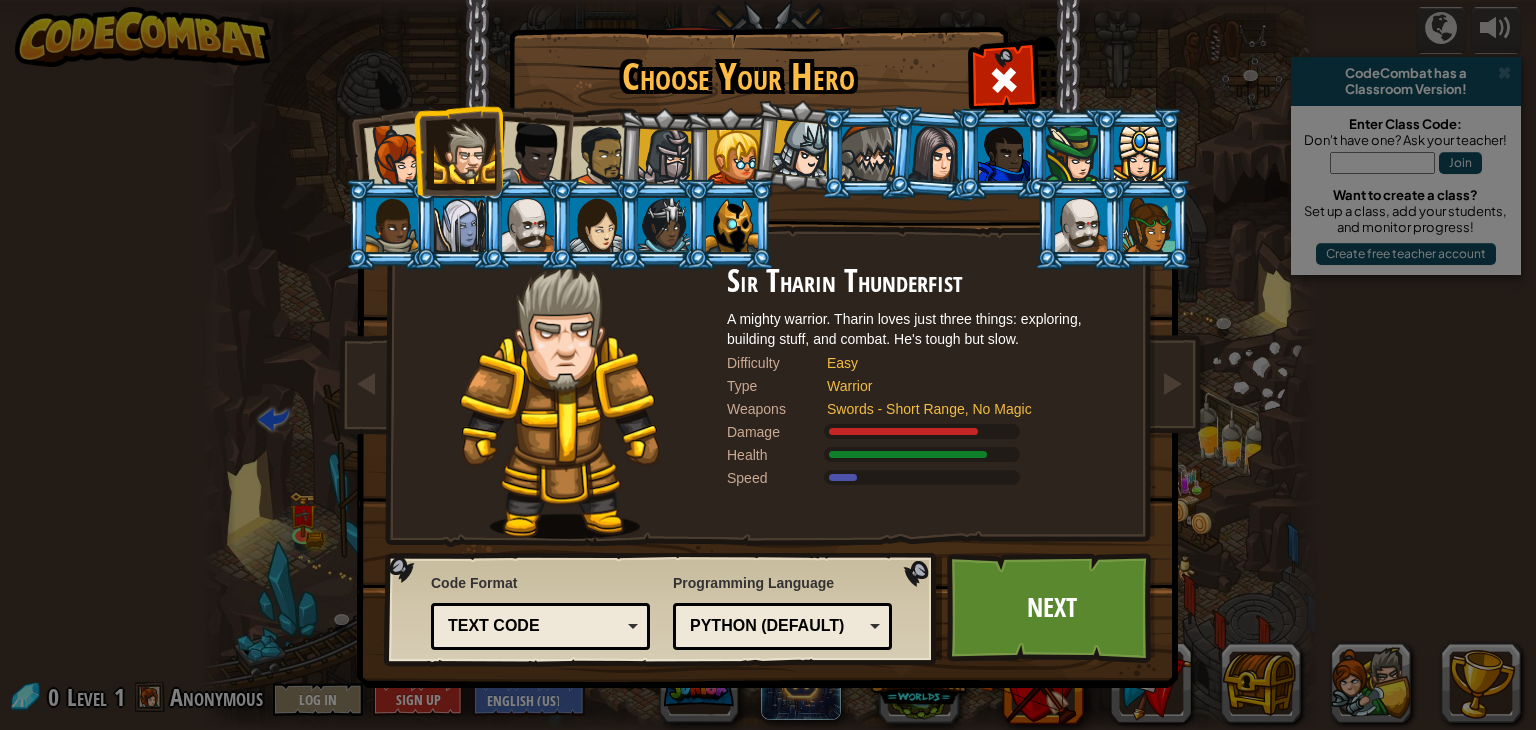 click at bounding box center [397, 156] 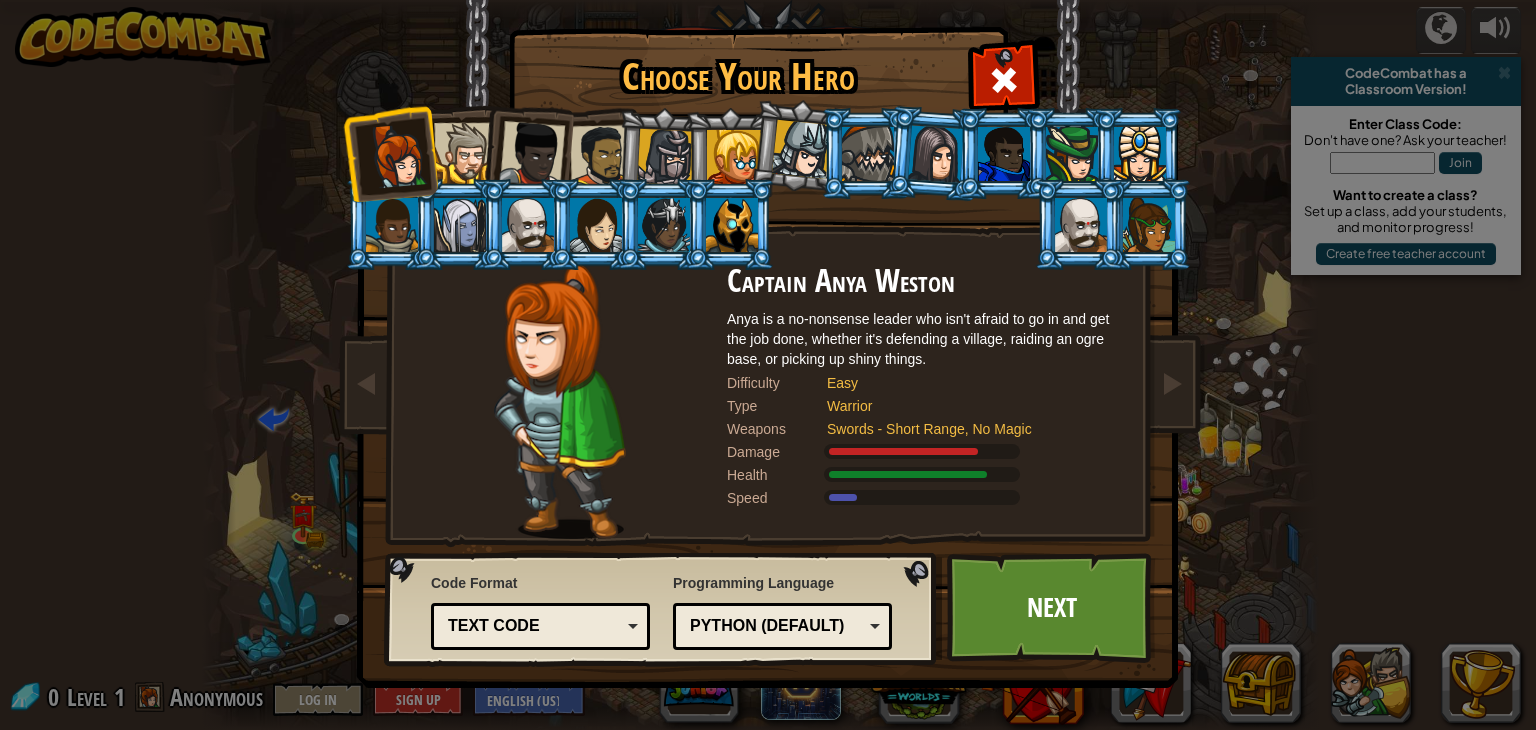 click at bounding box center (526, 150) 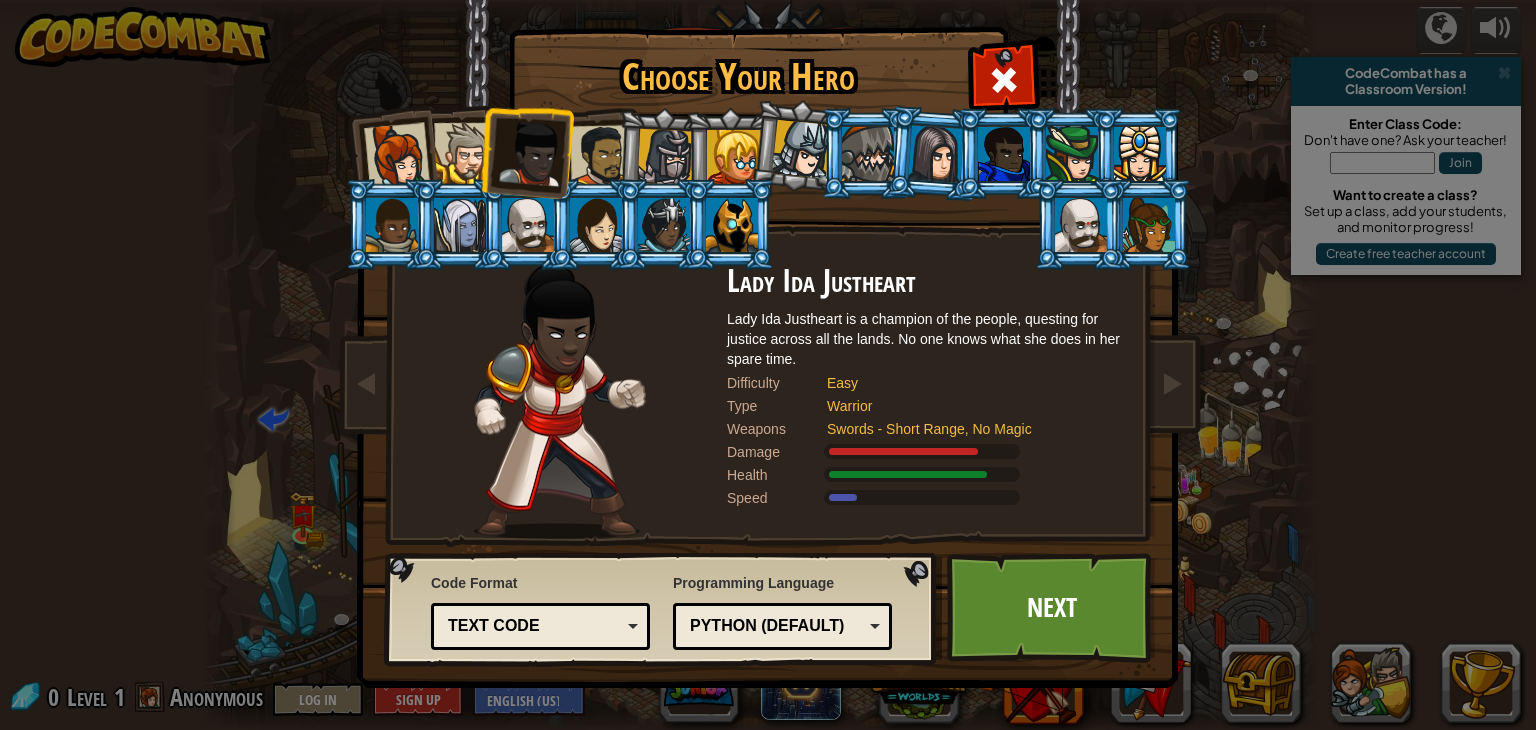 click at bounding box center [601, 156] 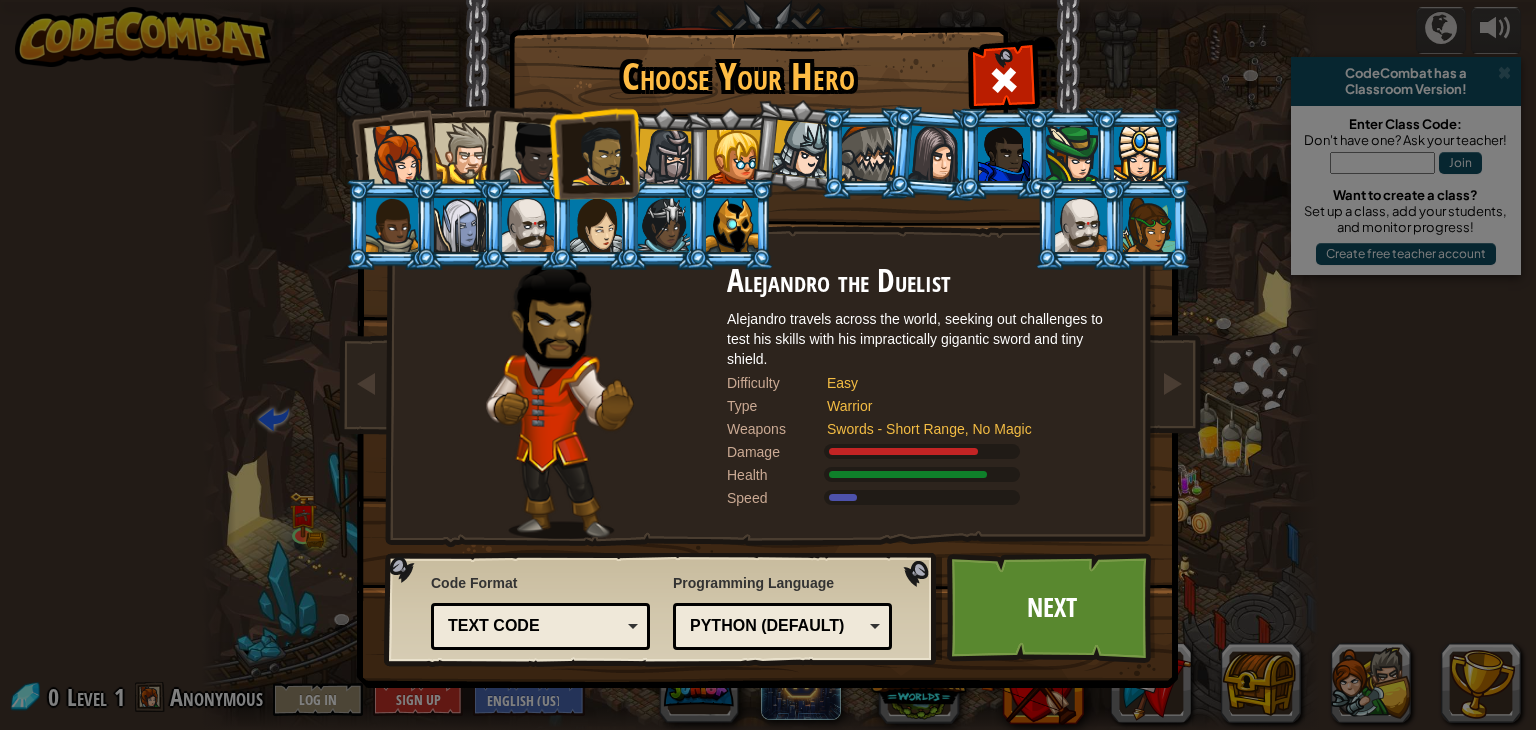 click at bounding box center [464, 153] 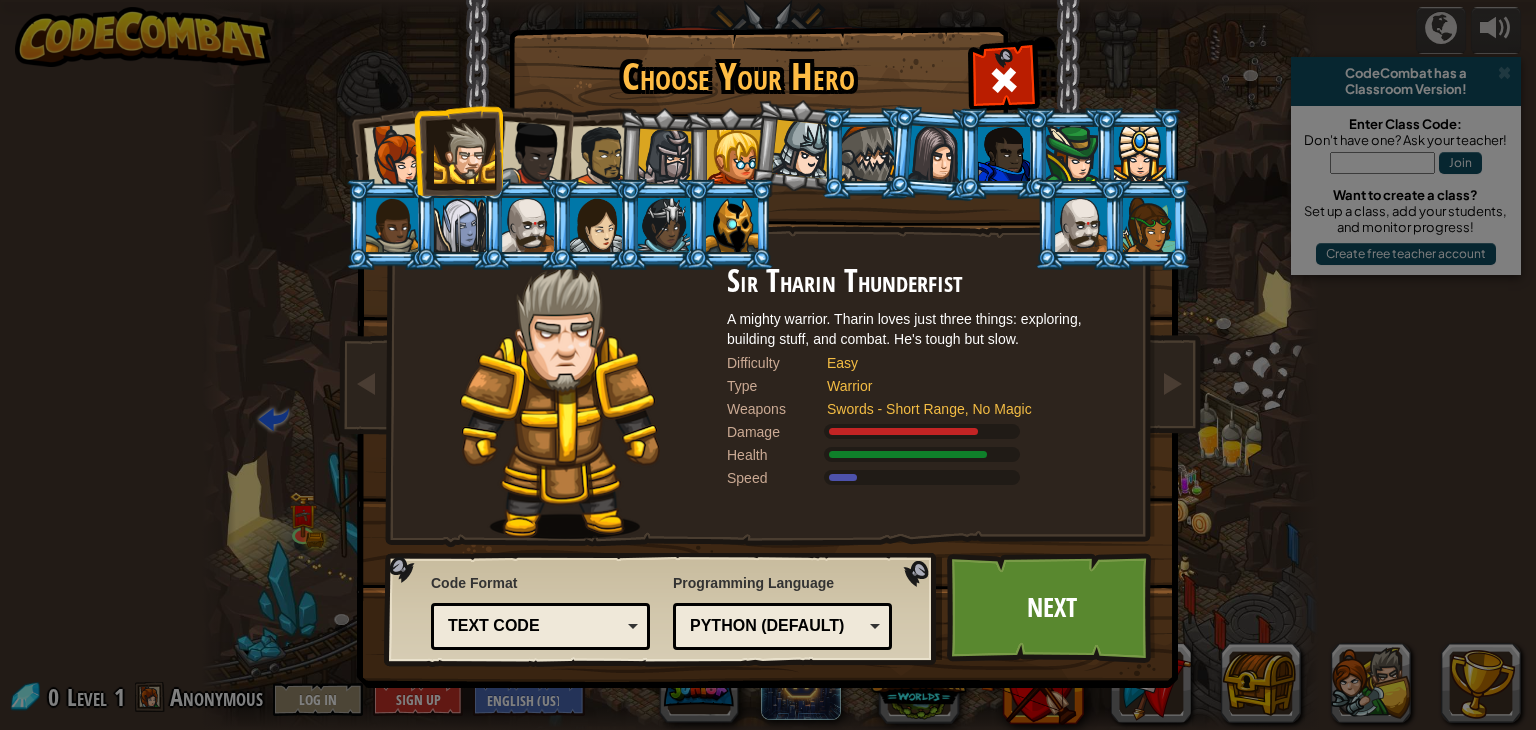 click at bounding box center (397, 156) 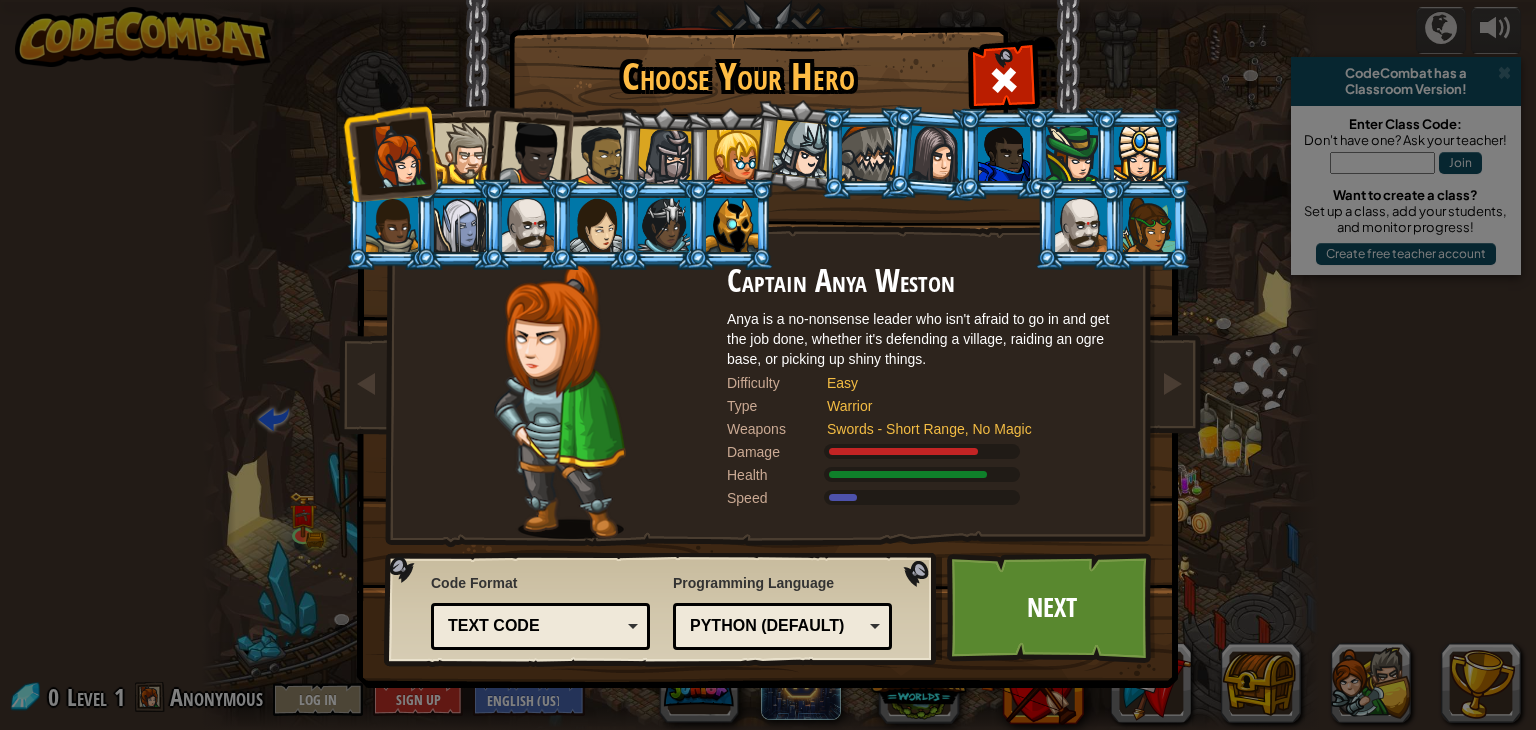 click on "Text code Blocks and code Blocks Blocks (Icons) Text code" at bounding box center (540, 626) 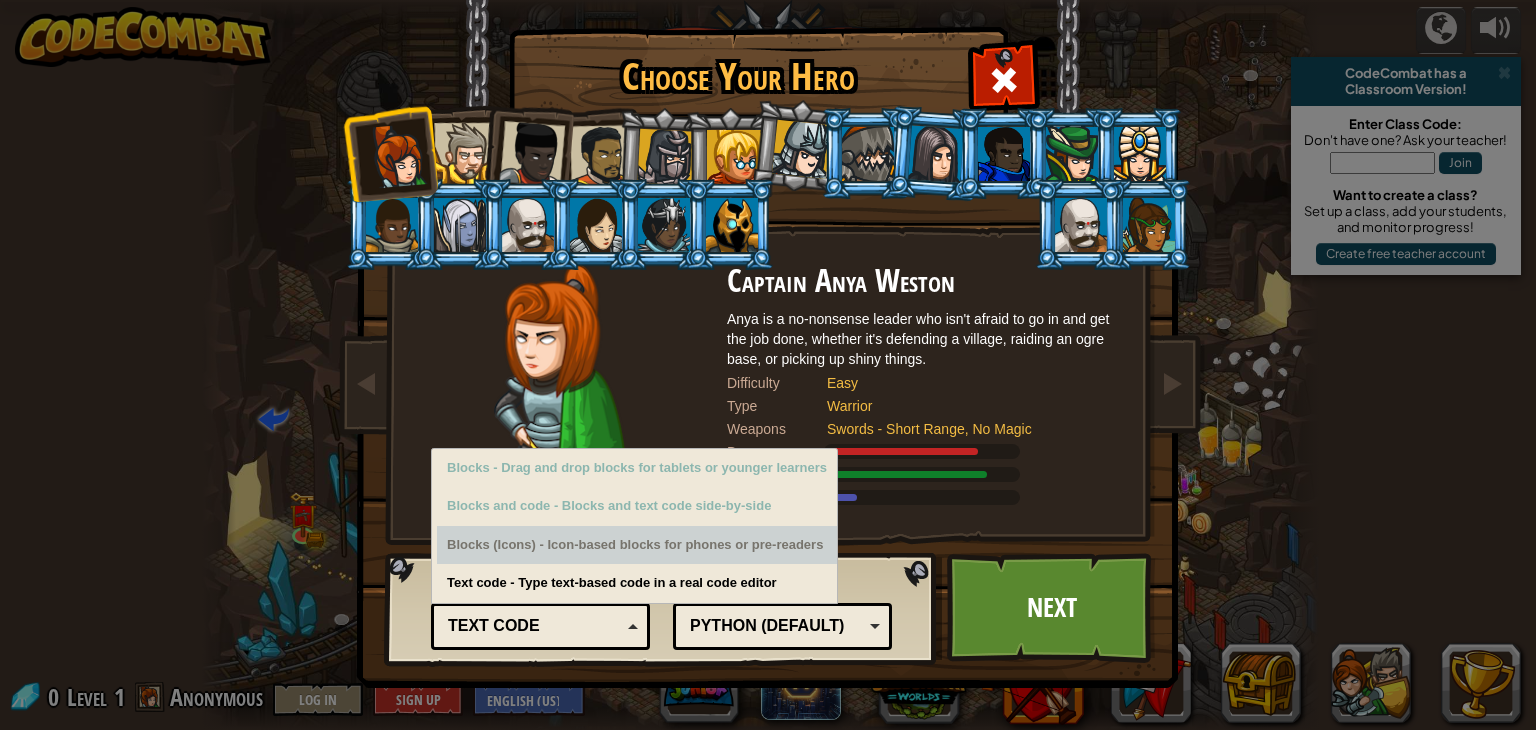 click on "Blocks (Icons) - Icon-based blocks for phones or pre-readers" at bounding box center (637, 545) 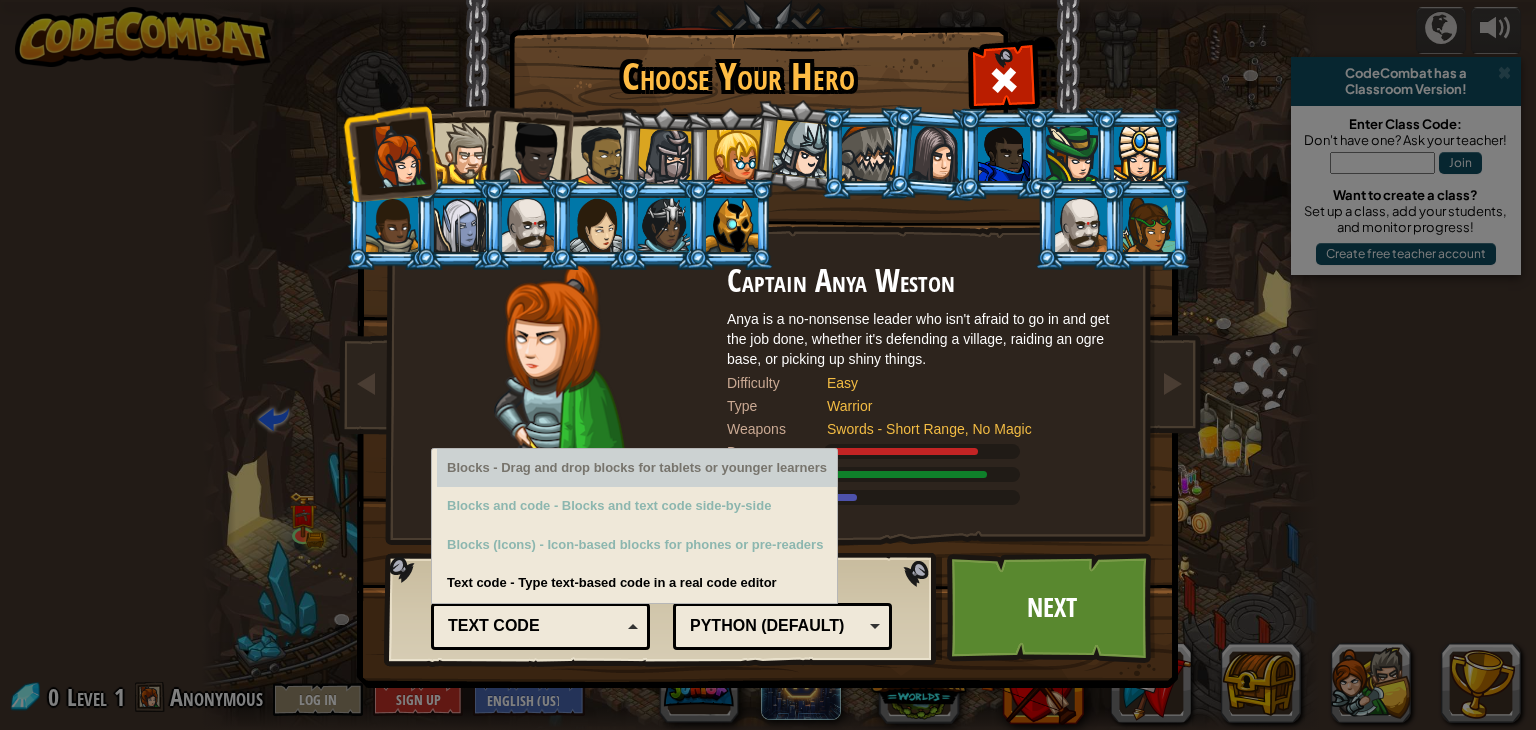 click on "Blocks - Drag and drop blocks for tablets or younger learners" at bounding box center [637, 468] 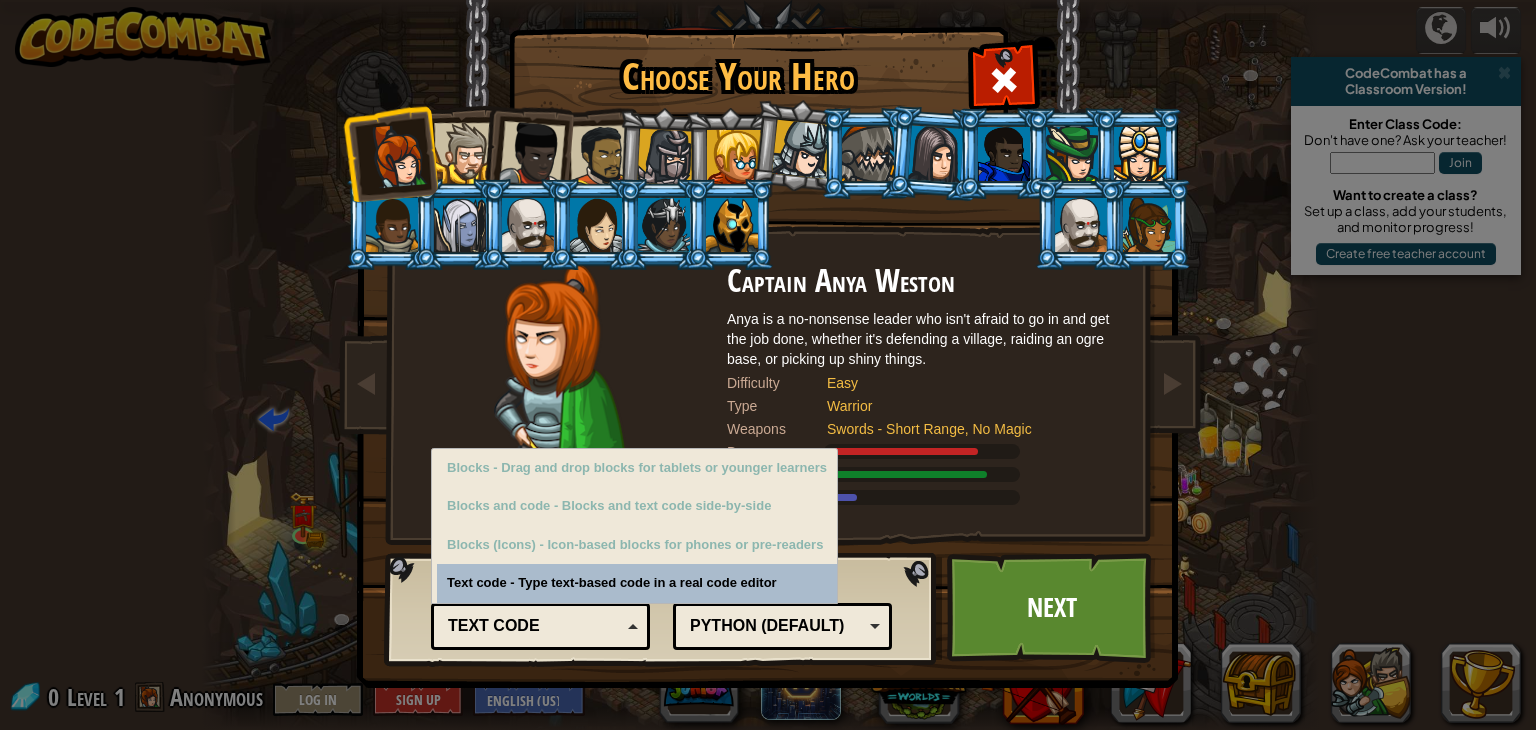 click on "Python (Default)" at bounding box center [776, 626] 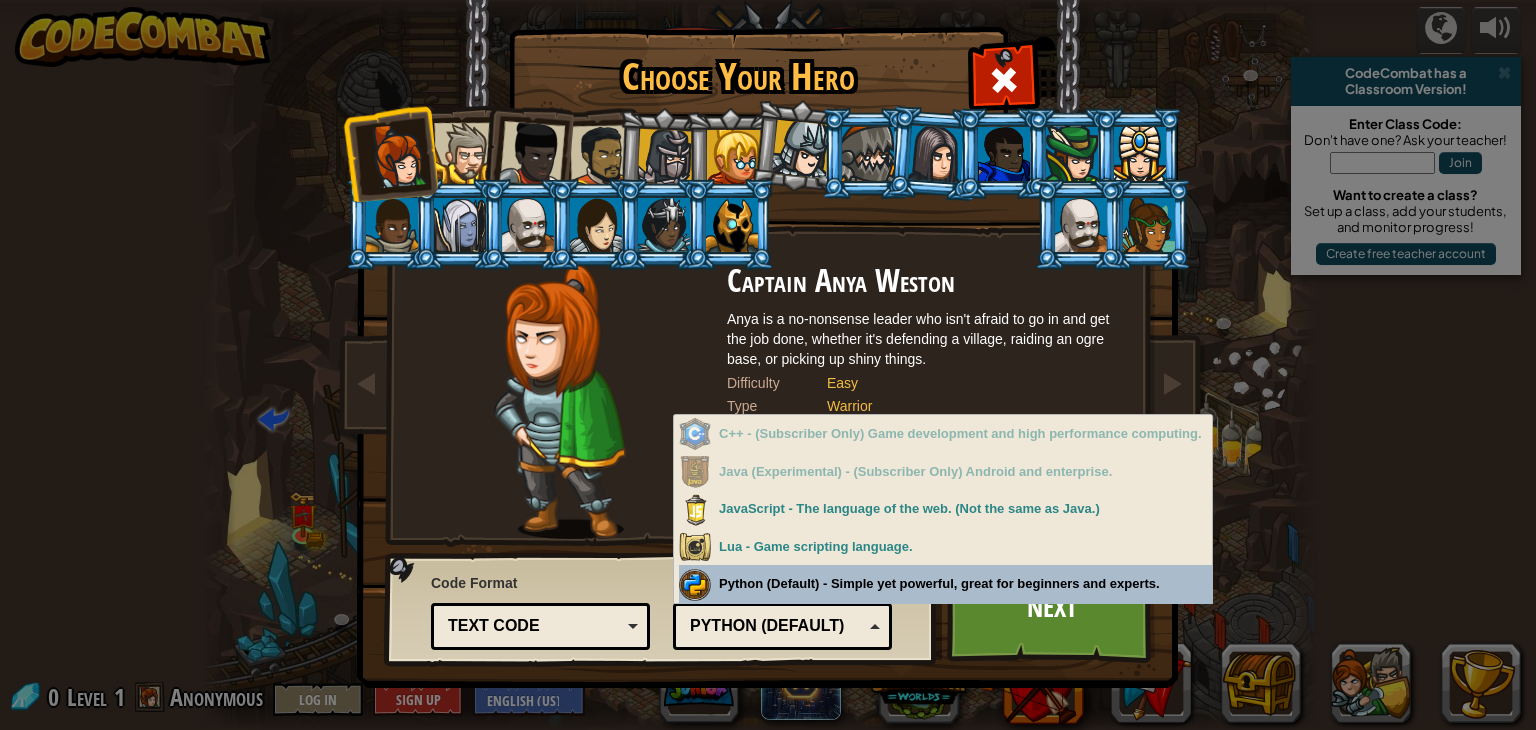 click on "Programming Language Python (Default) JavaScript Lua C++ Java (Experimental) Python (Default) C++ - (Subscriber Only) Game development and high performance computing. Java (Experimental) - (Subscriber Only) Android and enterprise. JavaScript - The language of the web. (Not the same as Java.) Lua - Game scripting language. Python (Default) - Simple yet powerful, great for beginners and experts." at bounding box center (782, 609) 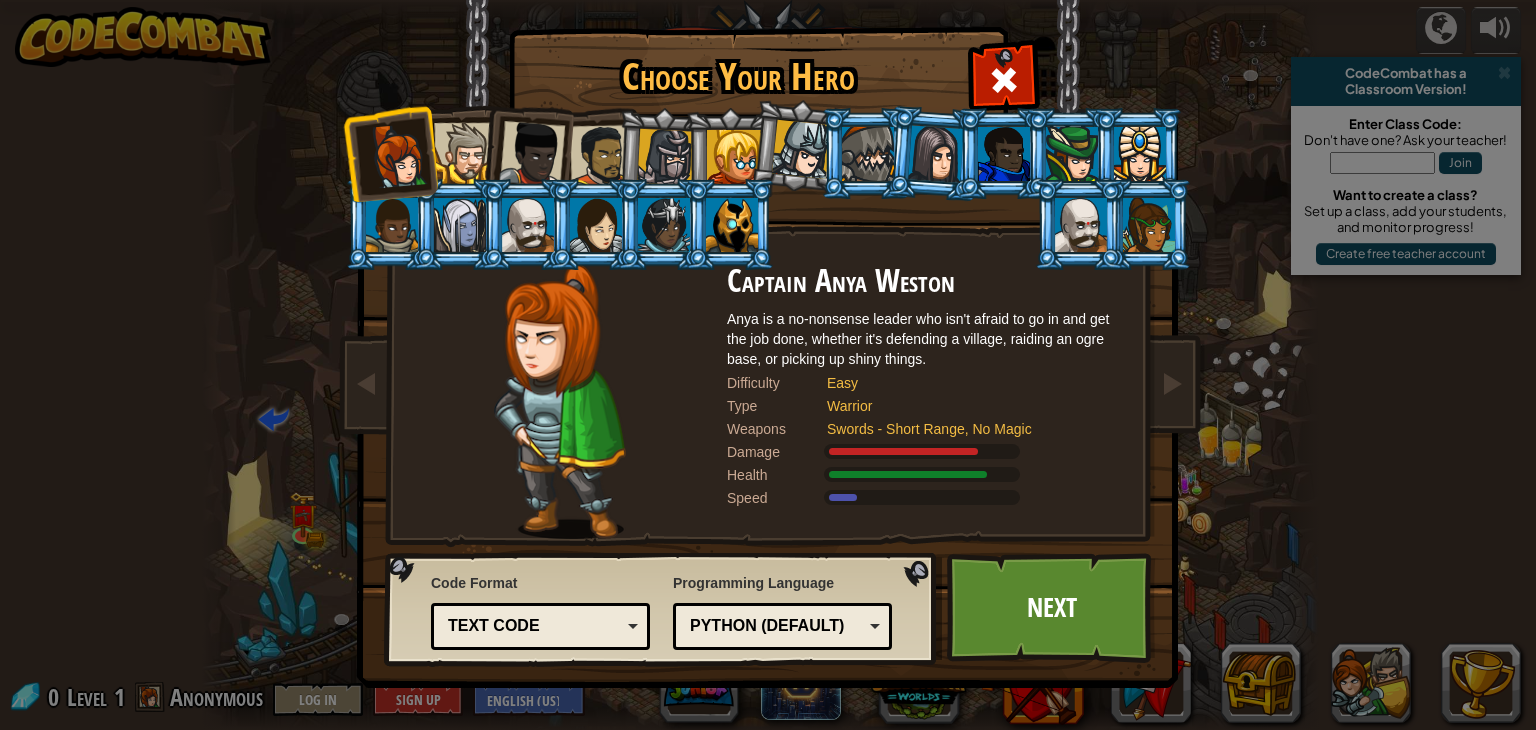 click on "Text code" at bounding box center [534, 626] 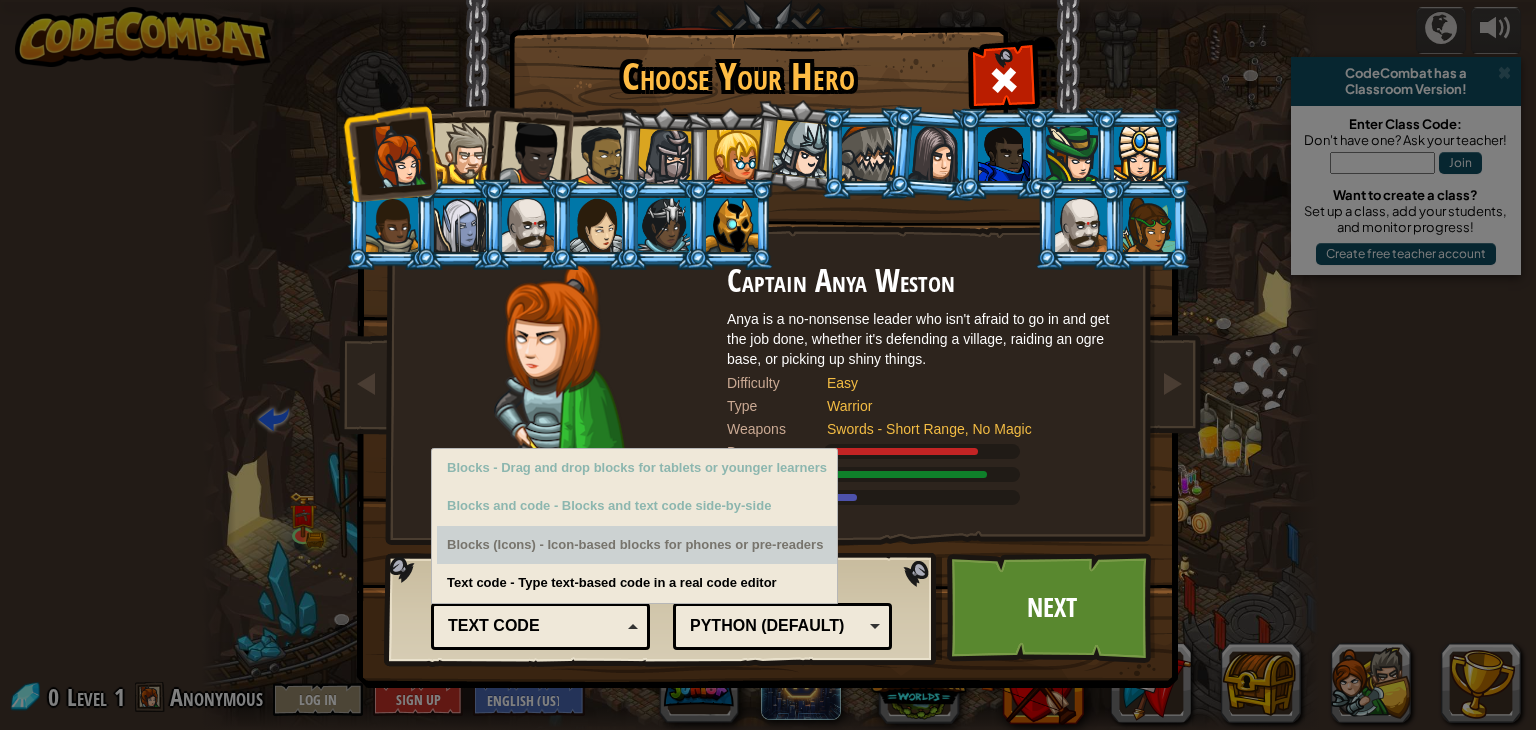 click on "Blocks (Icons) - Icon-based blocks for phones or pre-readers" at bounding box center (637, 545) 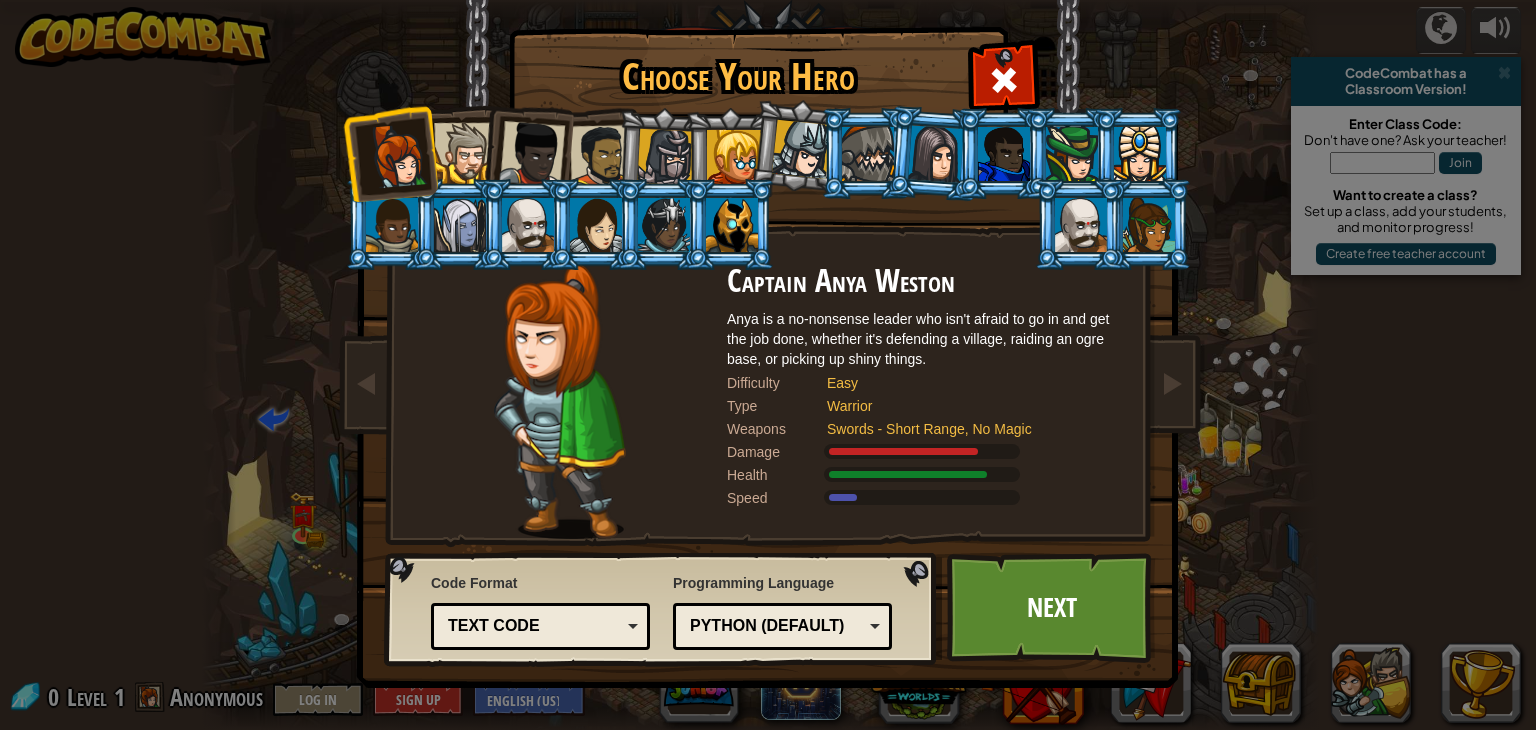click on "Warrior" at bounding box center [967, 406] 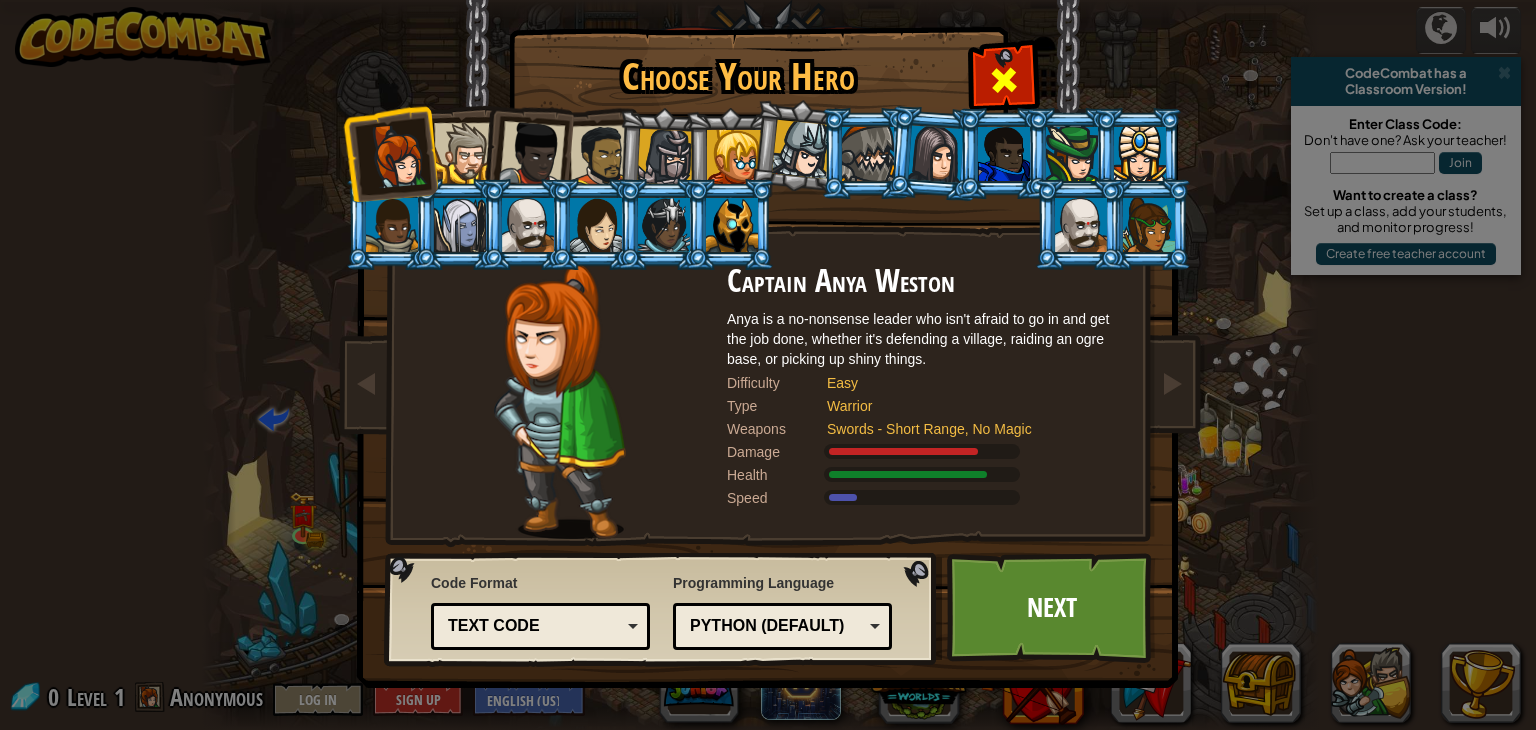 click at bounding box center [1004, 80] 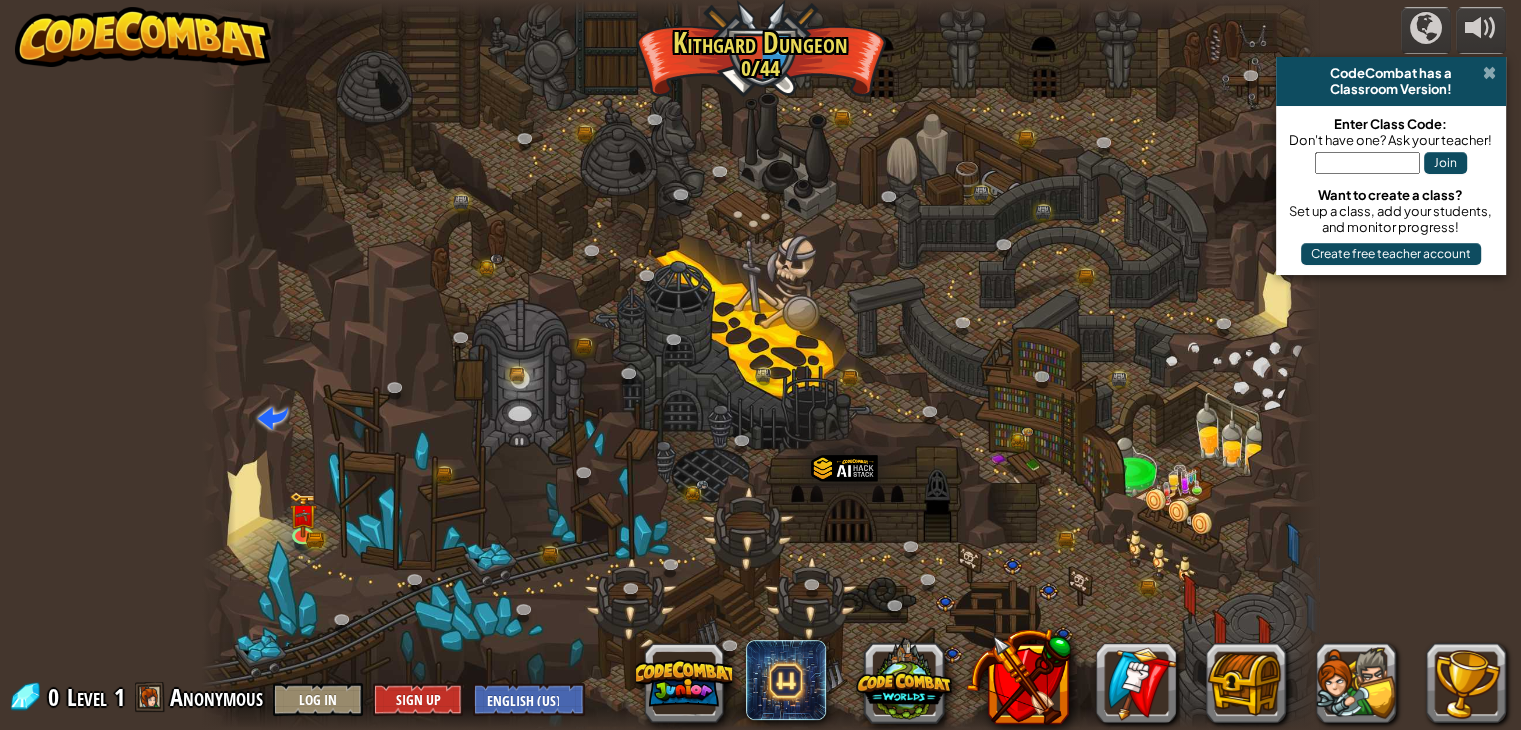 click at bounding box center (1489, 73) 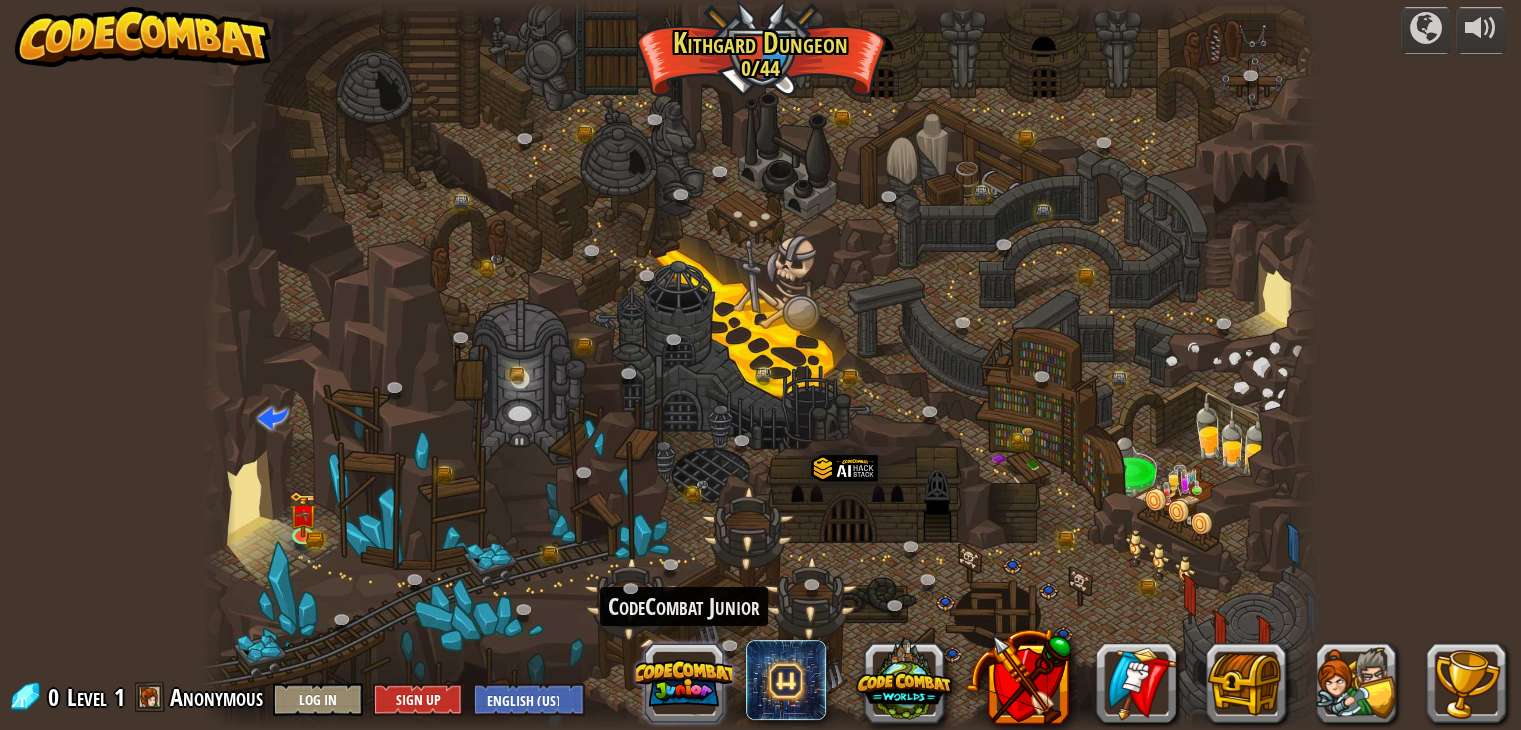 click at bounding box center [684, 683] 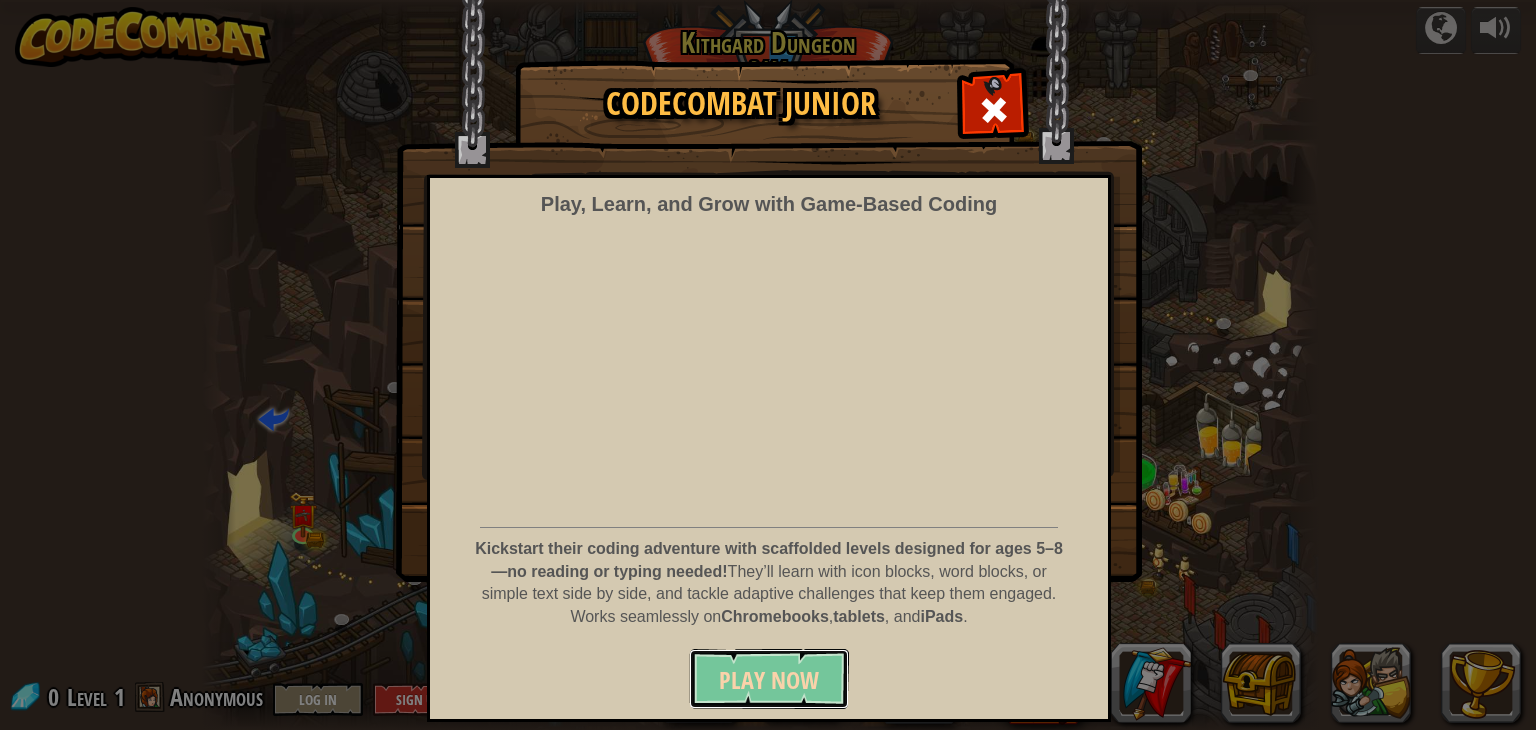 click on "Play Now" at bounding box center (769, 680) 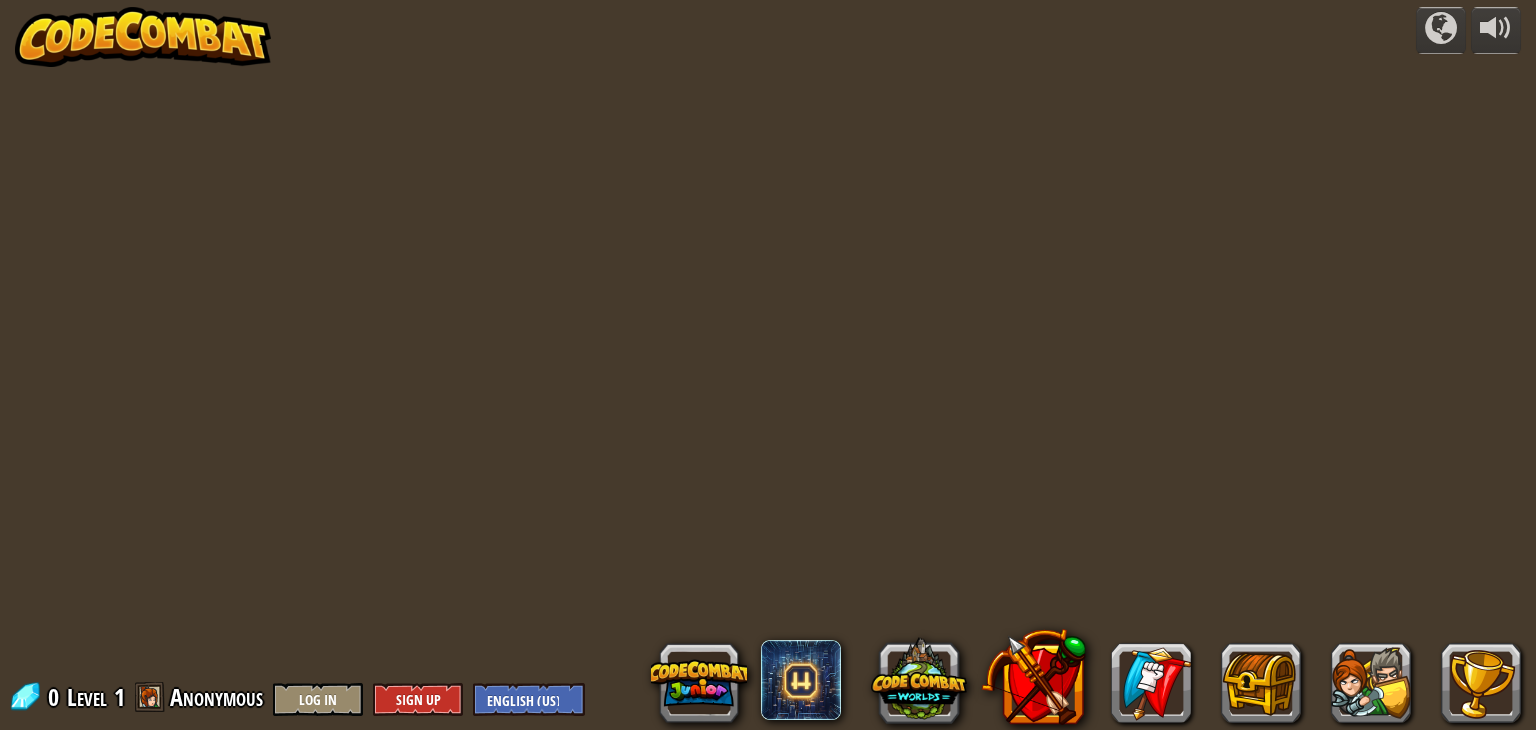 scroll, scrollTop: 0, scrollLeft: 0, axis: both 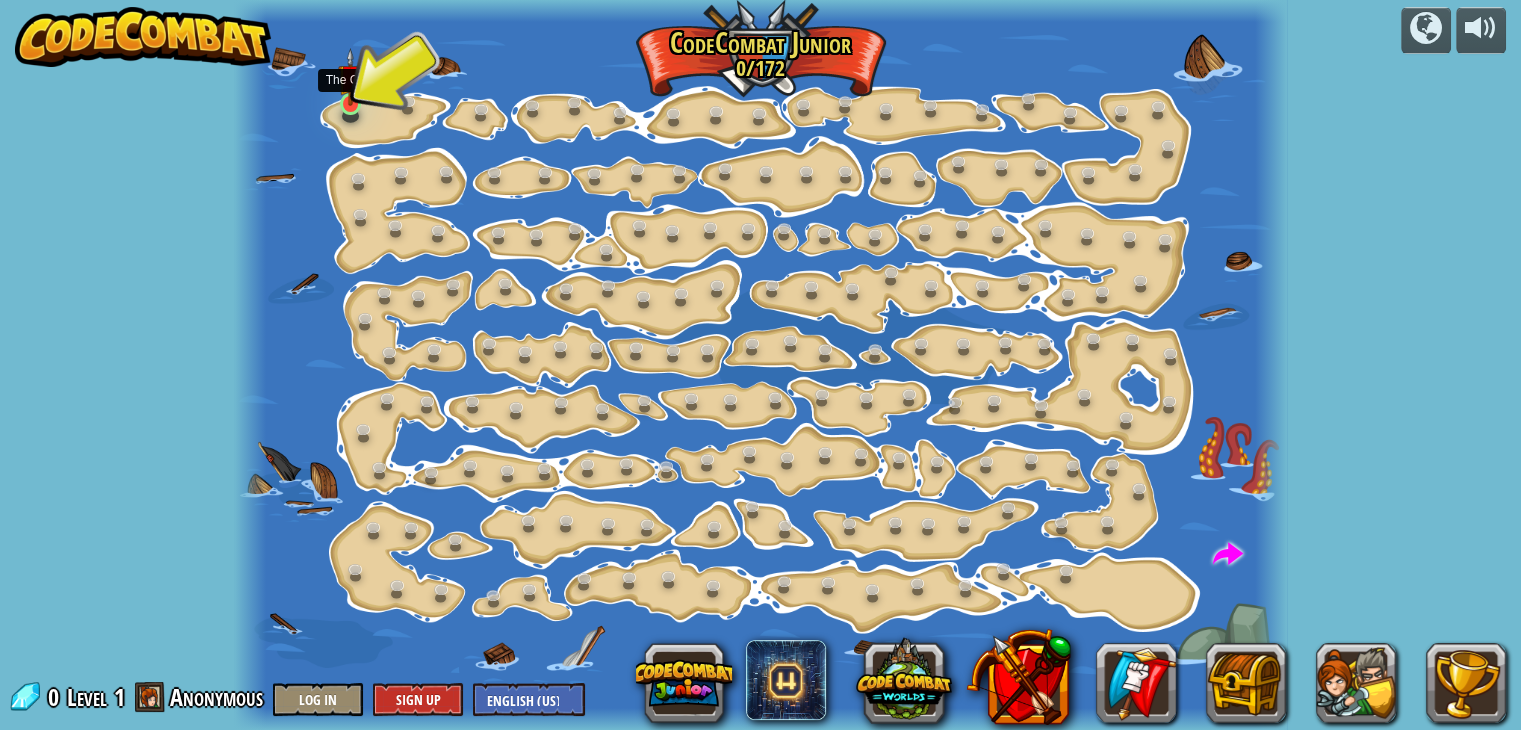 click at bounding box center (351, 77) 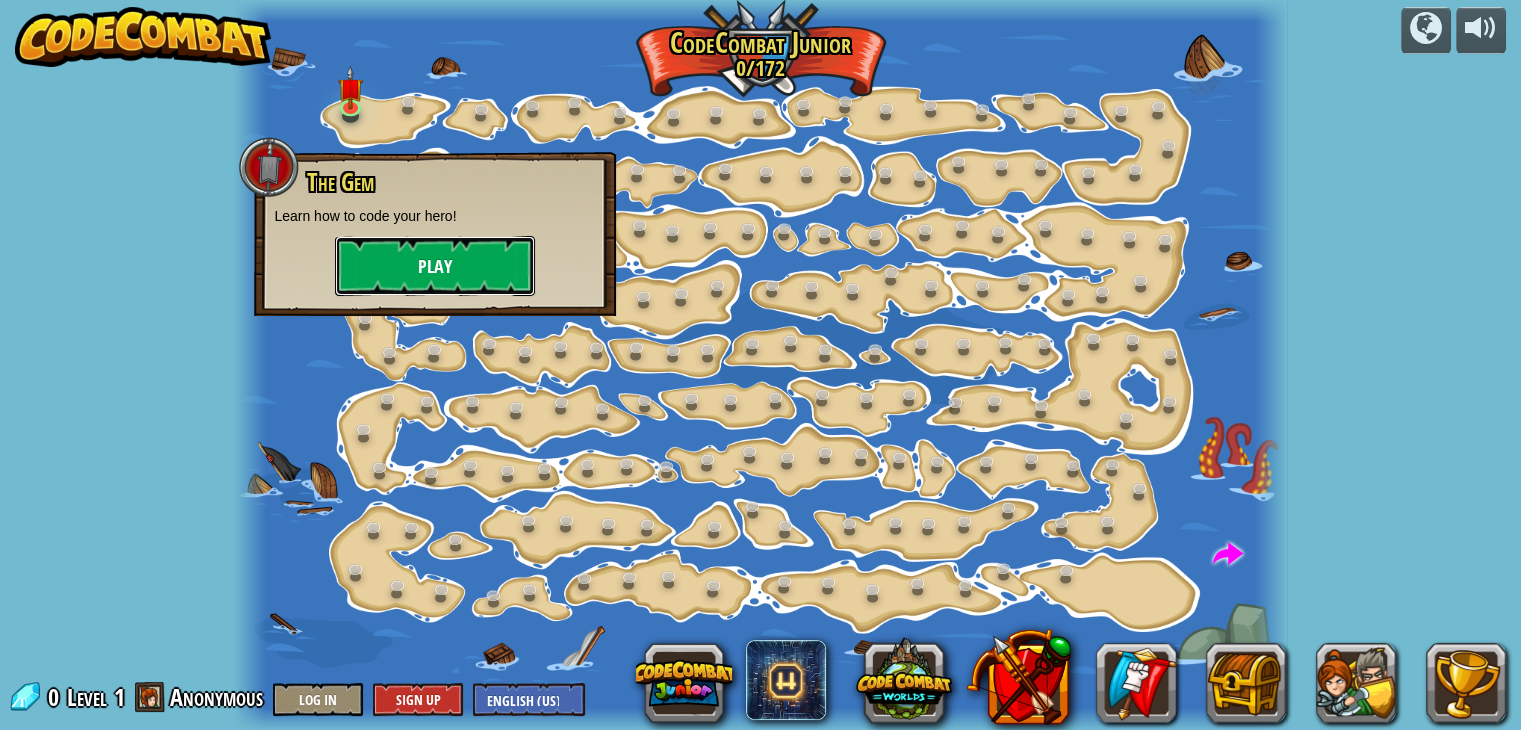 click on "Play" at bounding box center (435, 266) 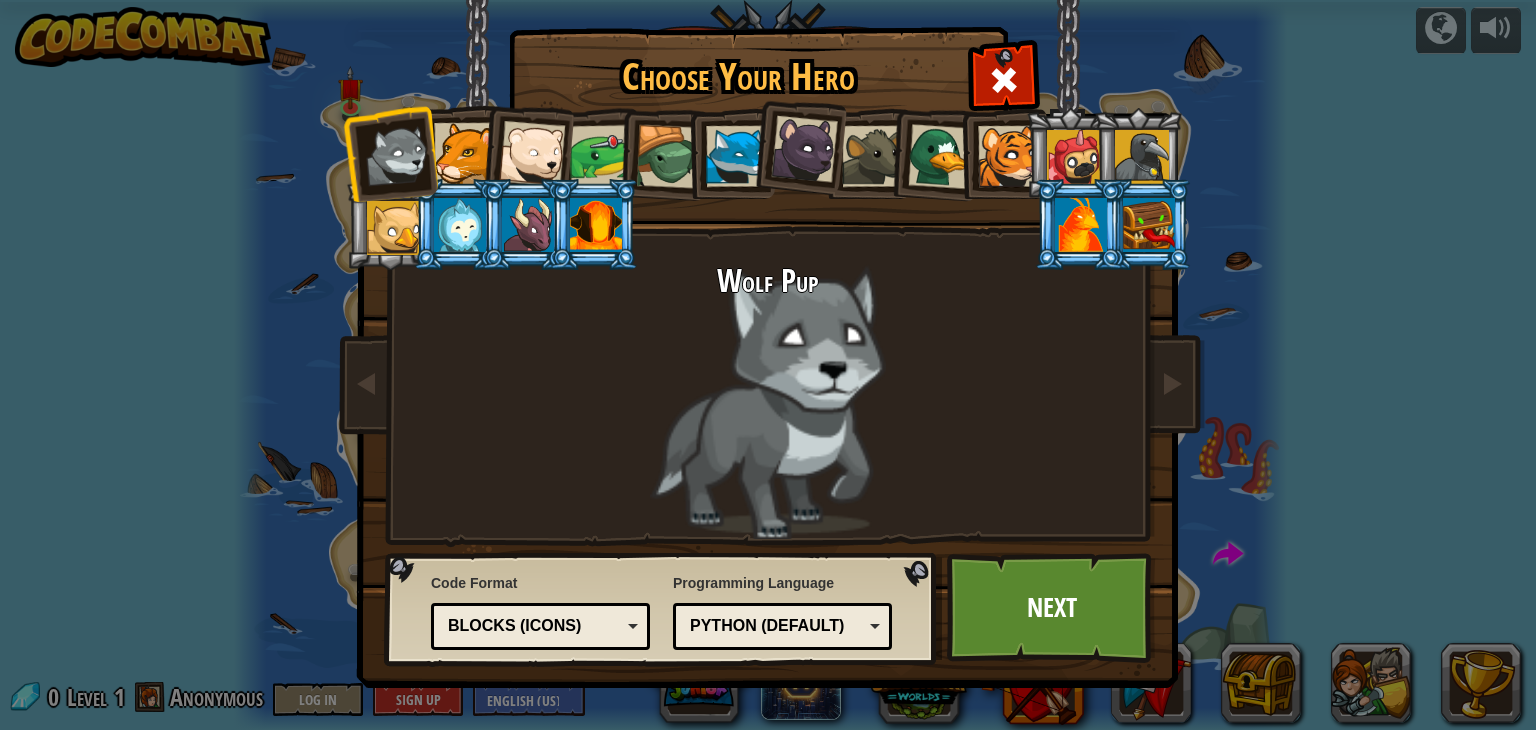 click on "Blocks (Icons)" at bounding box center [534, 626] 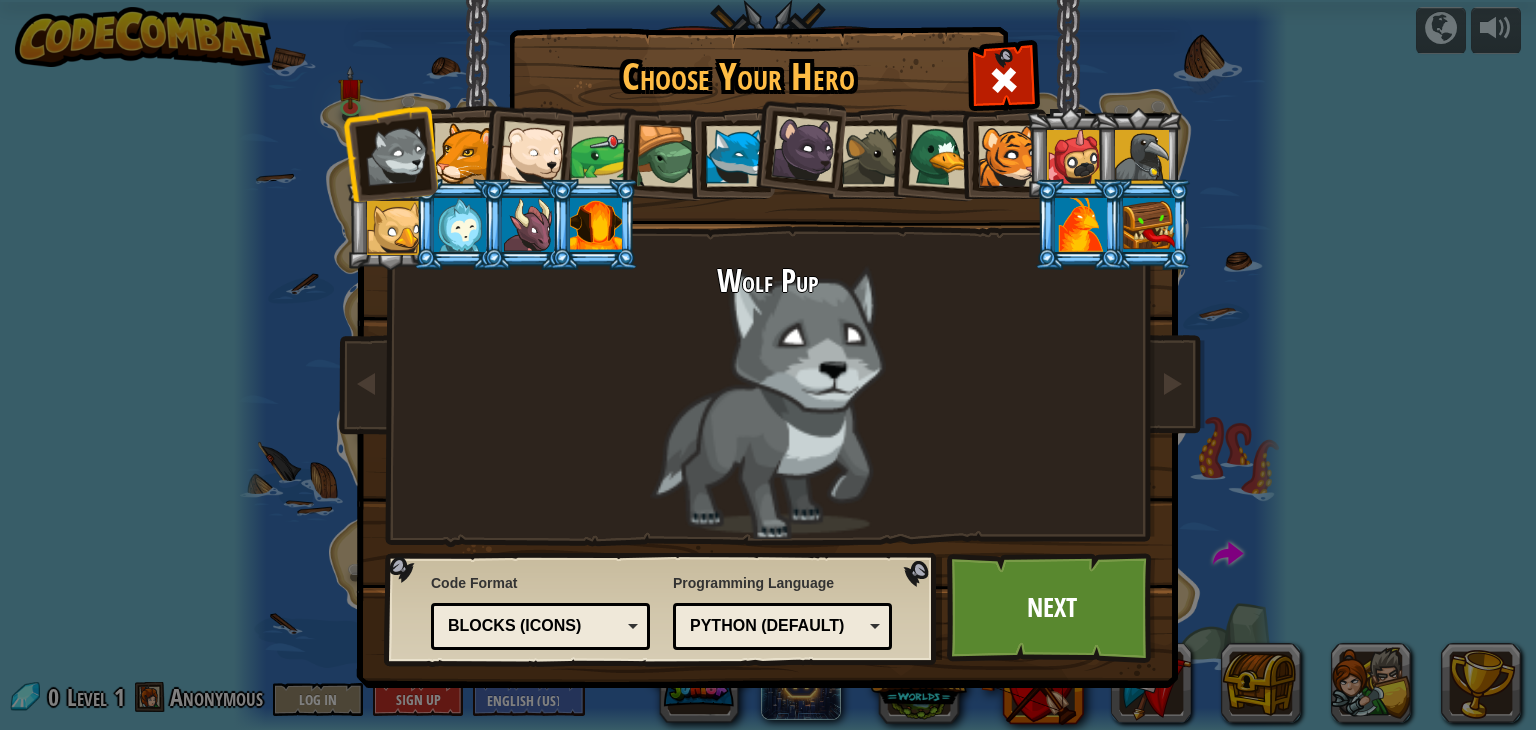 click at bounding box center [532, 154] 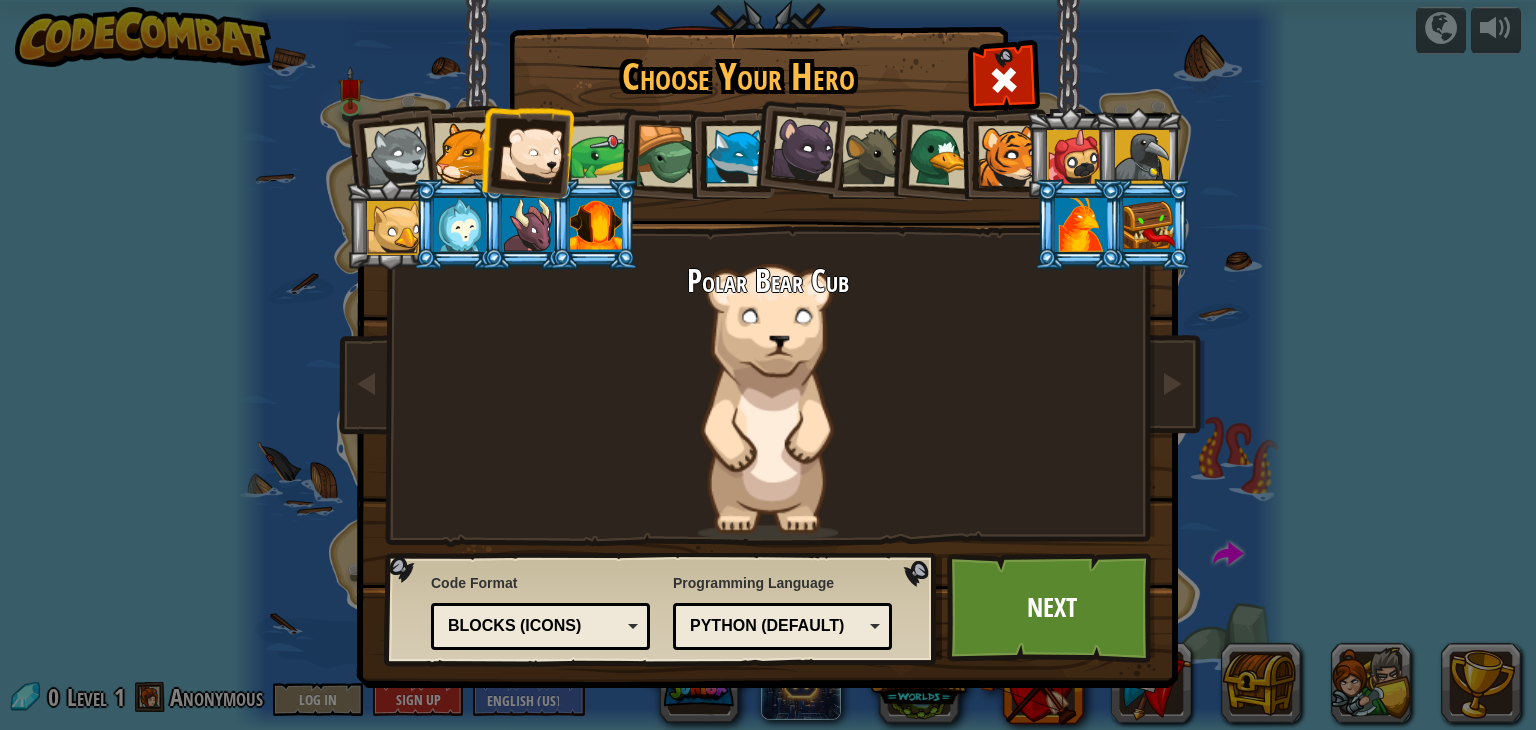 click at bounding box center (601, 156) 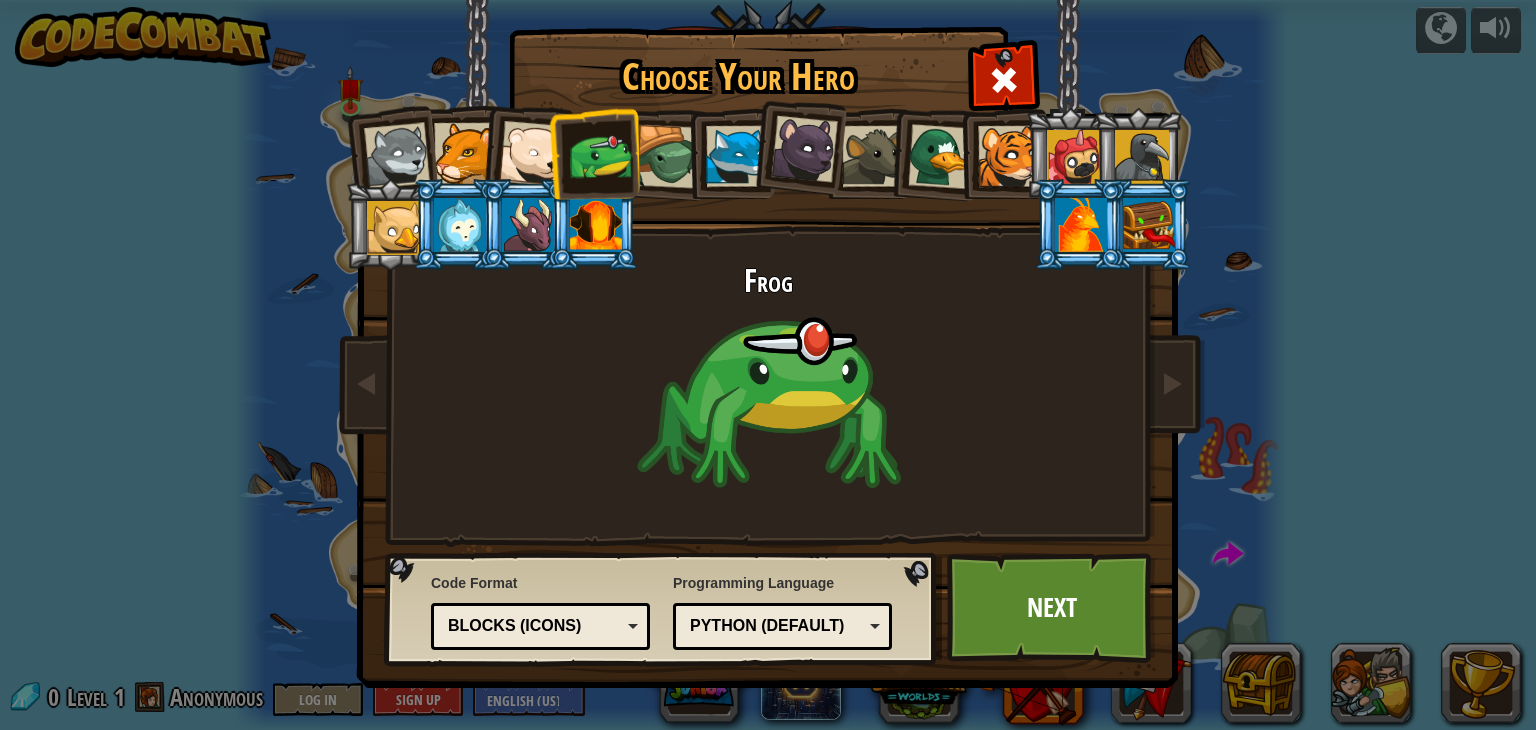 click at bounding box center [668, 157] 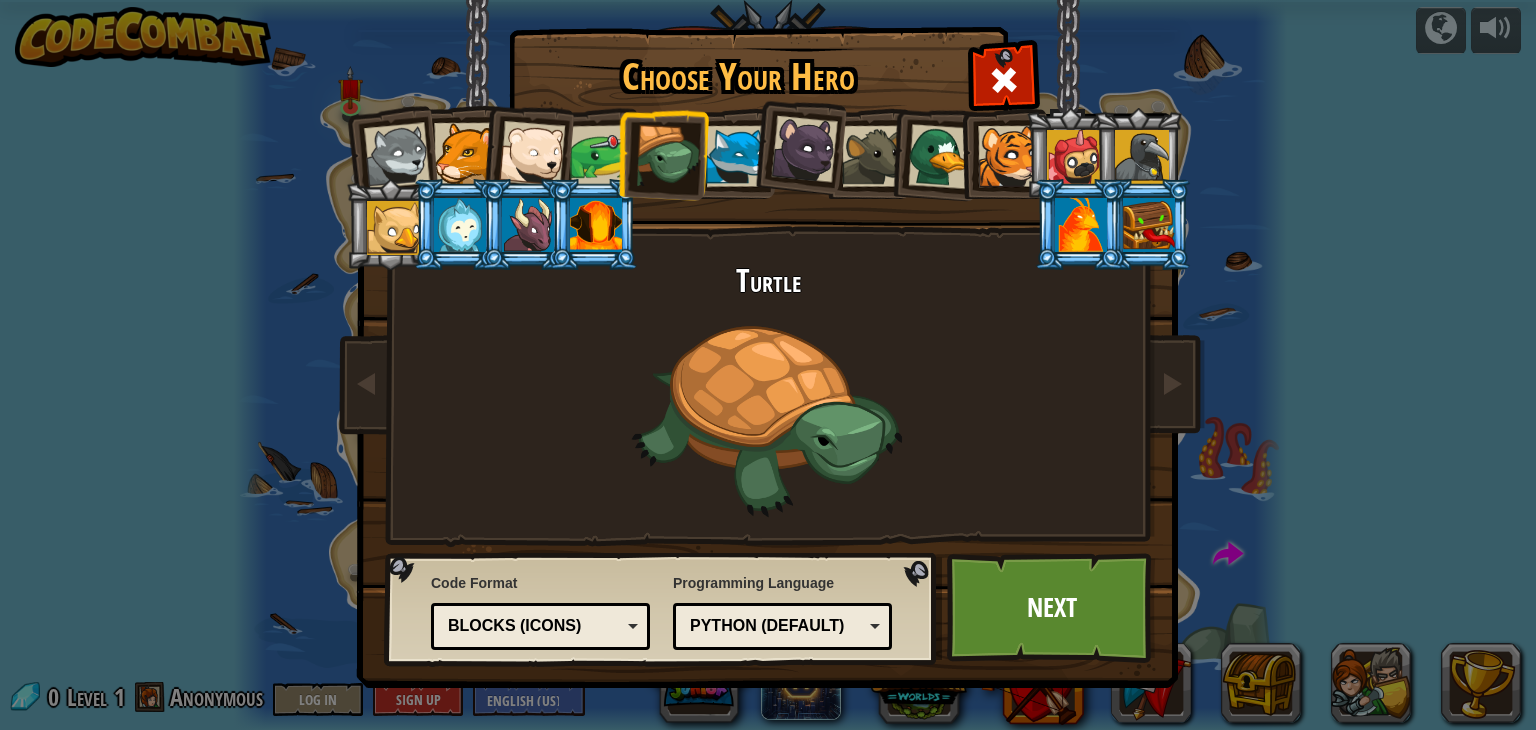 click at bounding box center [736, 156] 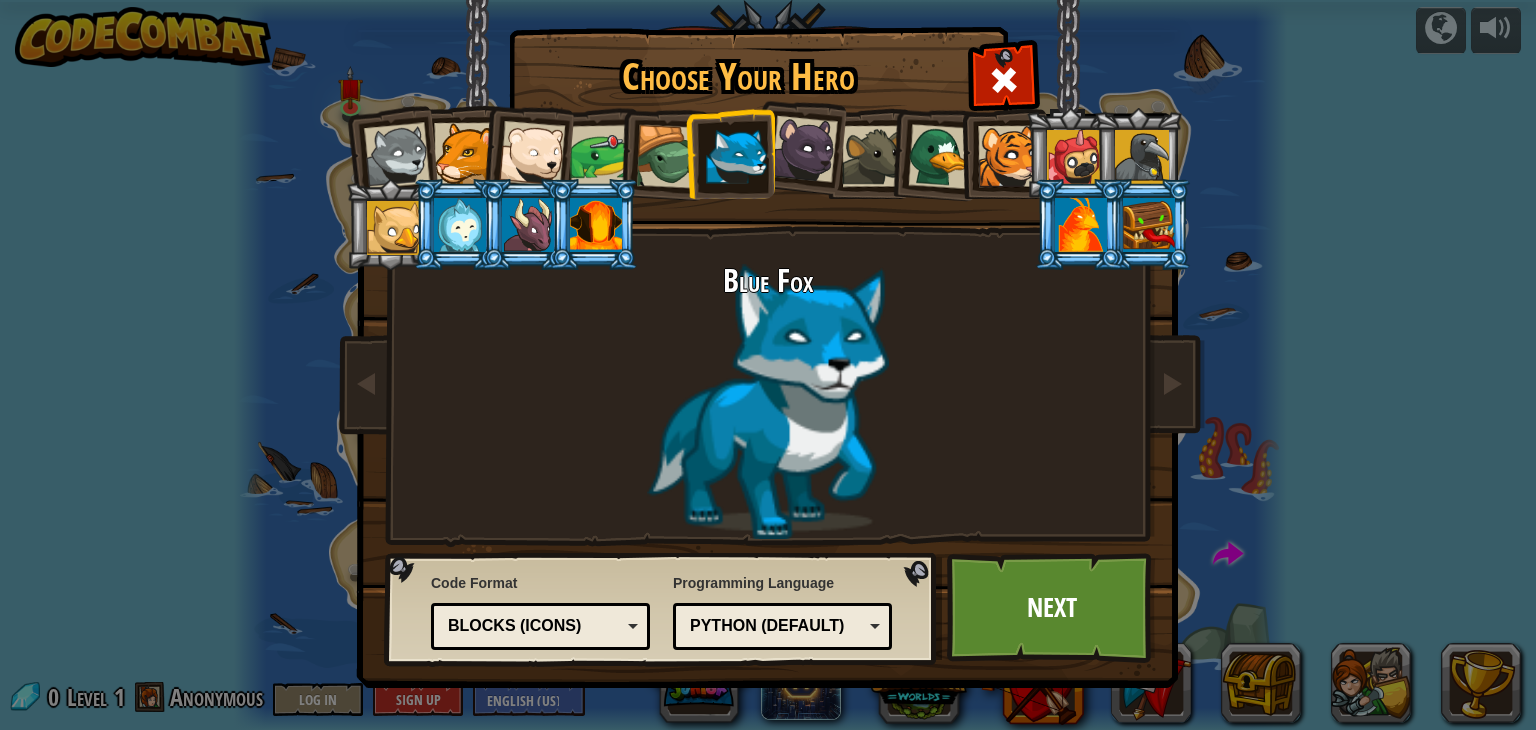 click at bounding box center (804, 149) 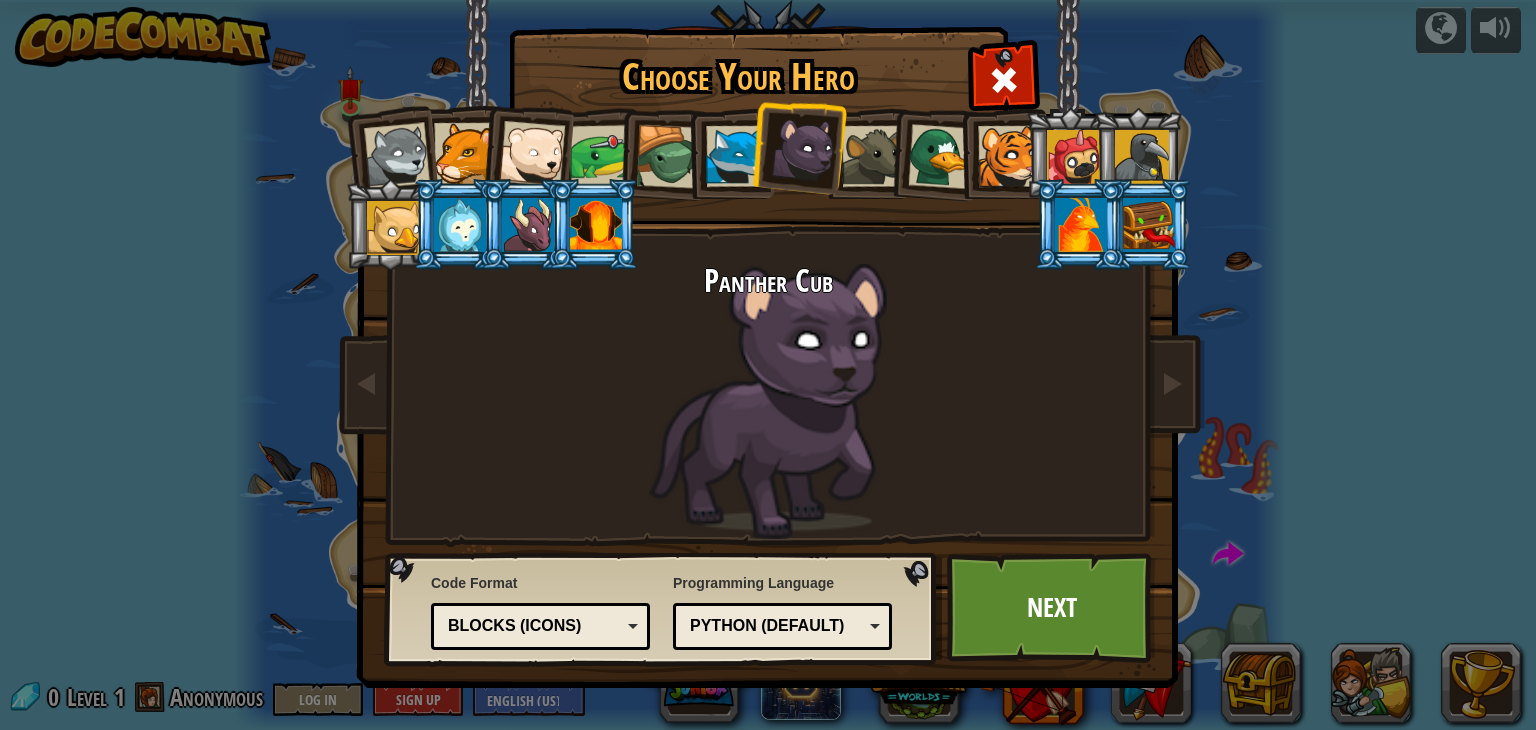 click at bounding box center [872, 156] 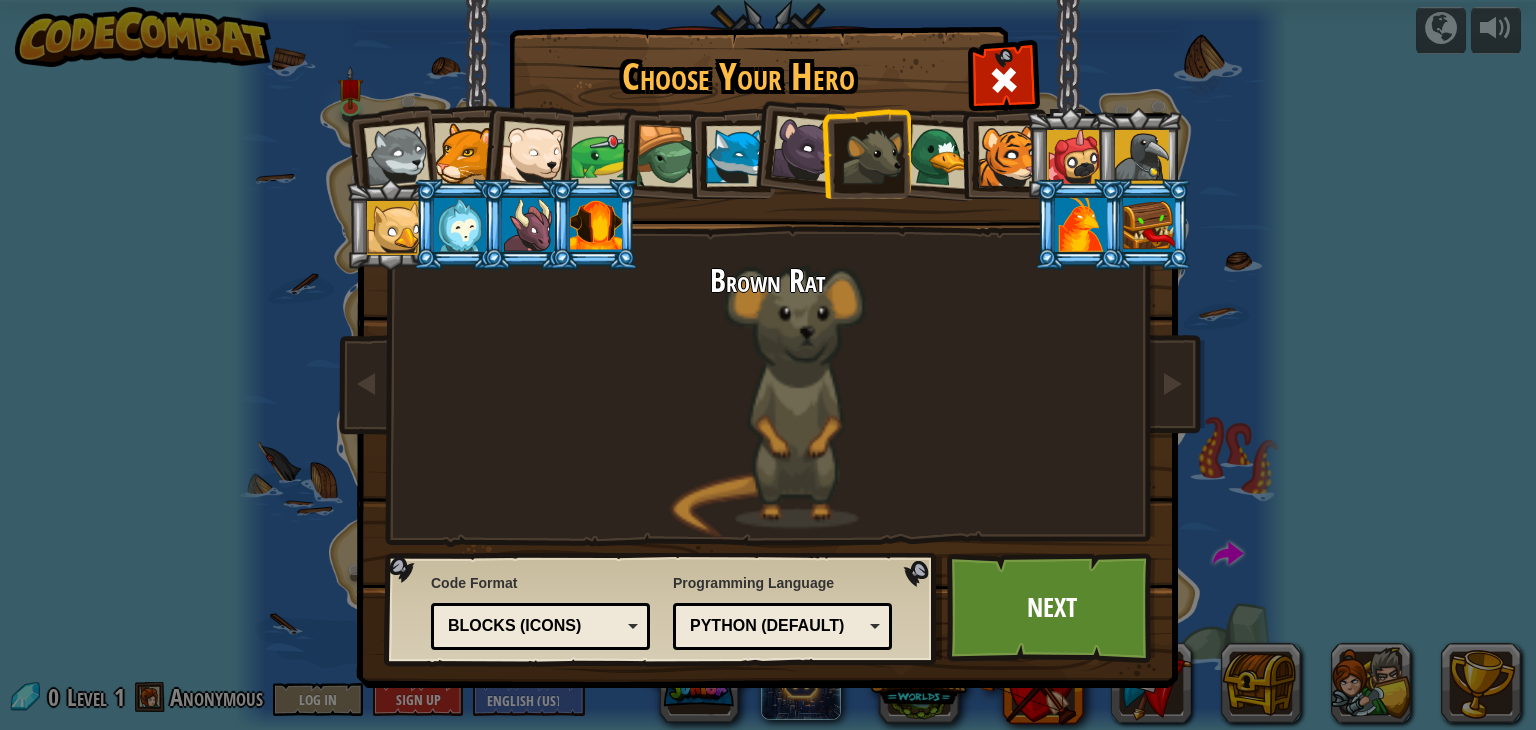 click at bounding box center (940, 156) 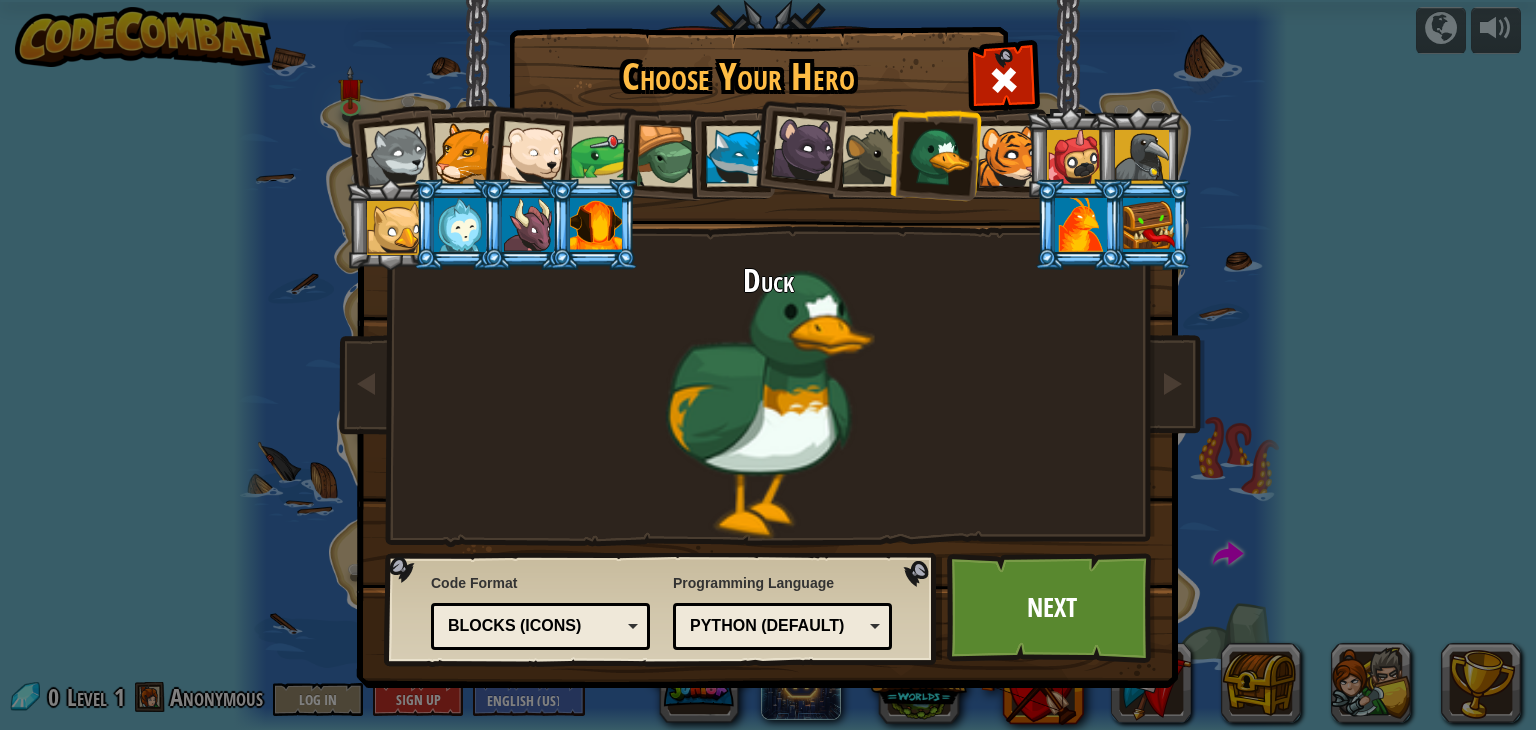 click at bounding box center (1008, 156) 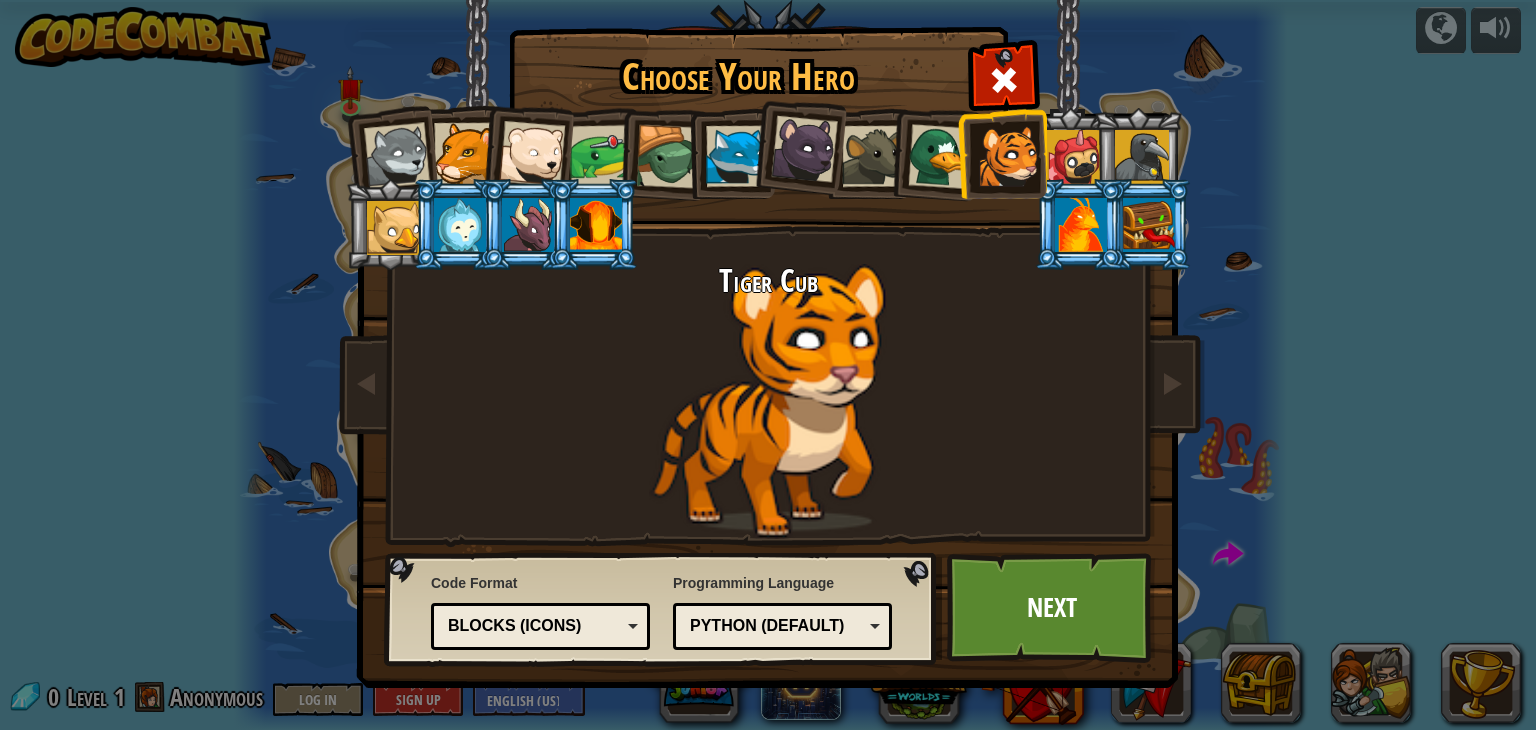 click at bounding box center [1074, 157] 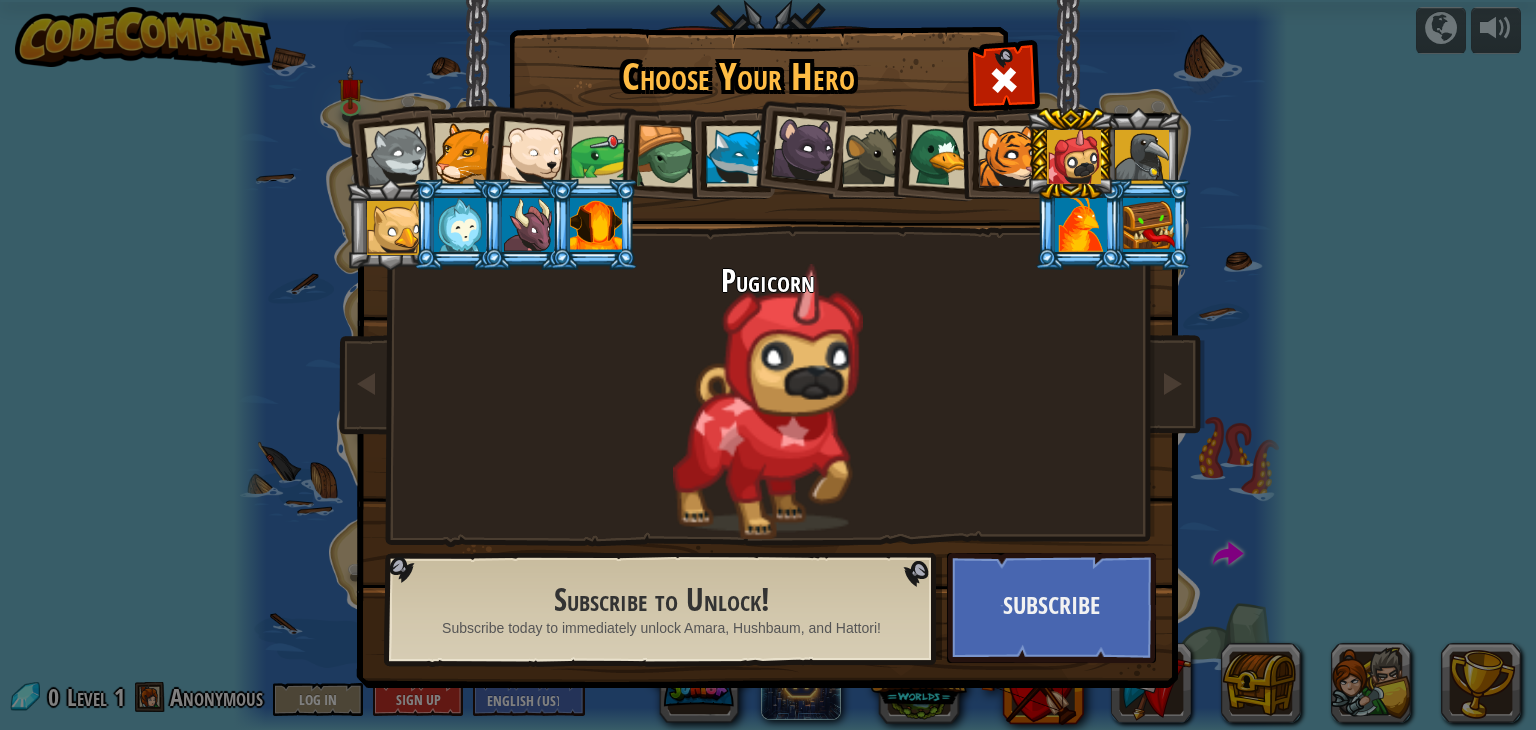 click at bounding box center (1008, 156) 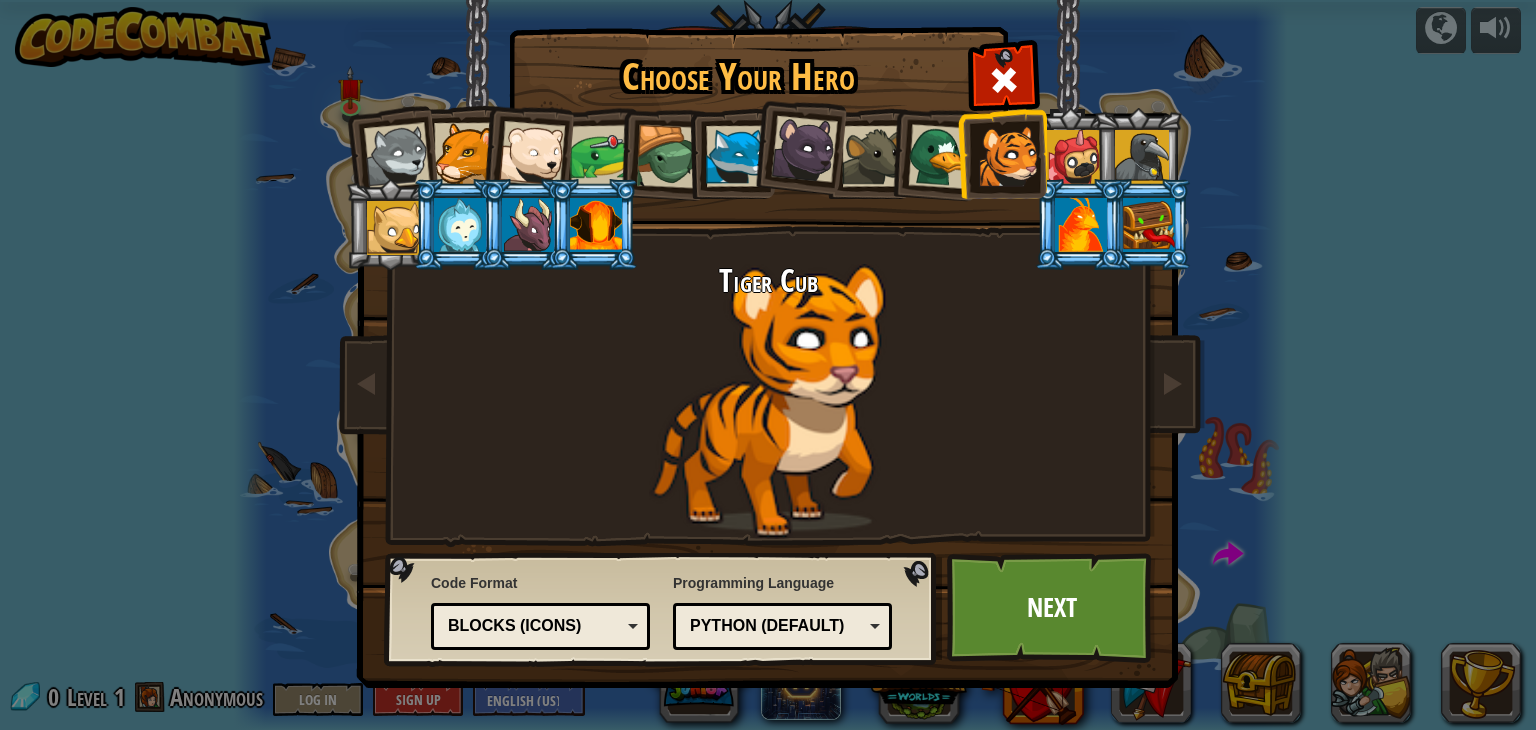 click at bounding box center [464, 153] 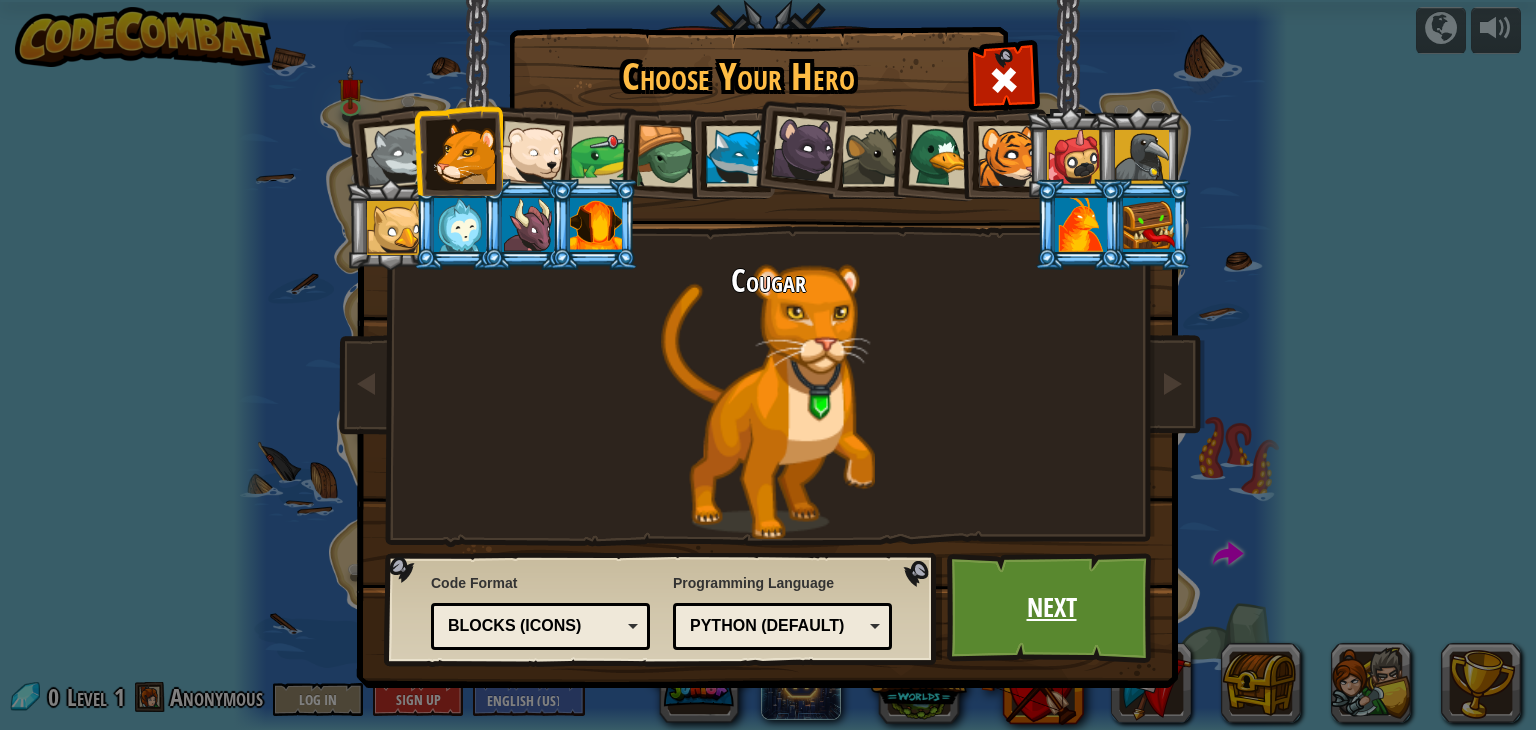 click on "Next" at bounding box center (1051, 608) 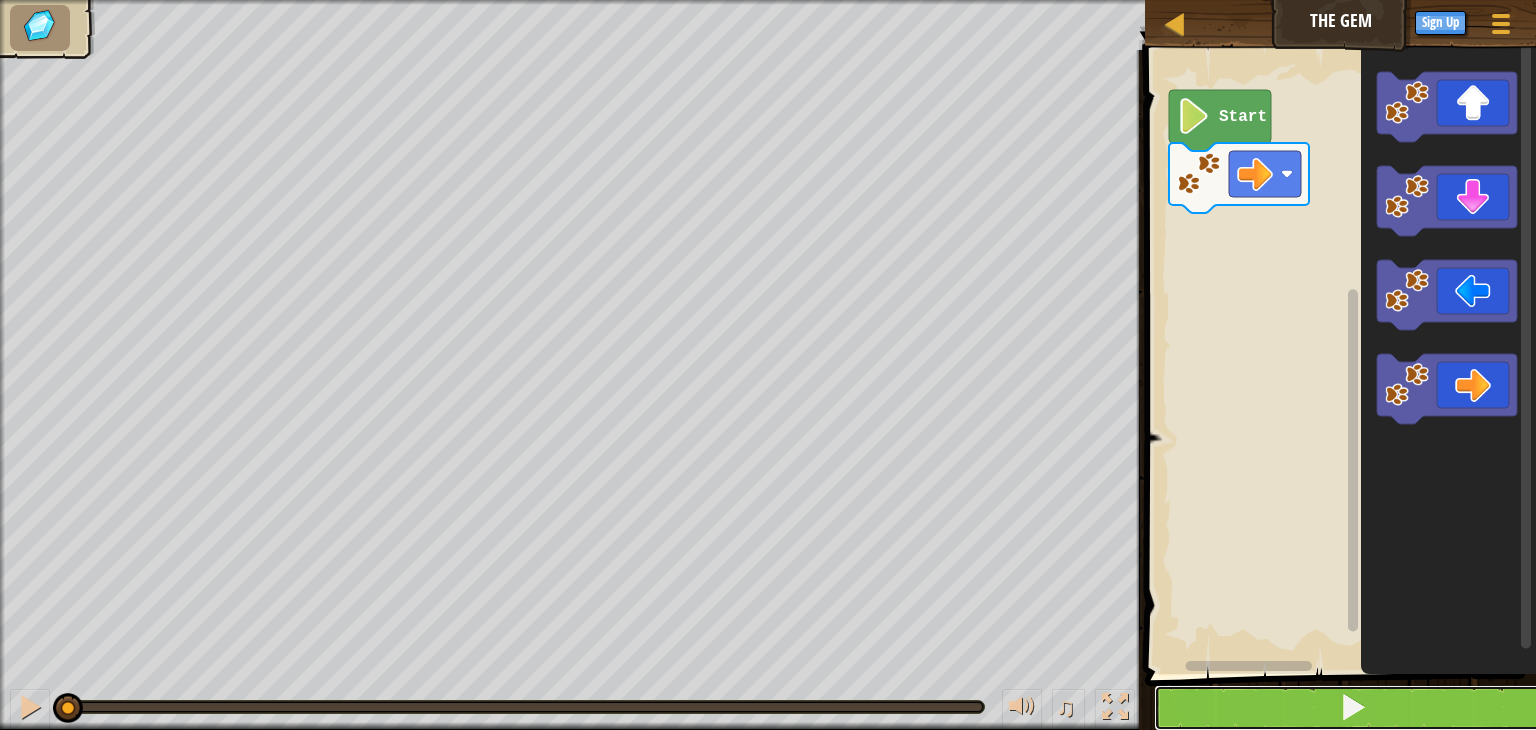 click at bounding box center [1352, 708] 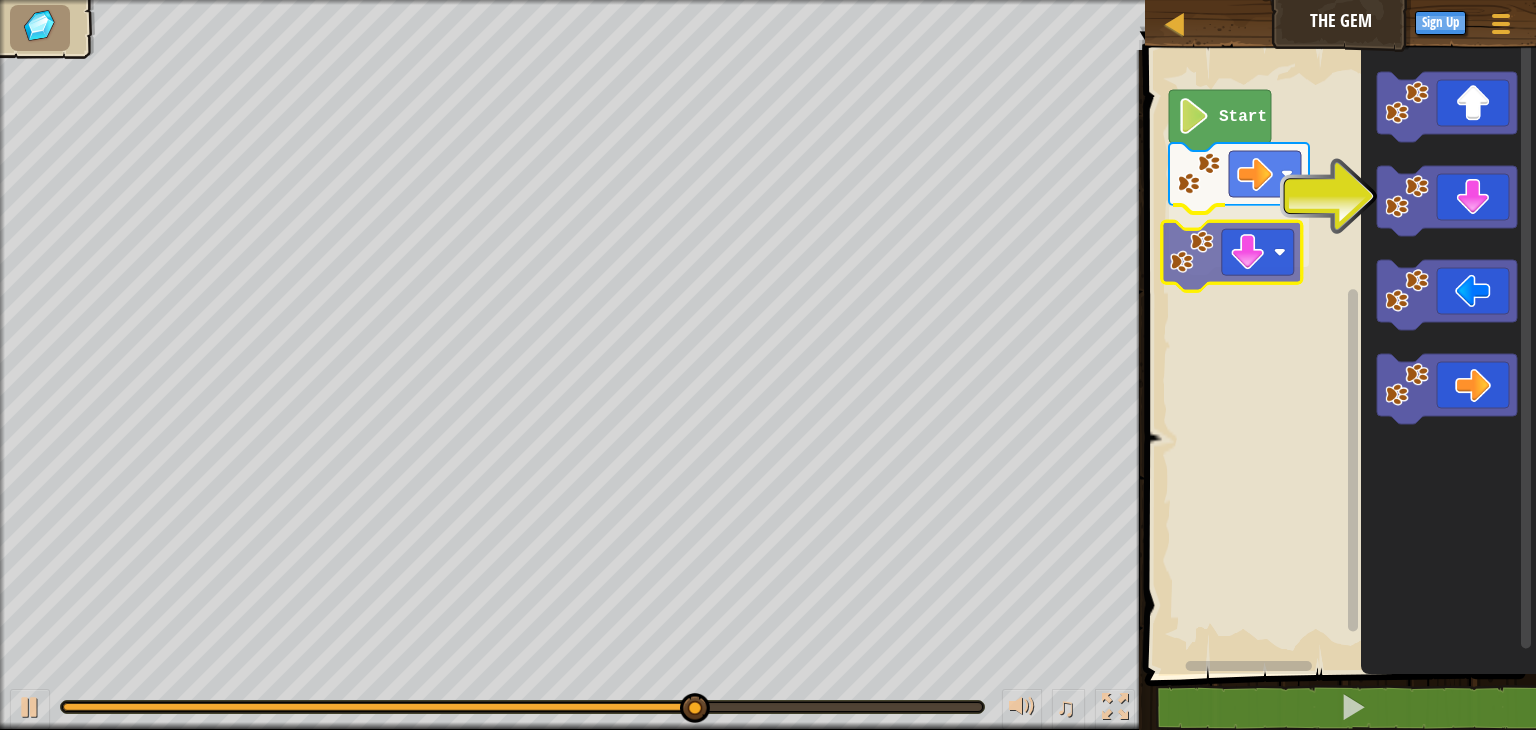 click on "Start" at bounding box center [1337, 357] 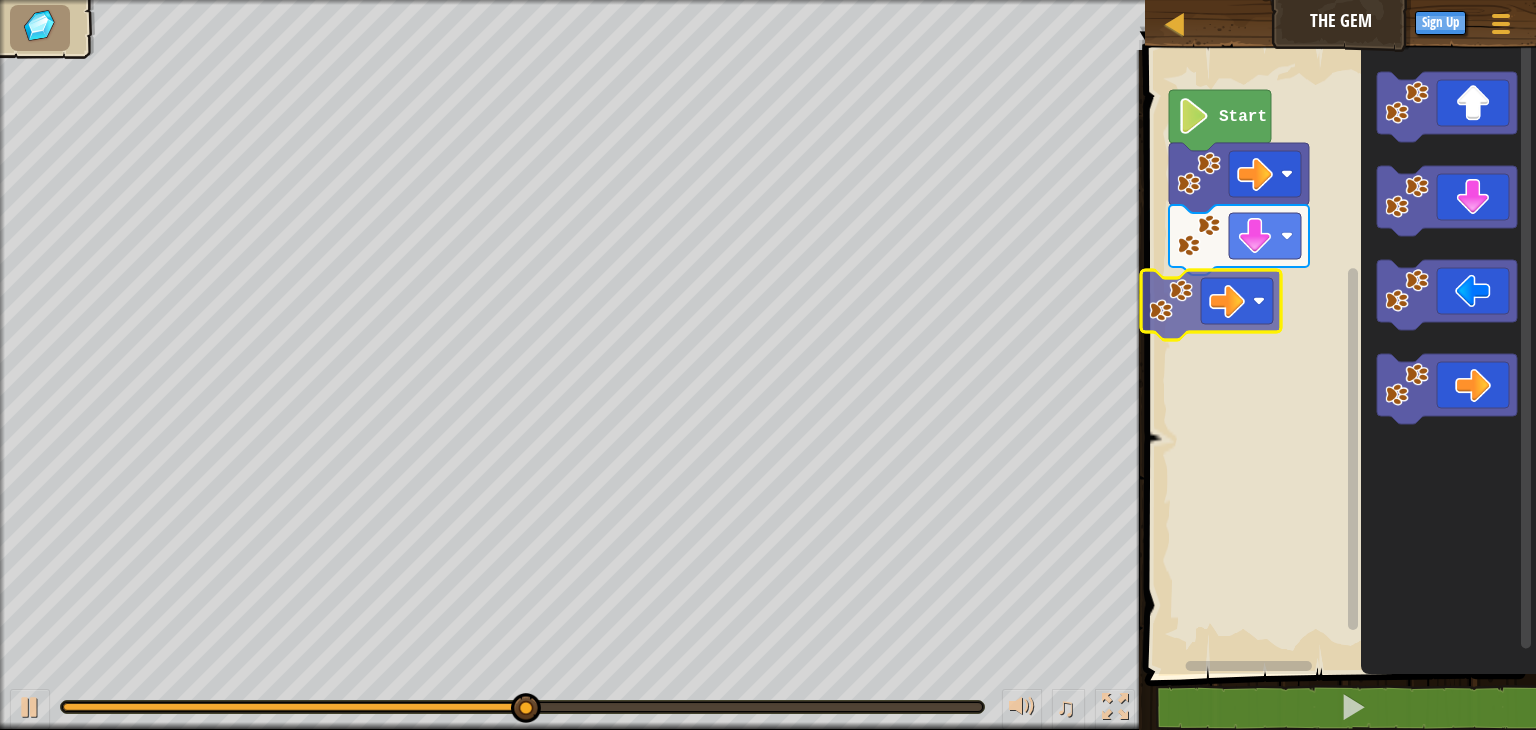 click on "Start" at bounding box center [1337, 357] 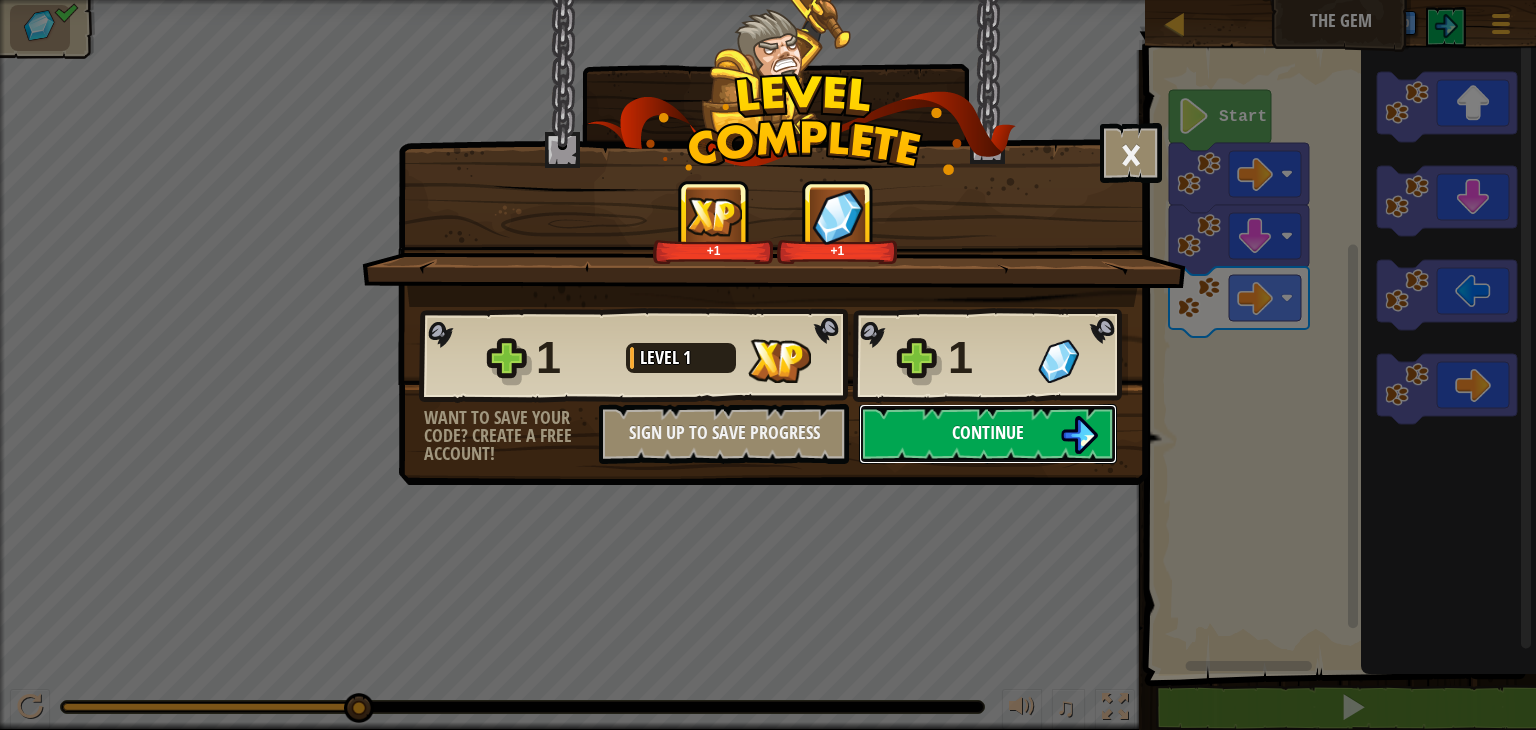 click on "Continue" at bounding box center (988, 434) 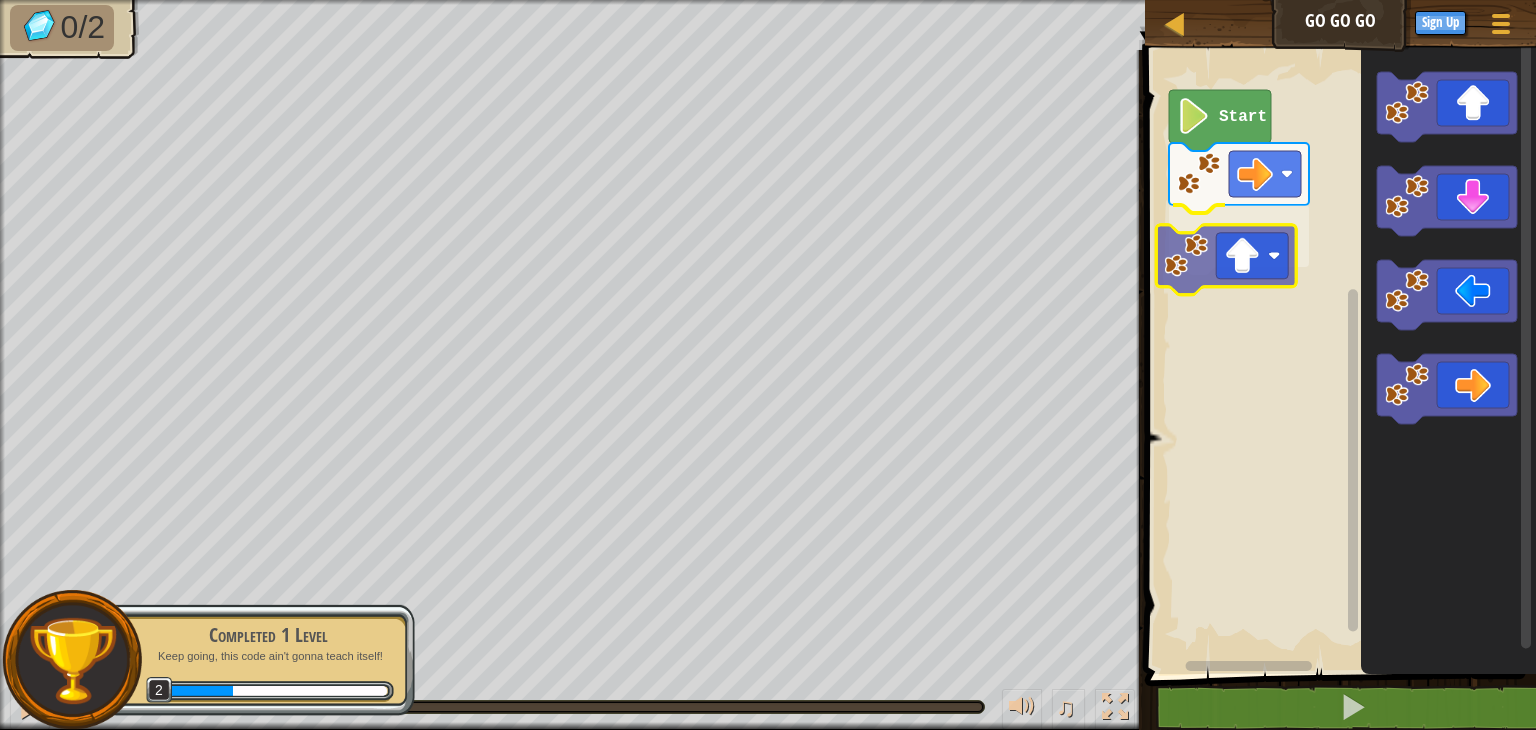 click on "Start" at bounding box center [1337, 357] 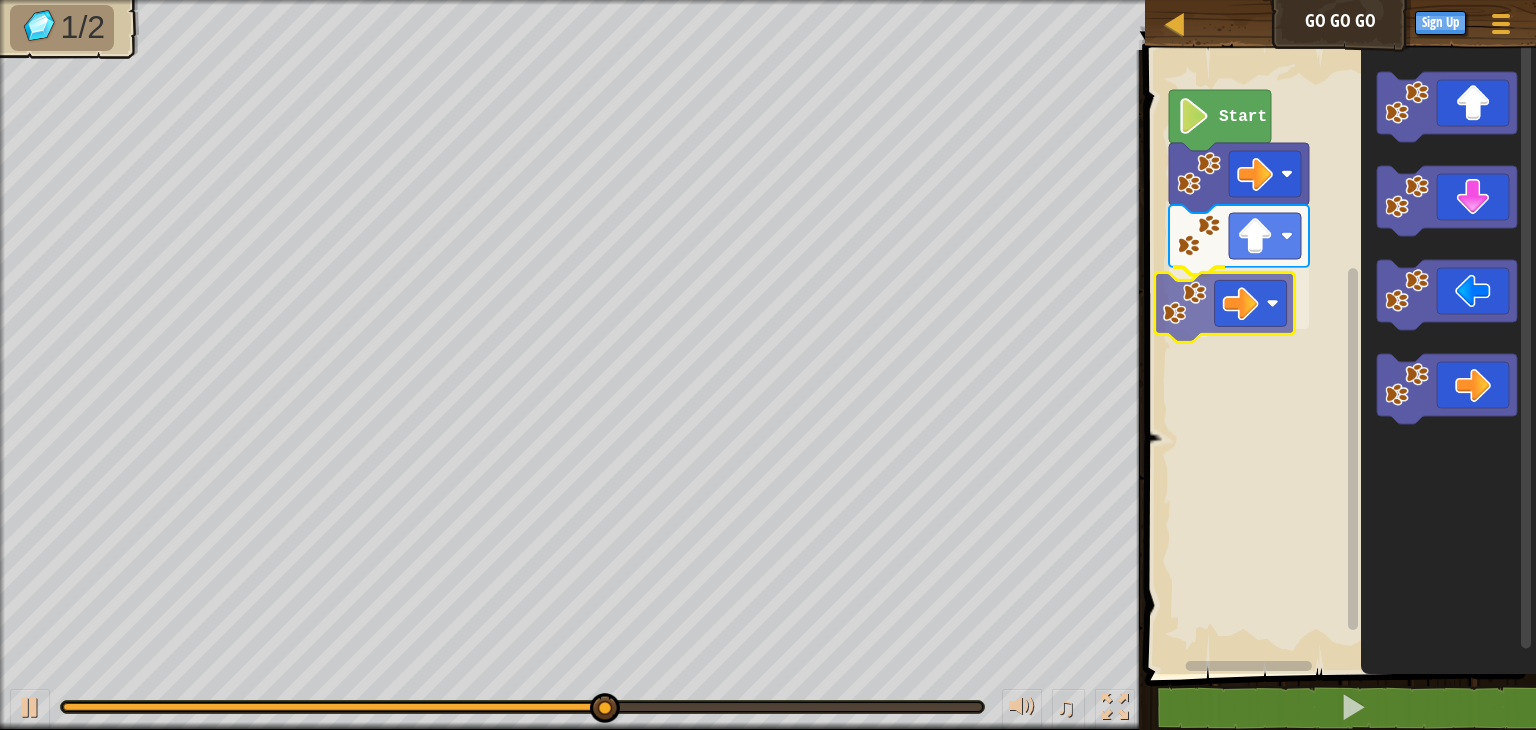 click on "Start" at bounding box center (1337, 357) 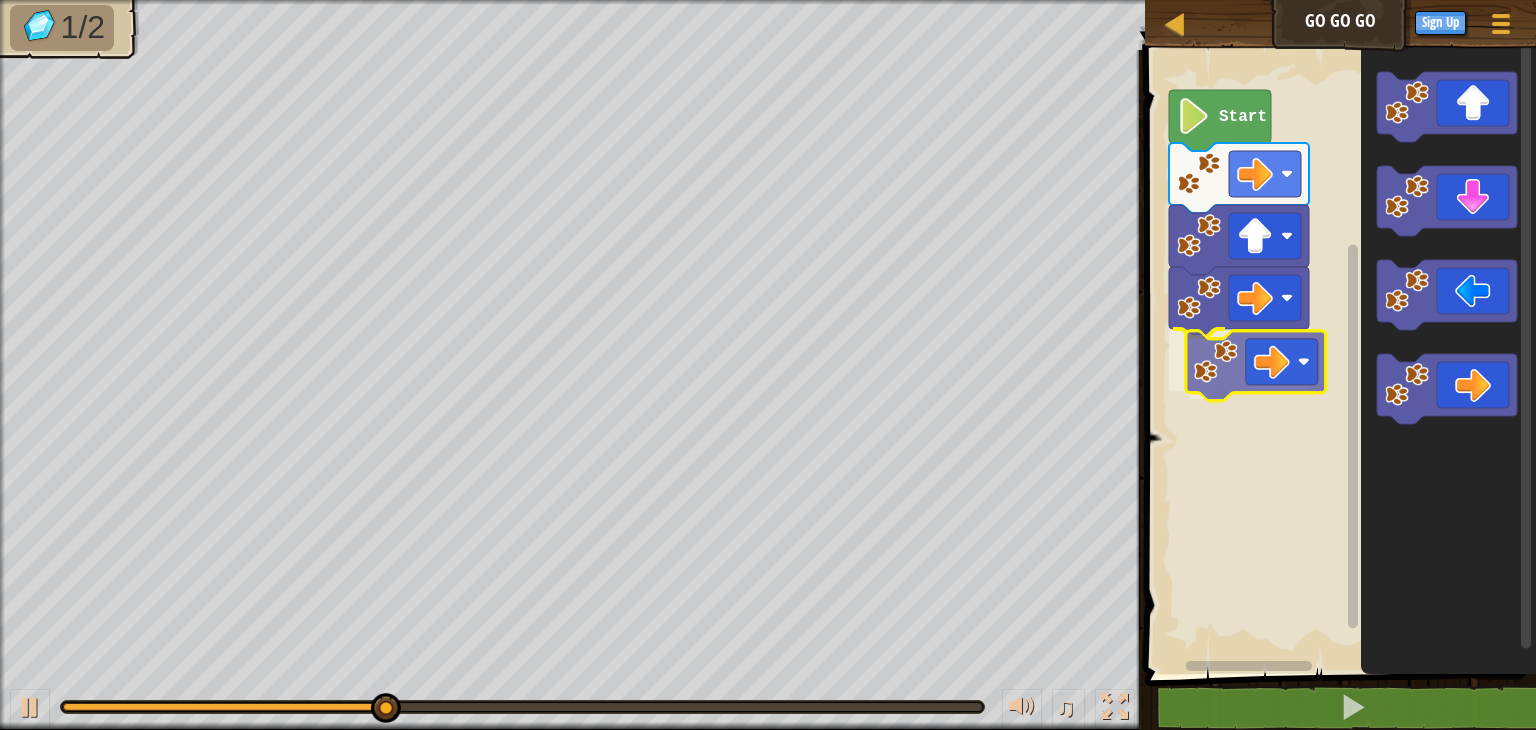 click on "Start" at bounding box center (1337, 357) 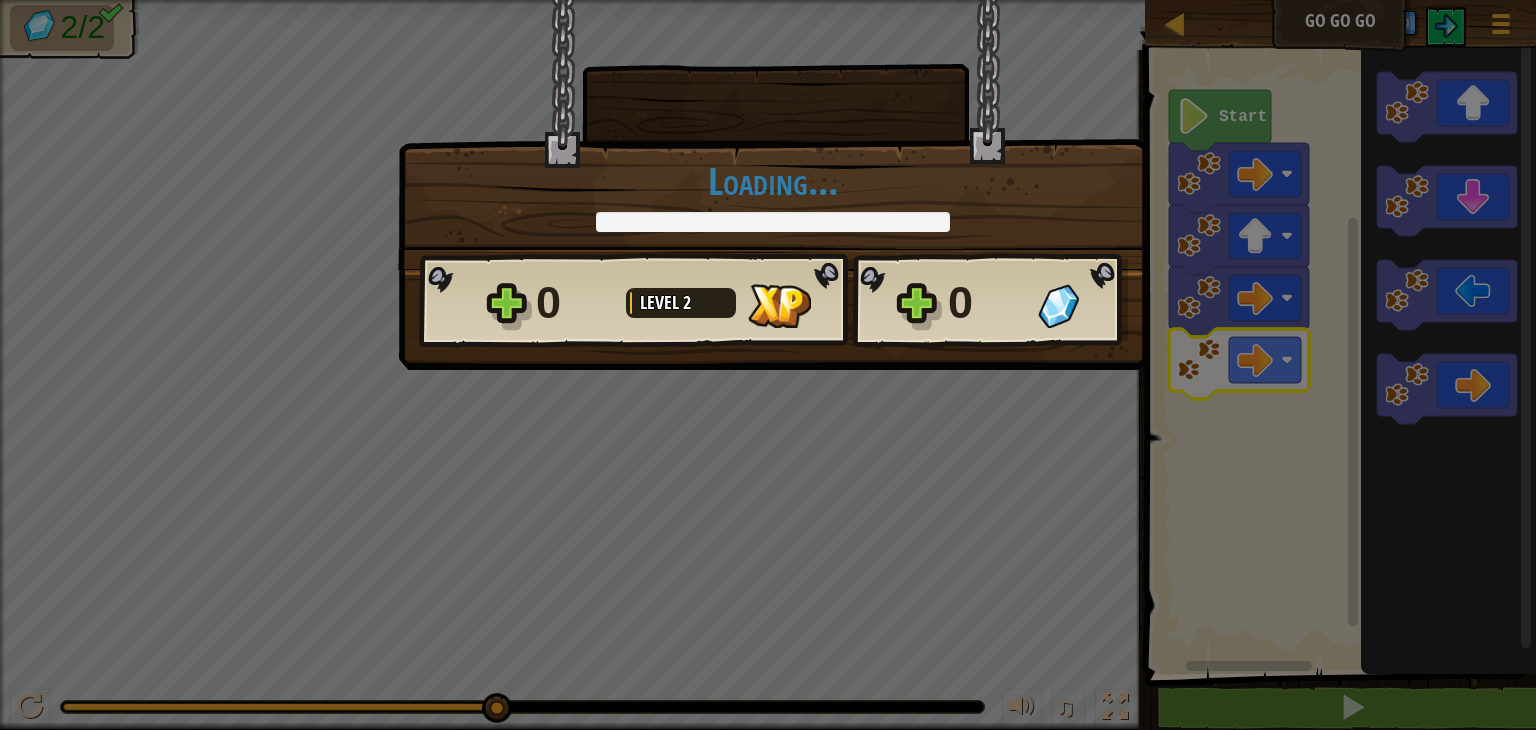 click on "× How fun was this level? Loading... Reticulating Splines... Loading... [NUMBER] Level [NUMBER] [NUMBER] Want to save your code? Create a free account! Sign Up to Save Progress Saving Progress Continue" at bounding box center (768, 365) 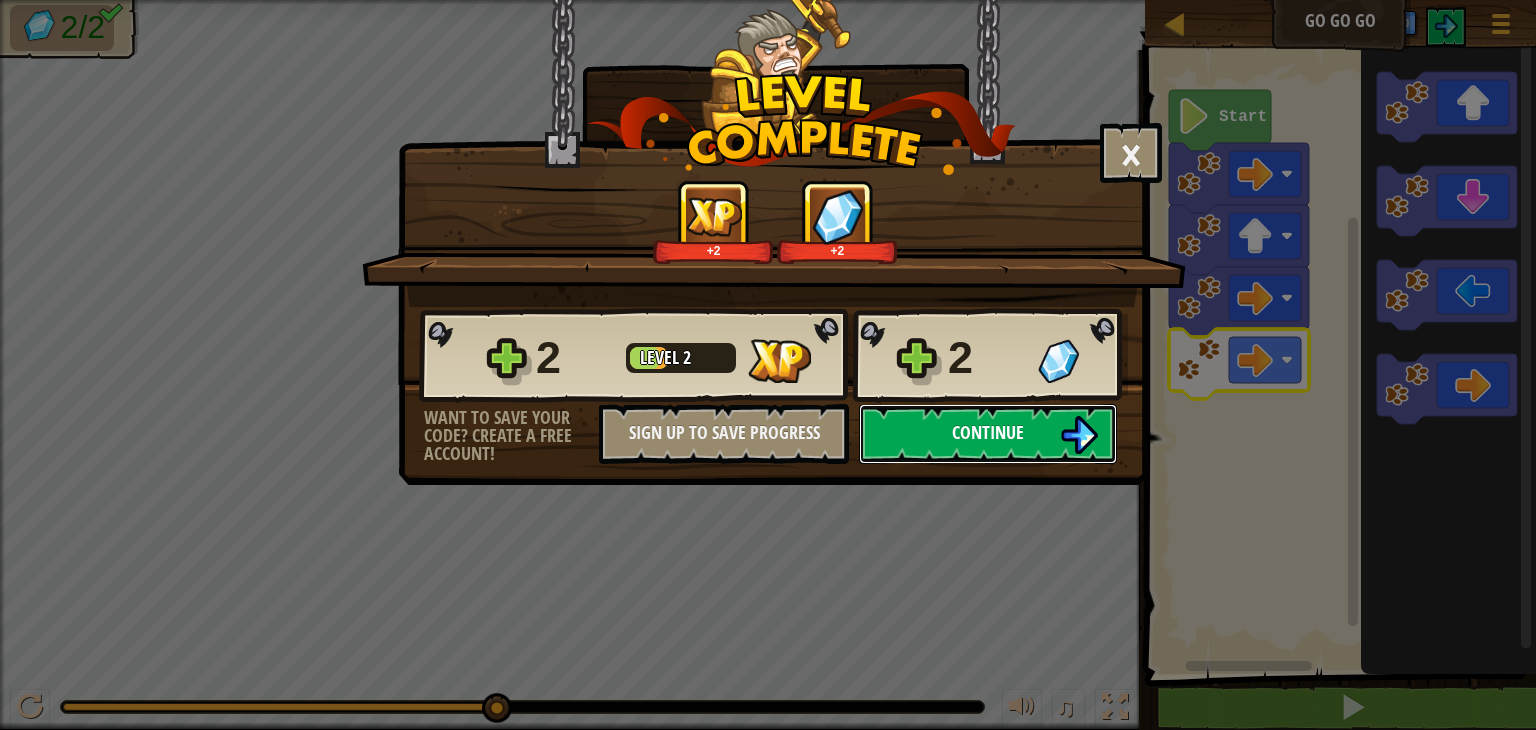click on "Continue" at bounding box center (988, 434) 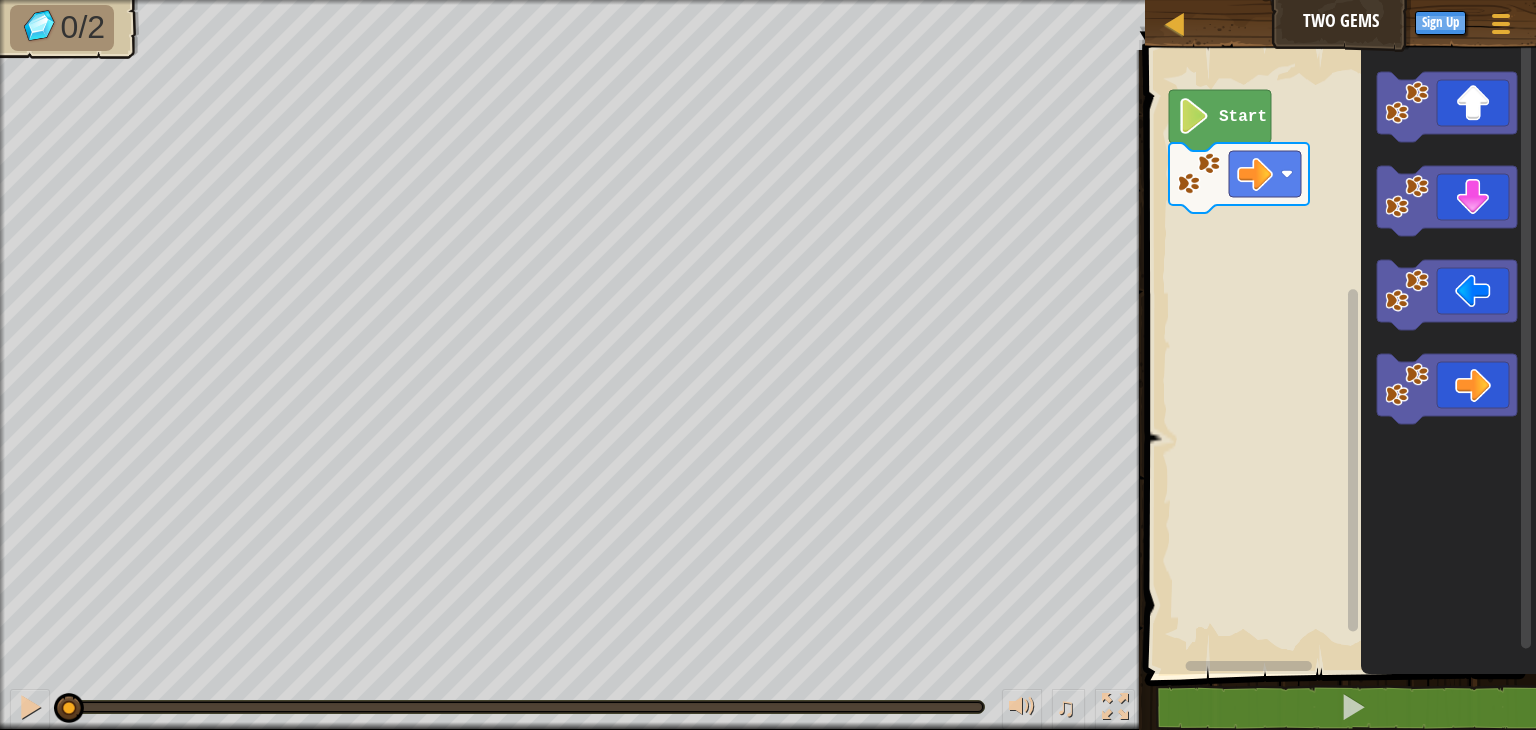 click 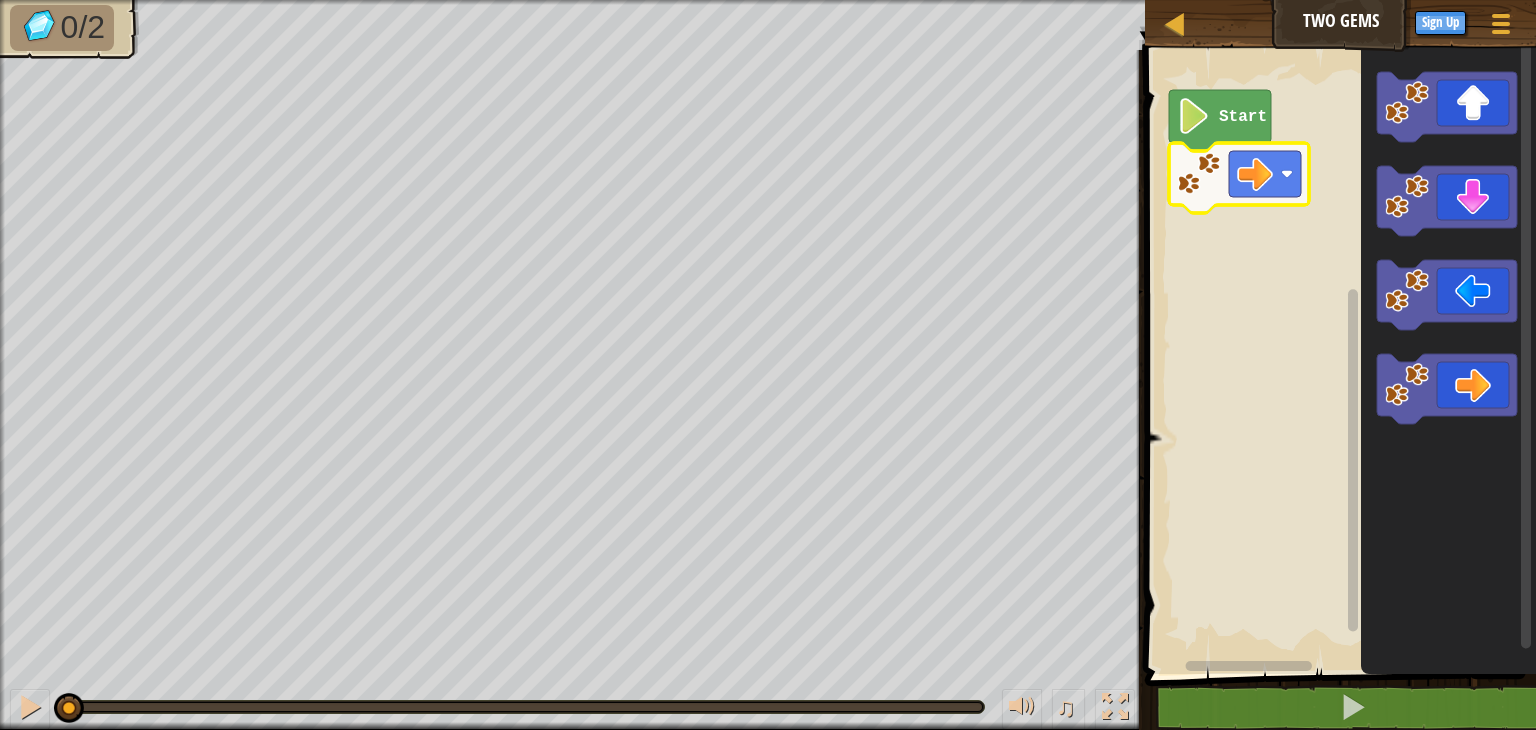 click 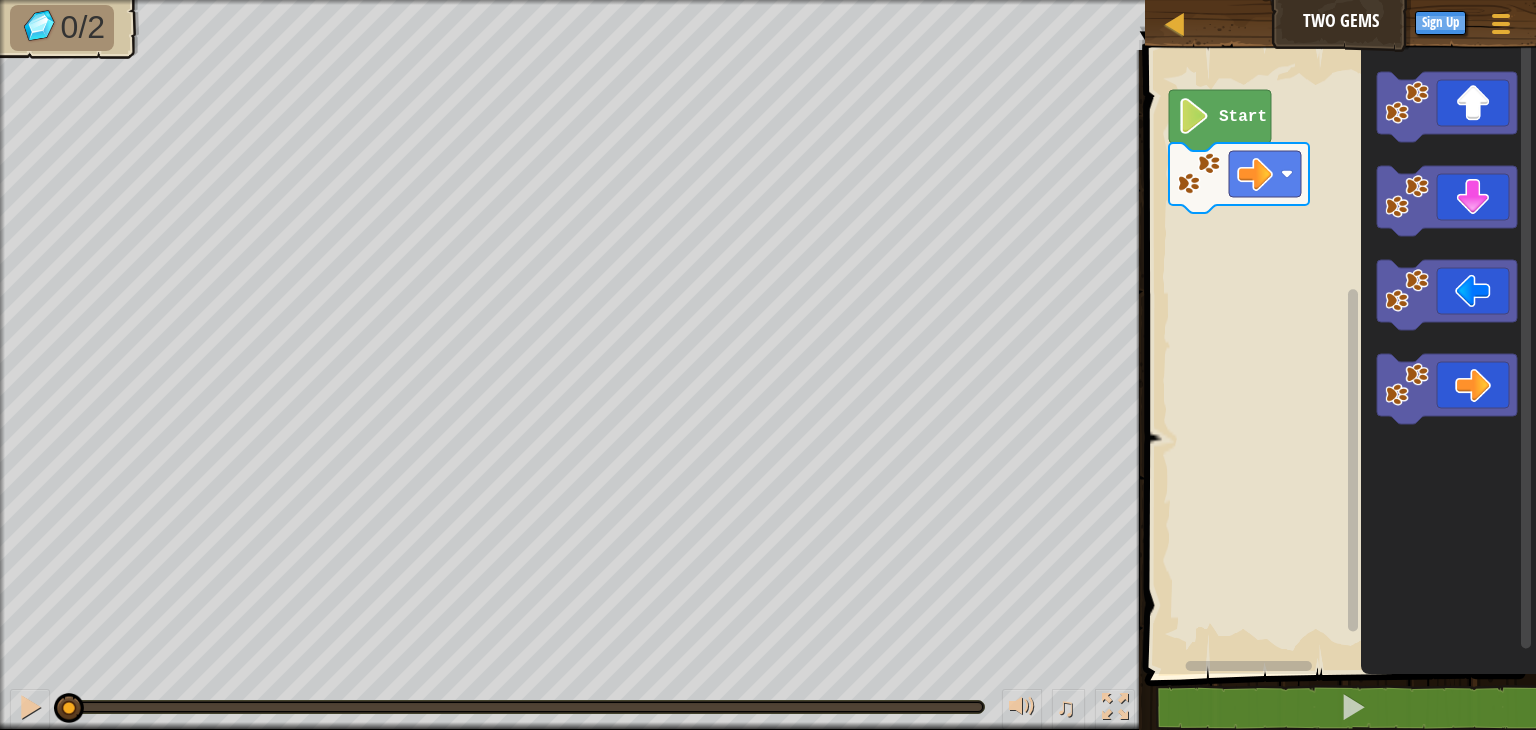 click 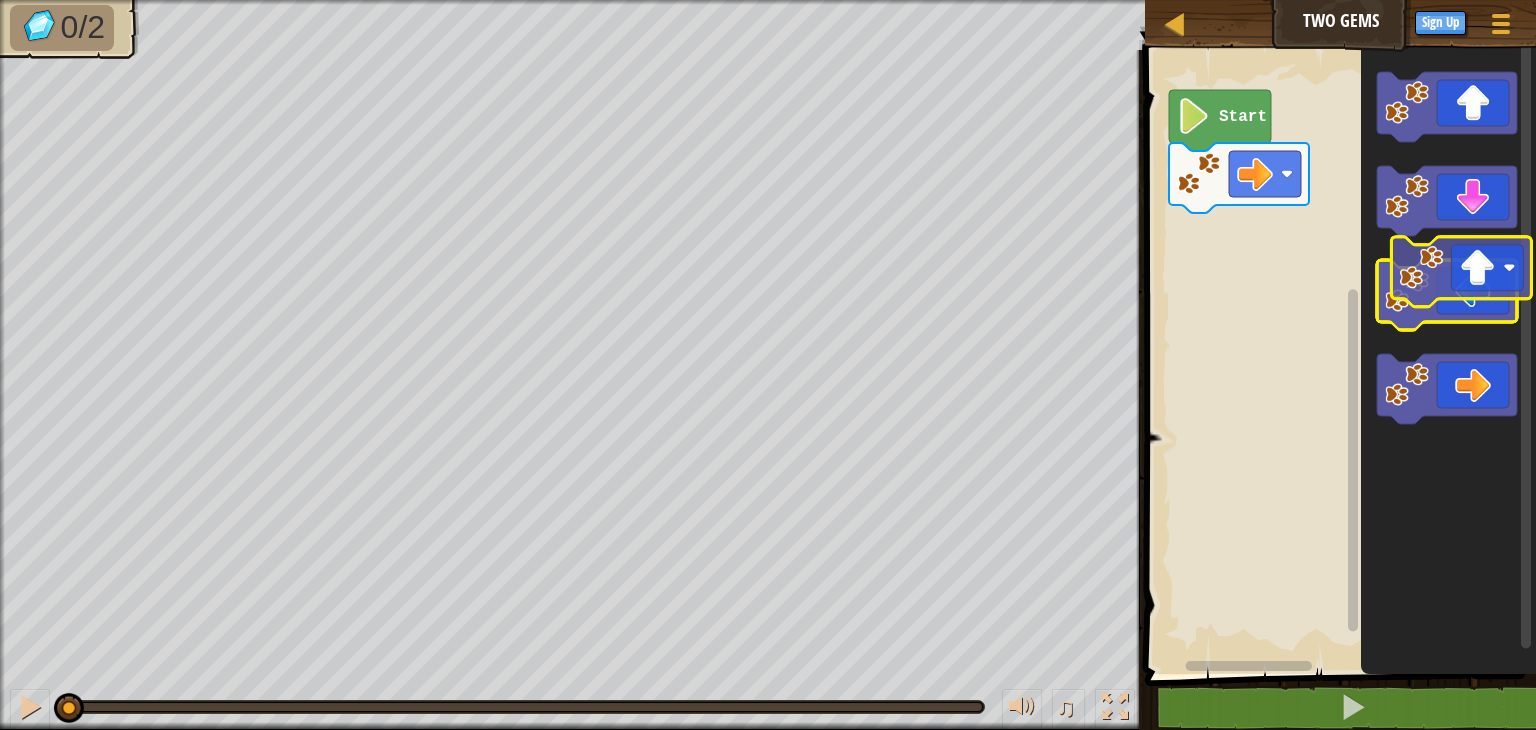 click 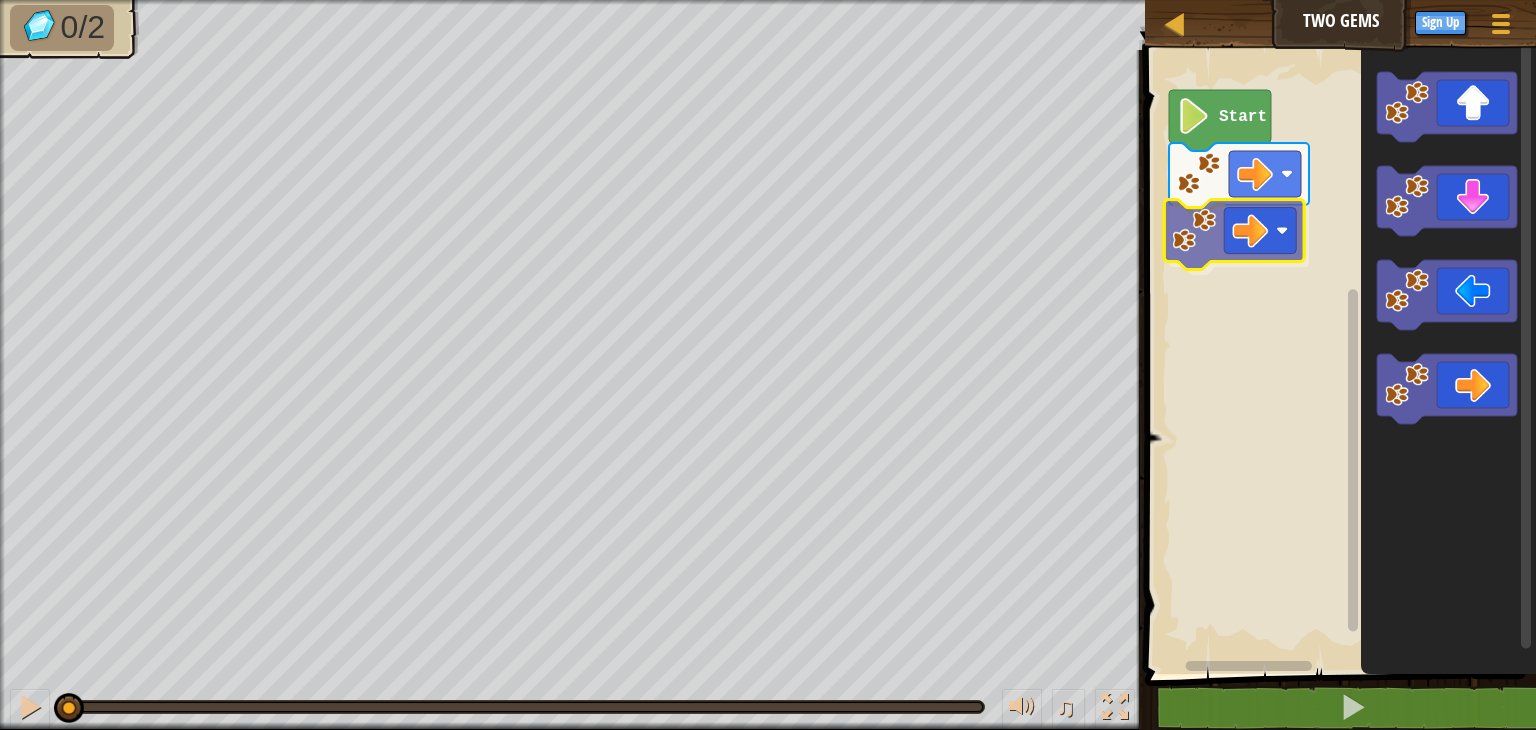 click on "Start" at bounding box center [1337, 357] 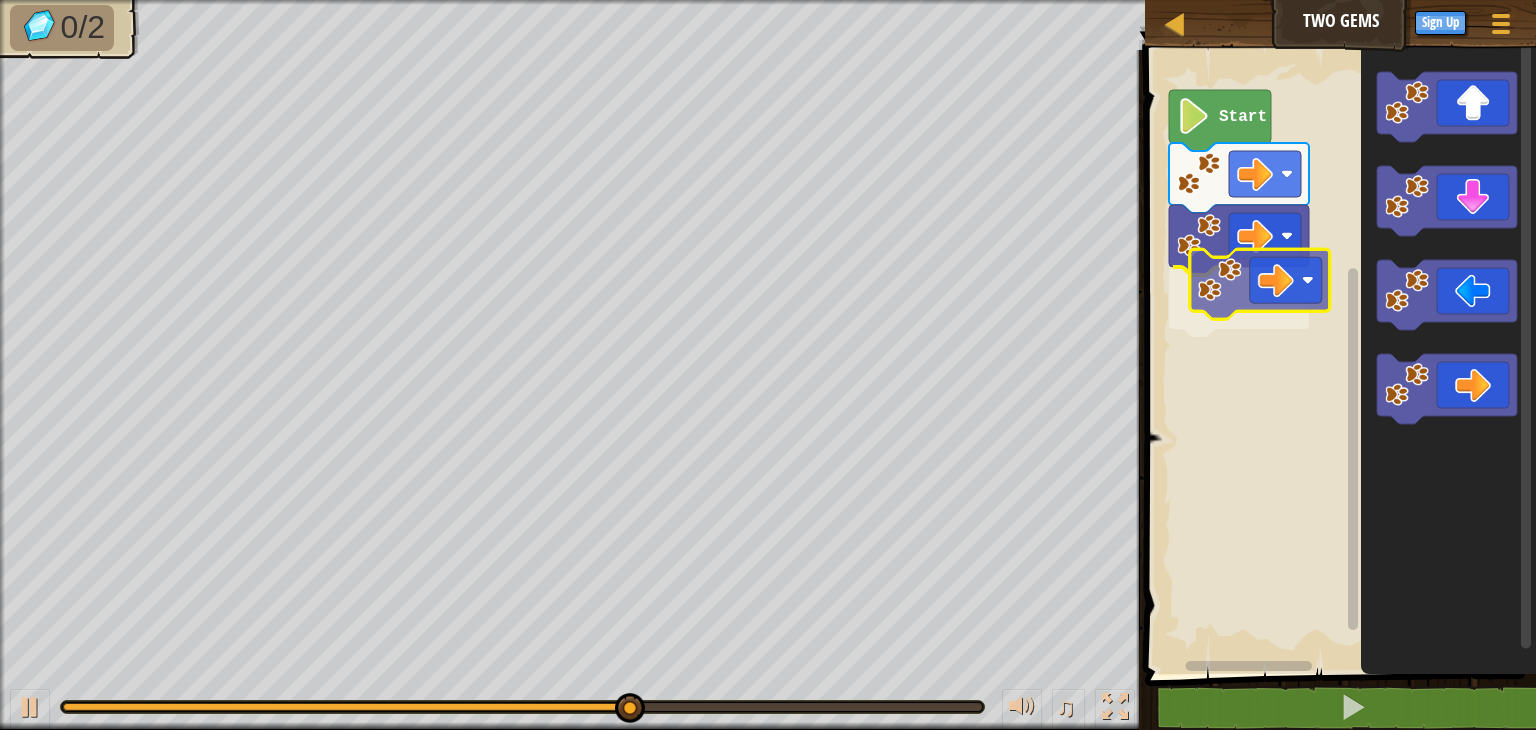 click on "Start" at bounding box center (1337, 357) 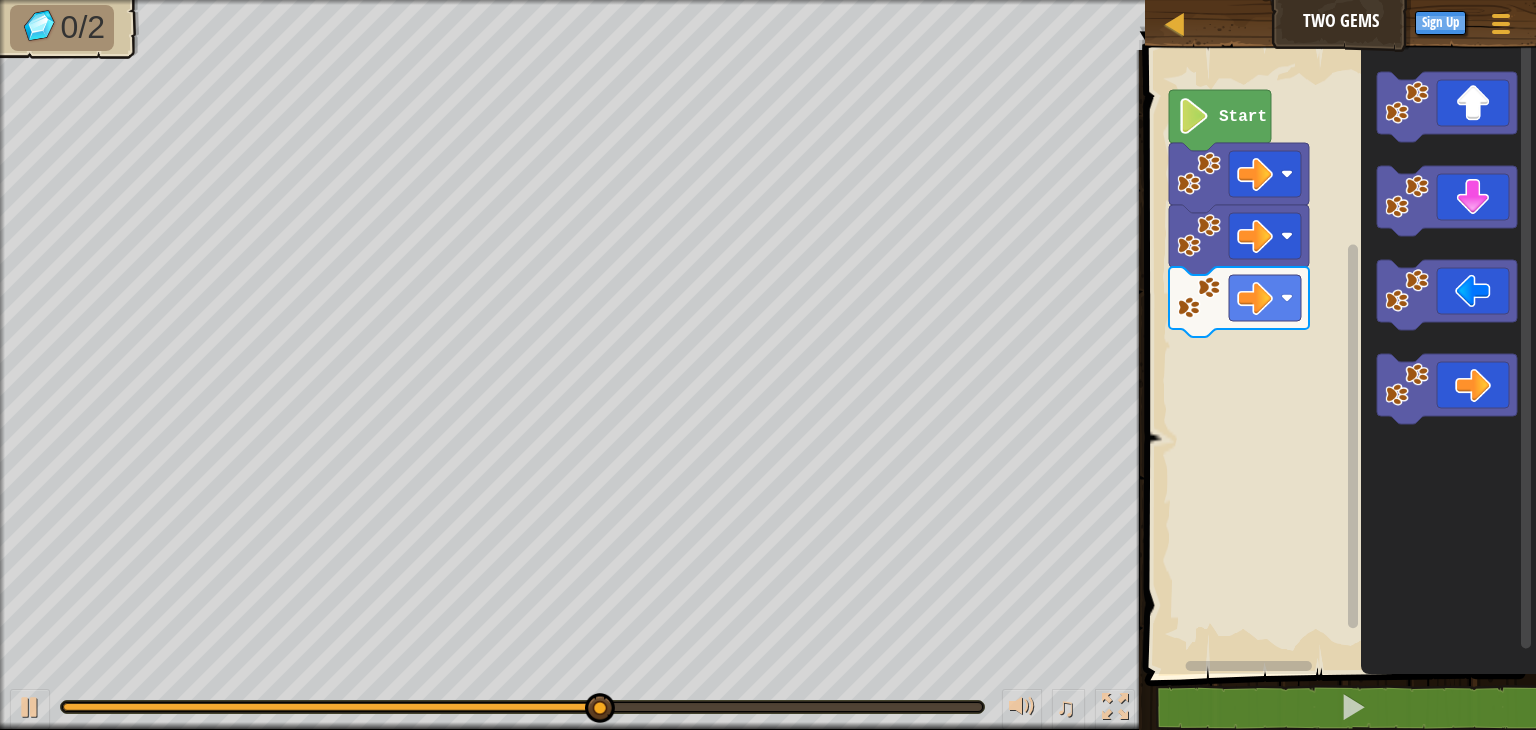 click on "Start" at bounding box center (1337, 357) 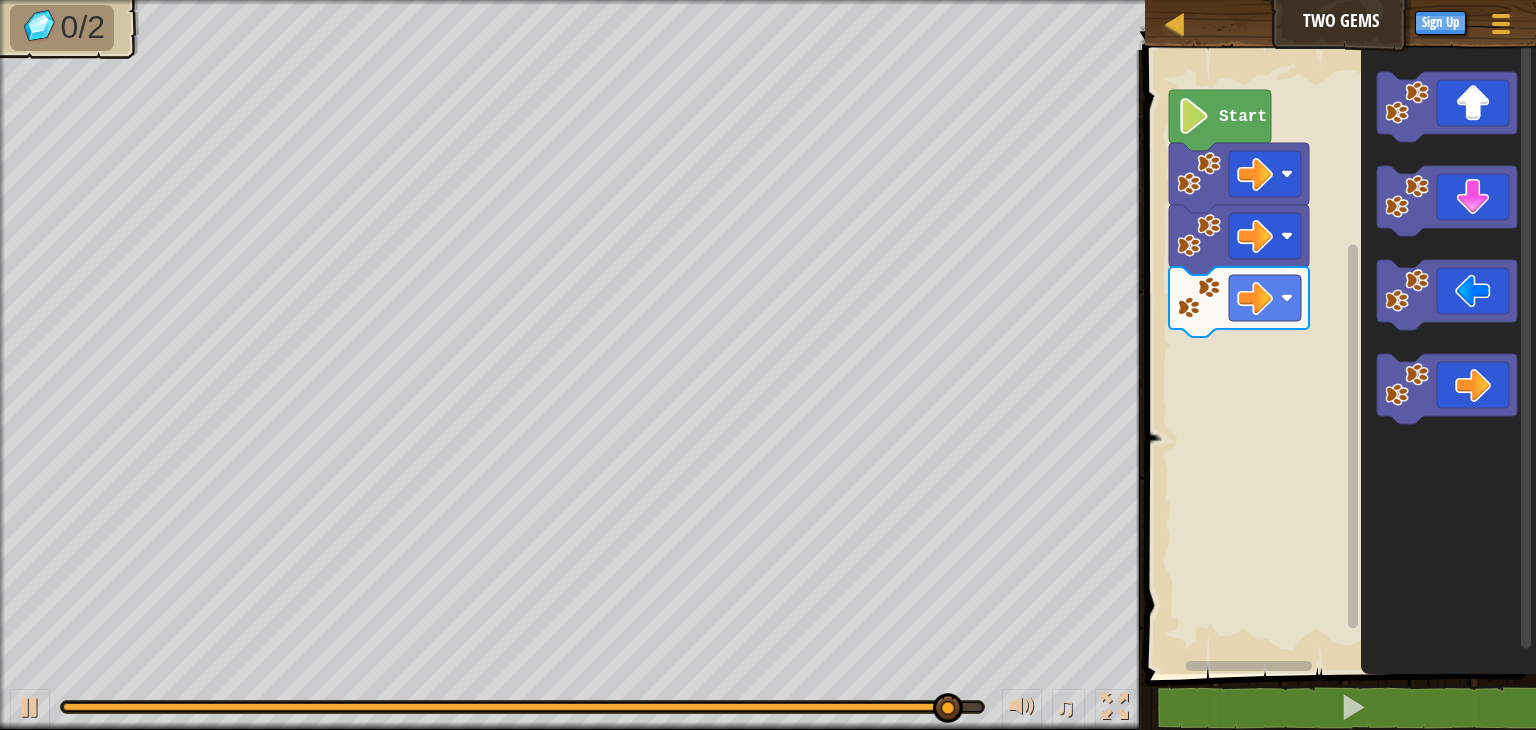 click on "Start" at bounding box center [1337, 357] 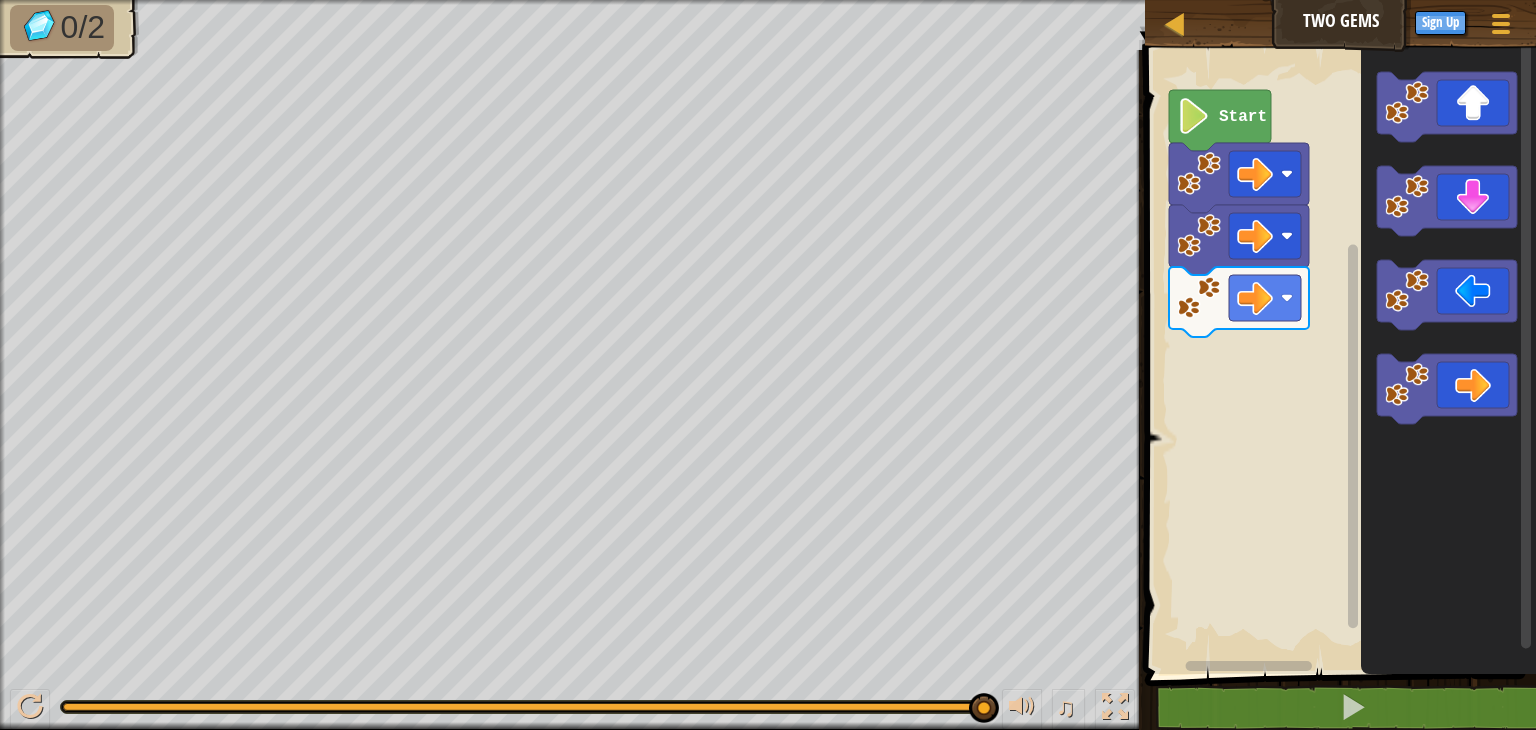 click on "Start" at bounding box center (1337, 357) 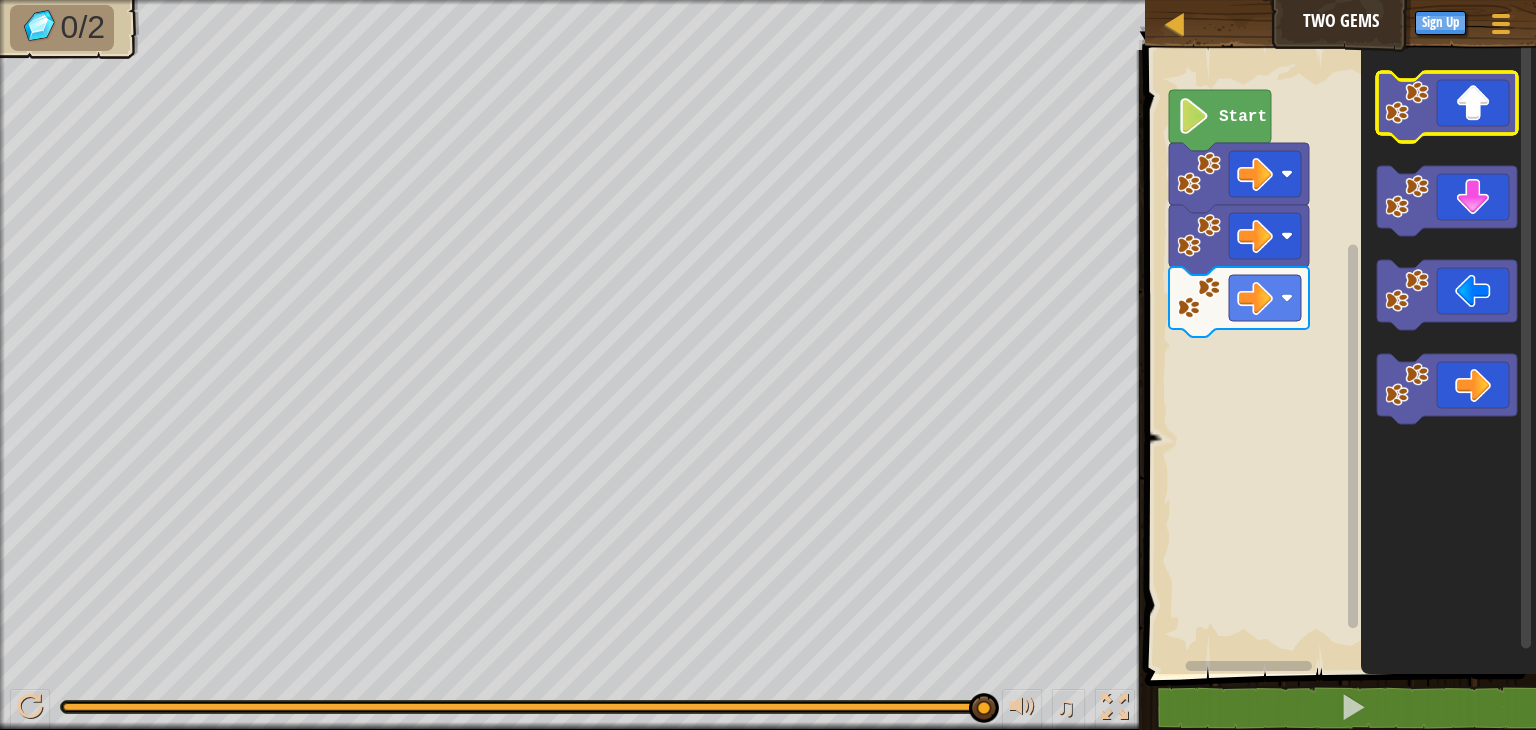 click 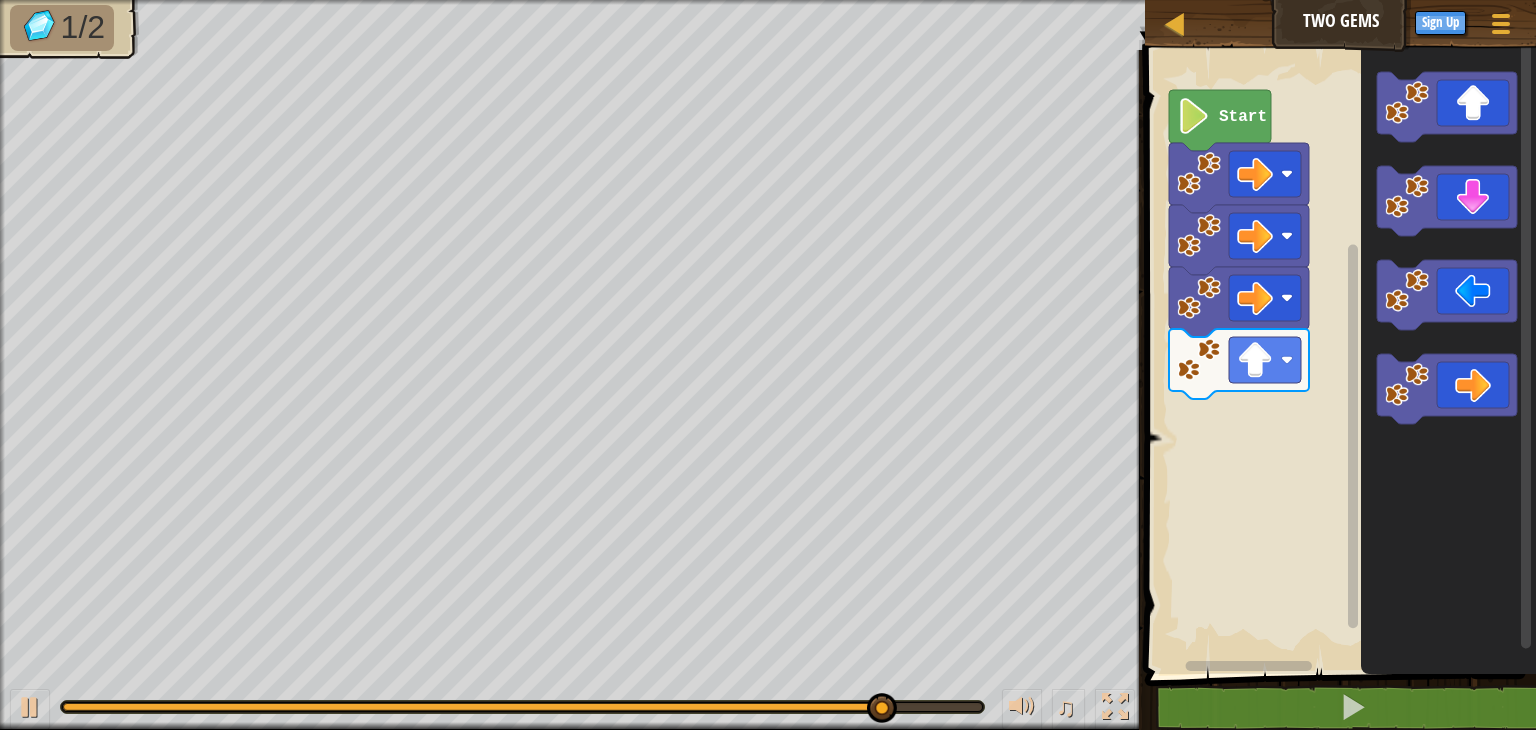 click on "Start" at bounding box center (1337, 357) 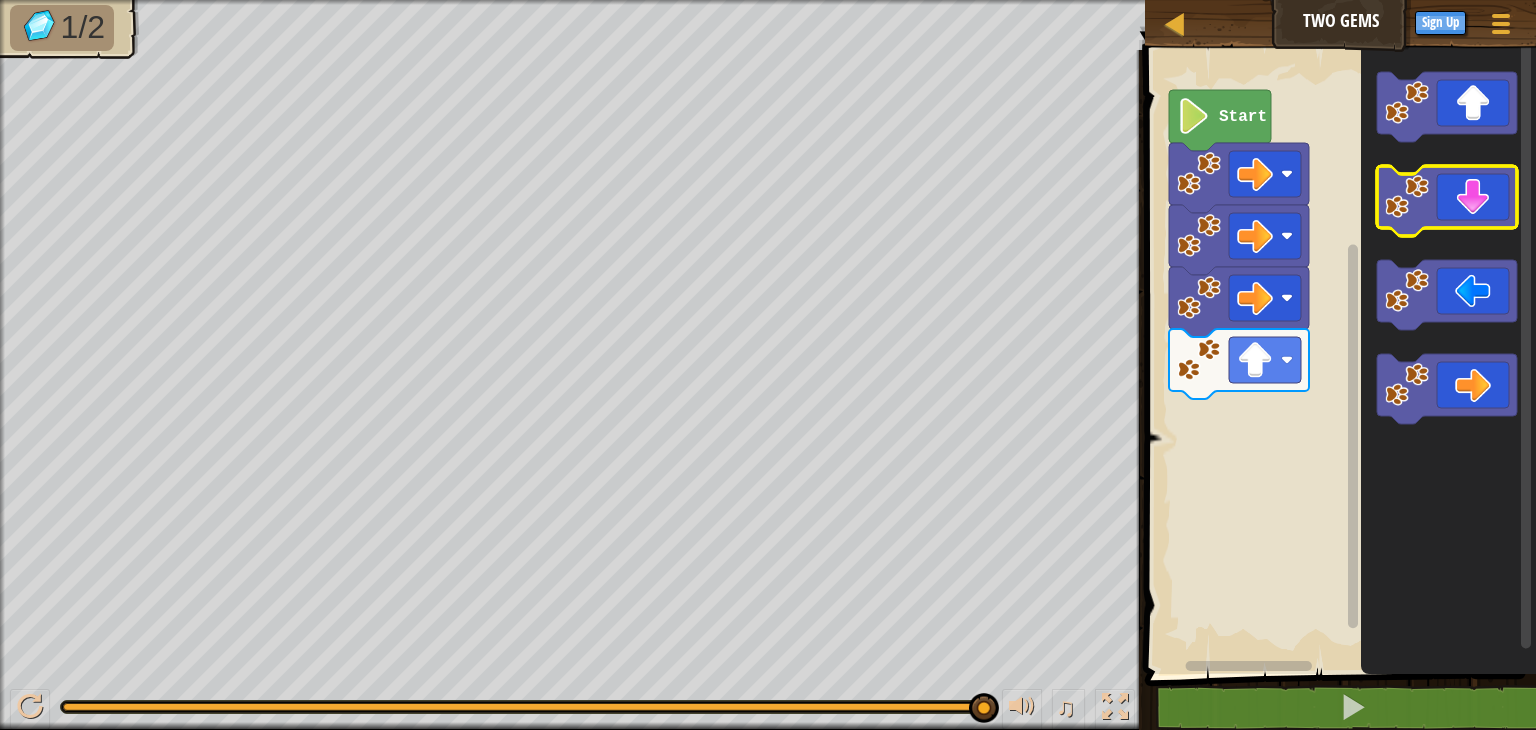 click 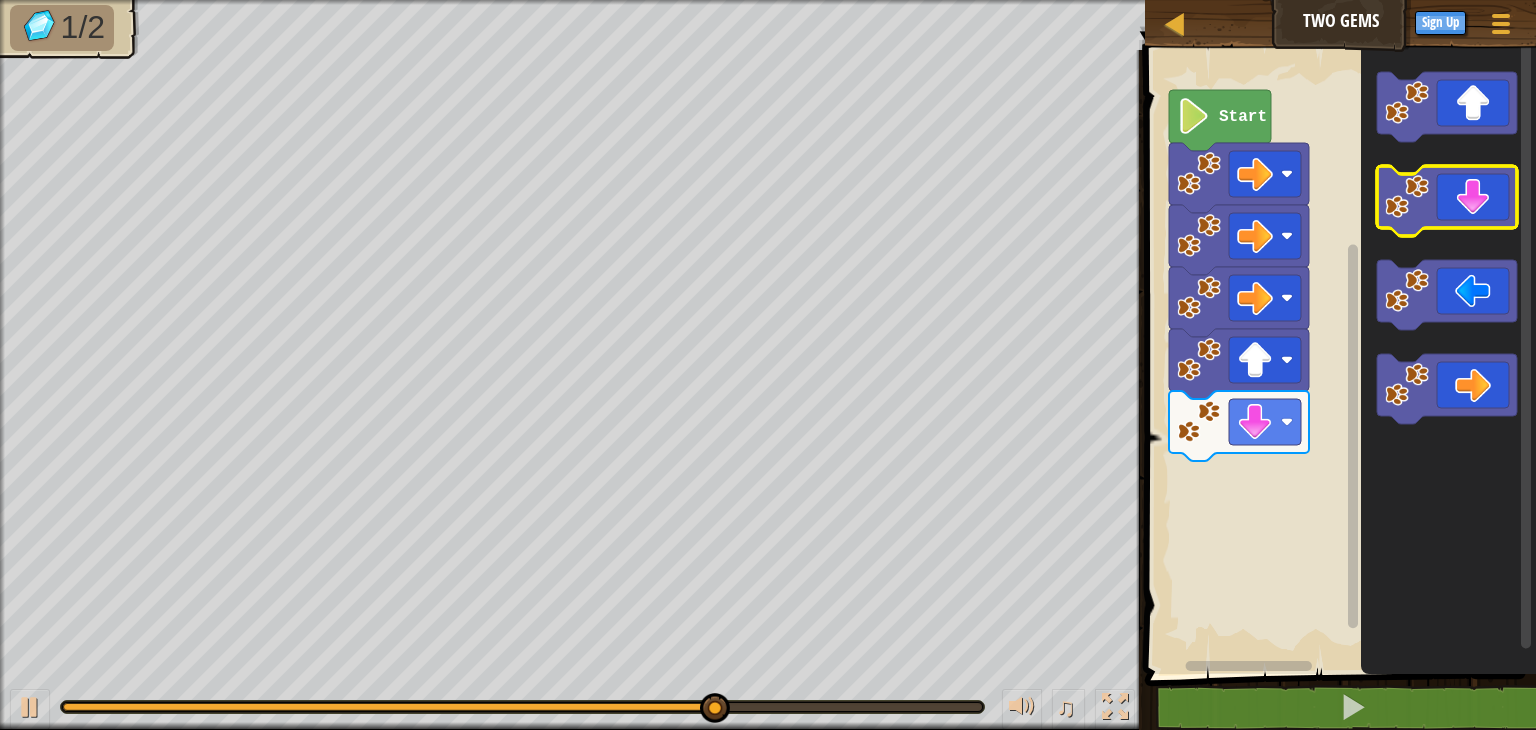 click 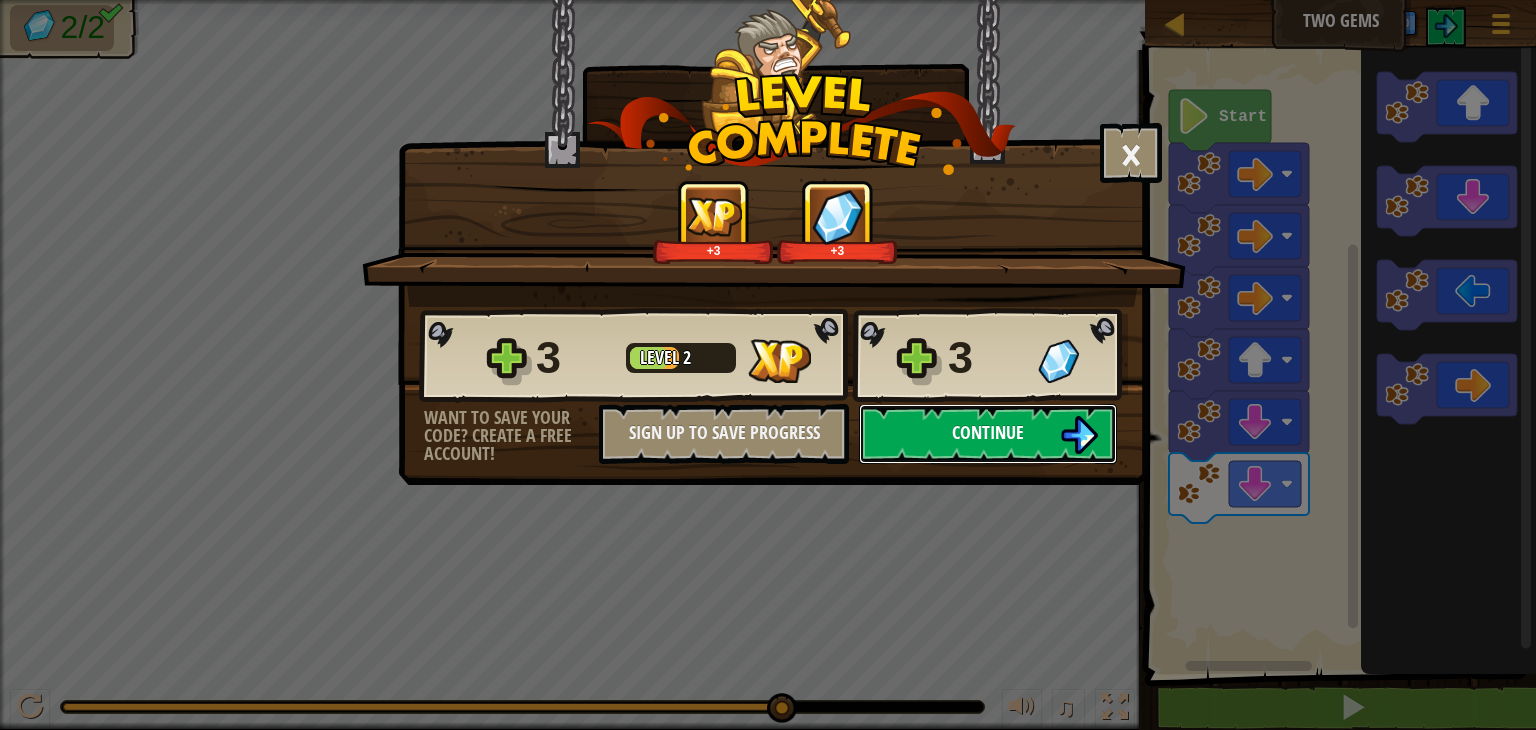 click on "Continue" at bounding box center [988, 434] 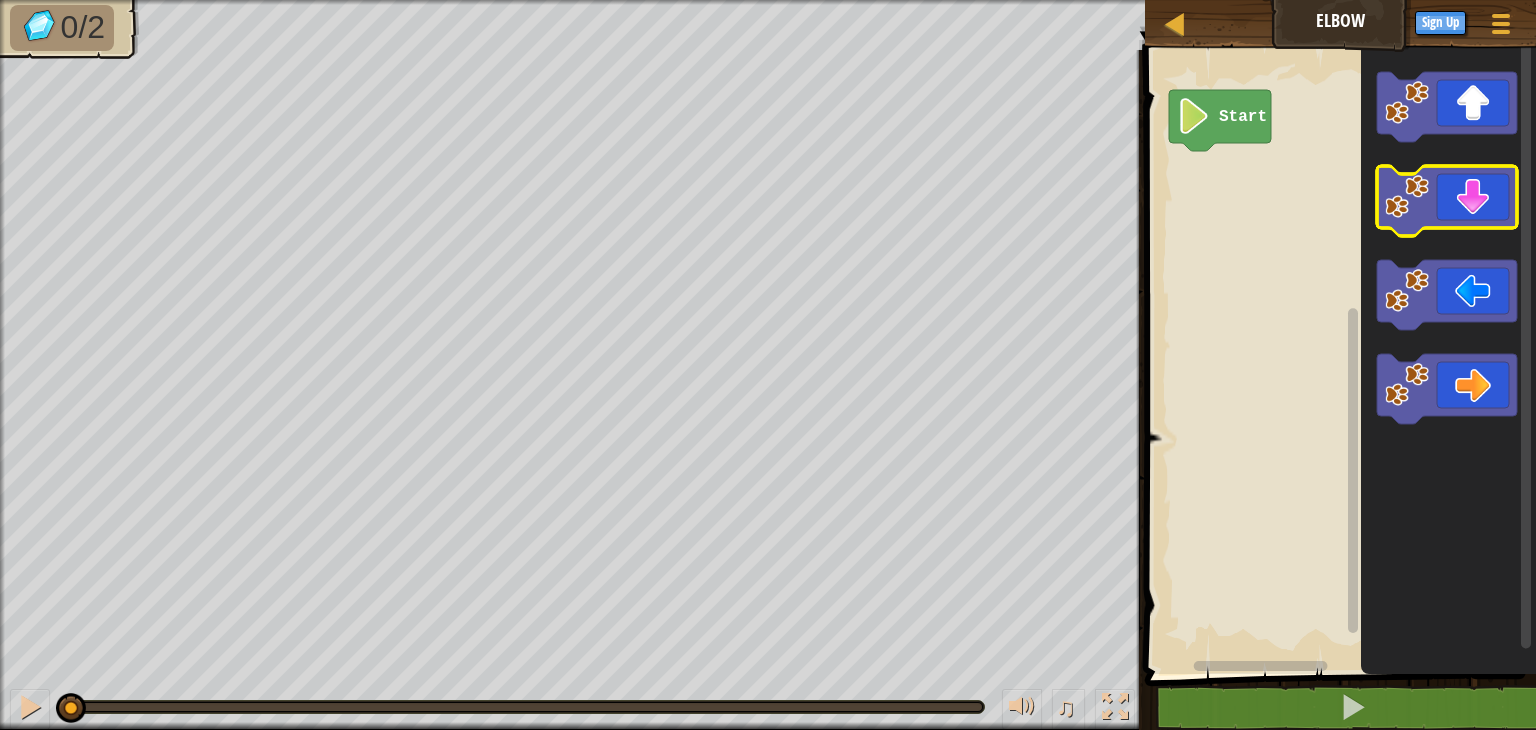 click 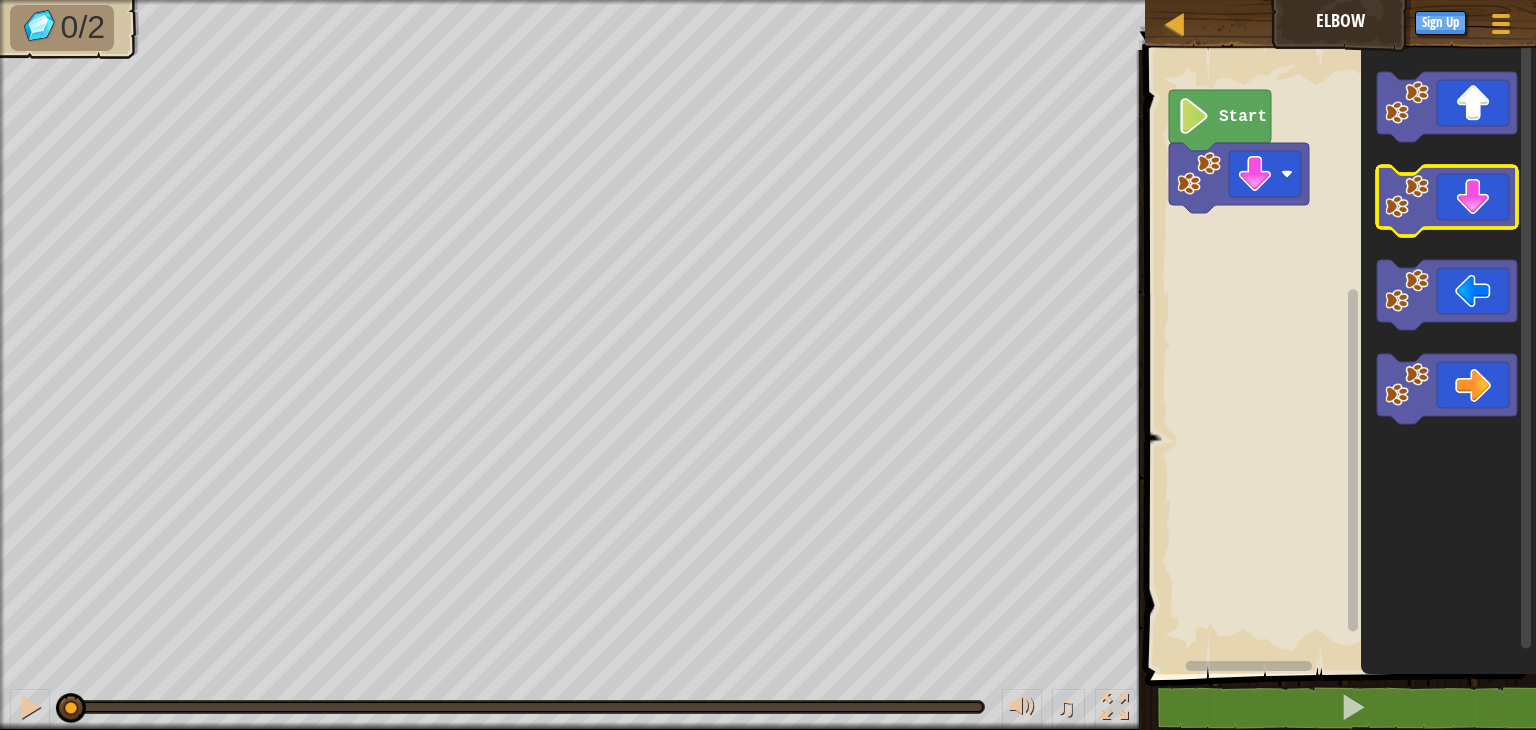 click 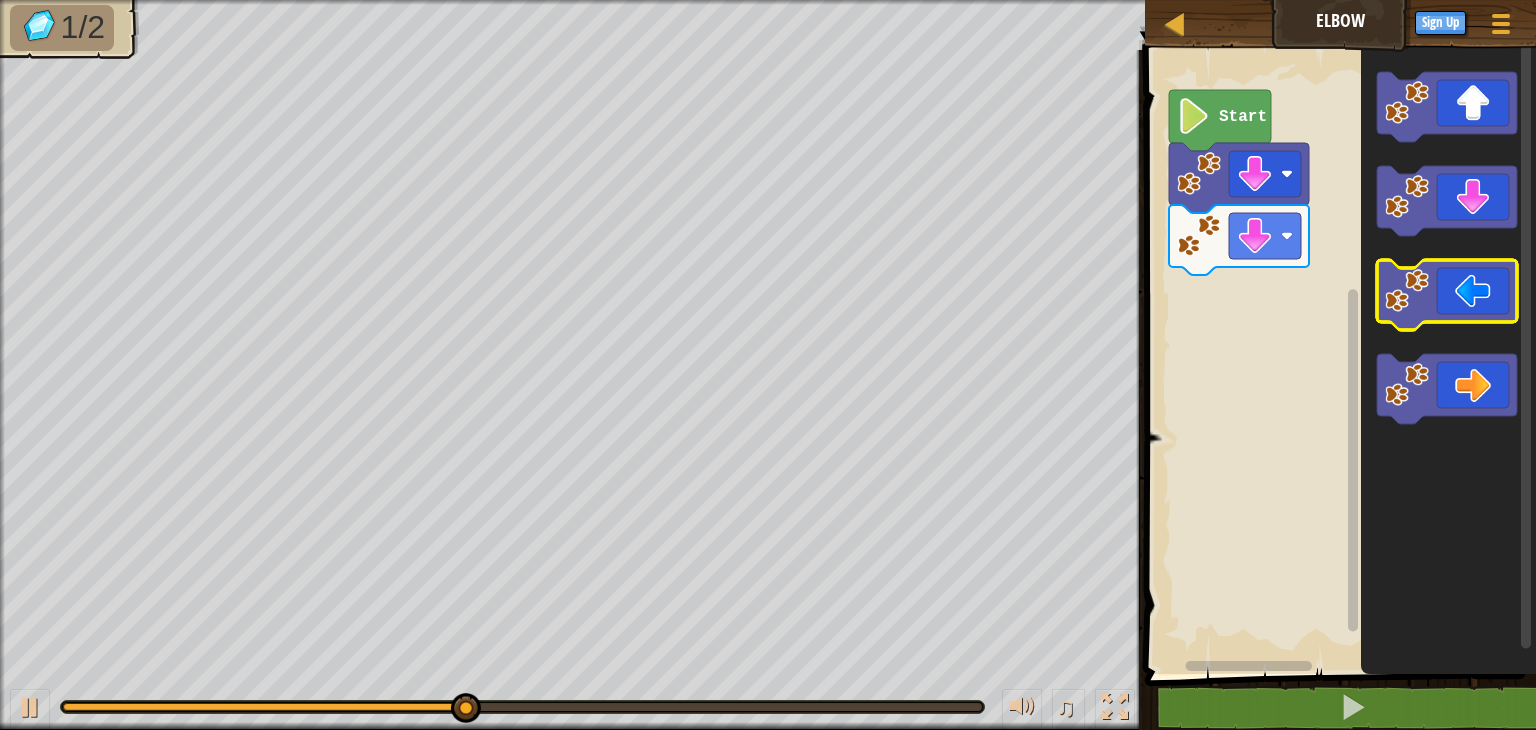 click 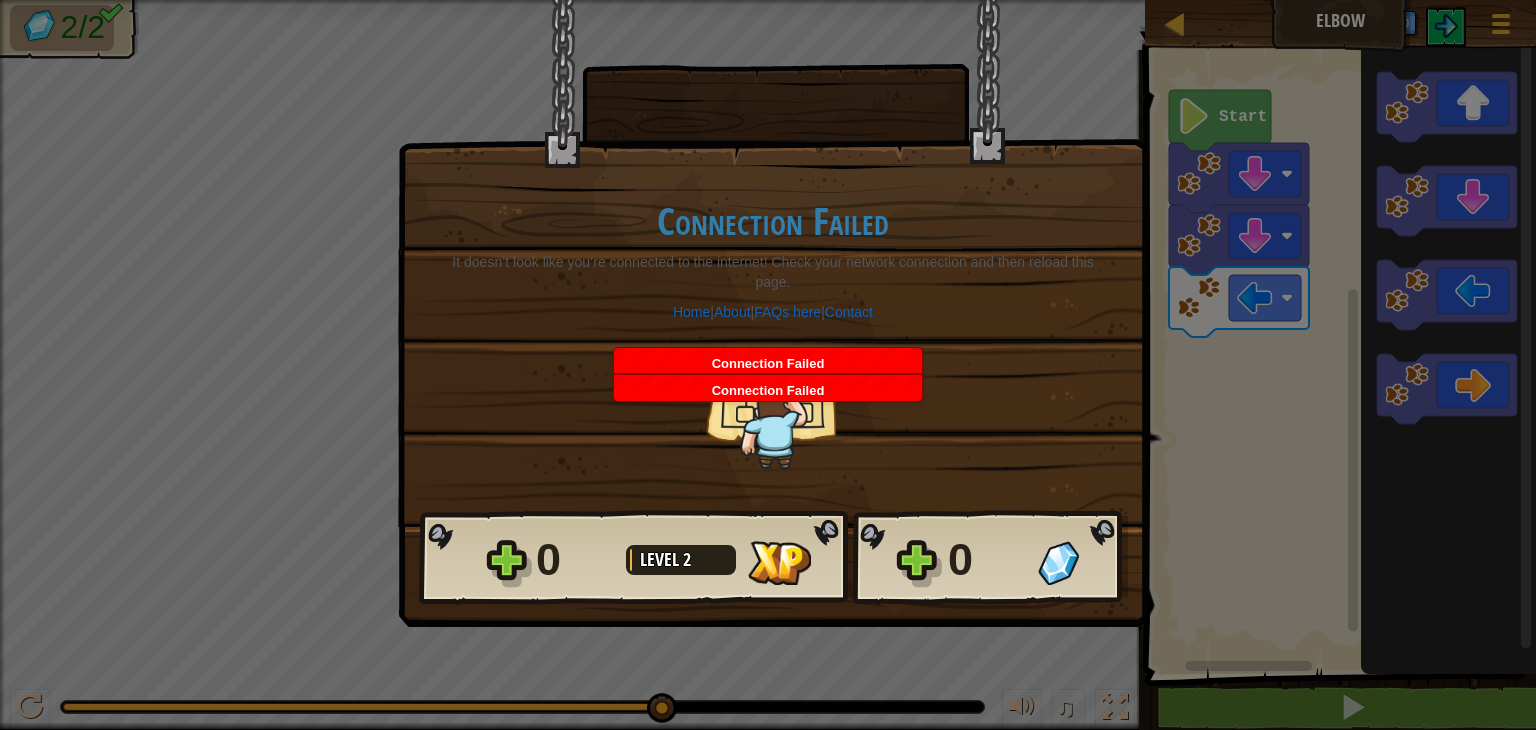 click on "Home  |  About  |  FAQs here  |  Contact" at bounding box center [773, 312] 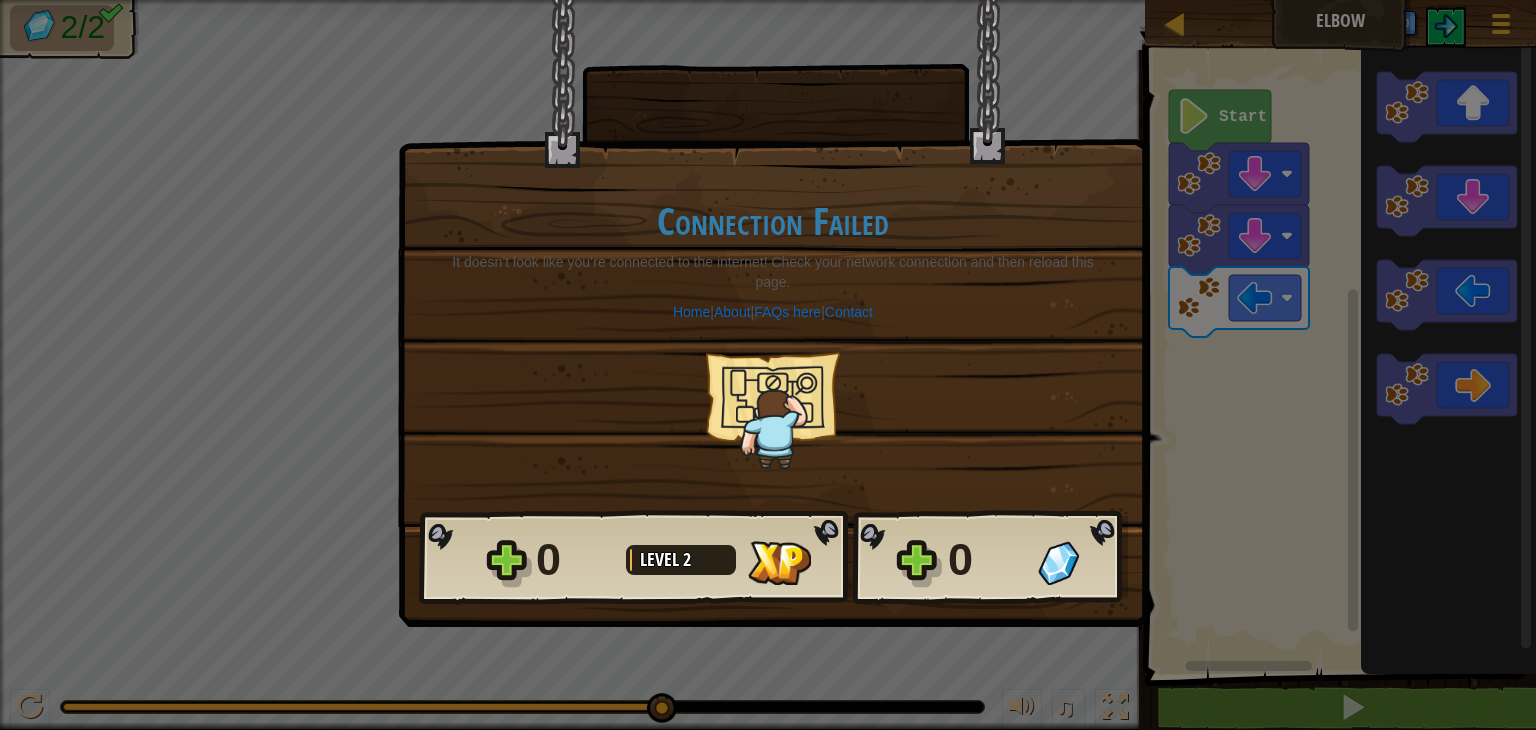 click on "[NUMBER] Level [NUMBER] [NUMBER]" at bounding box center [773, 558] 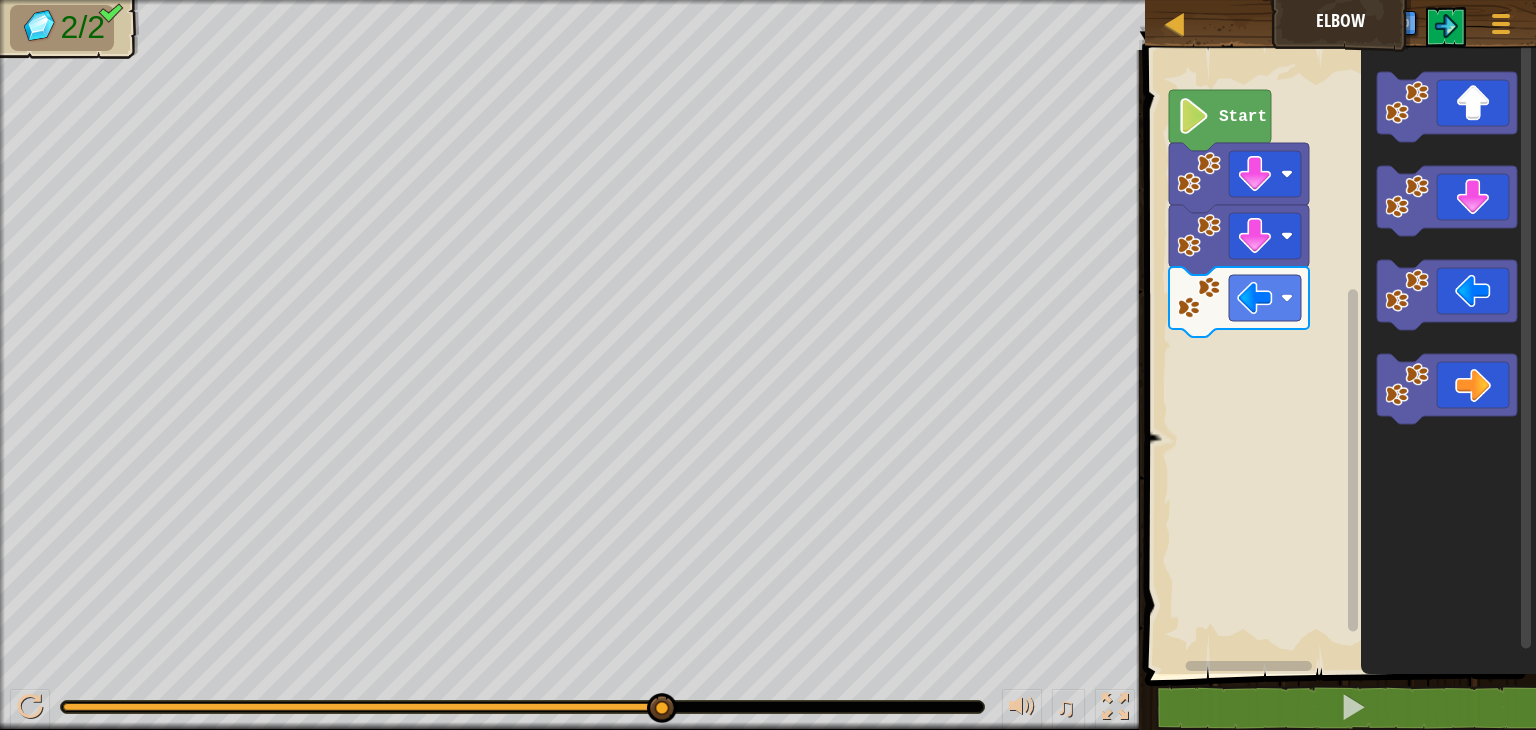click 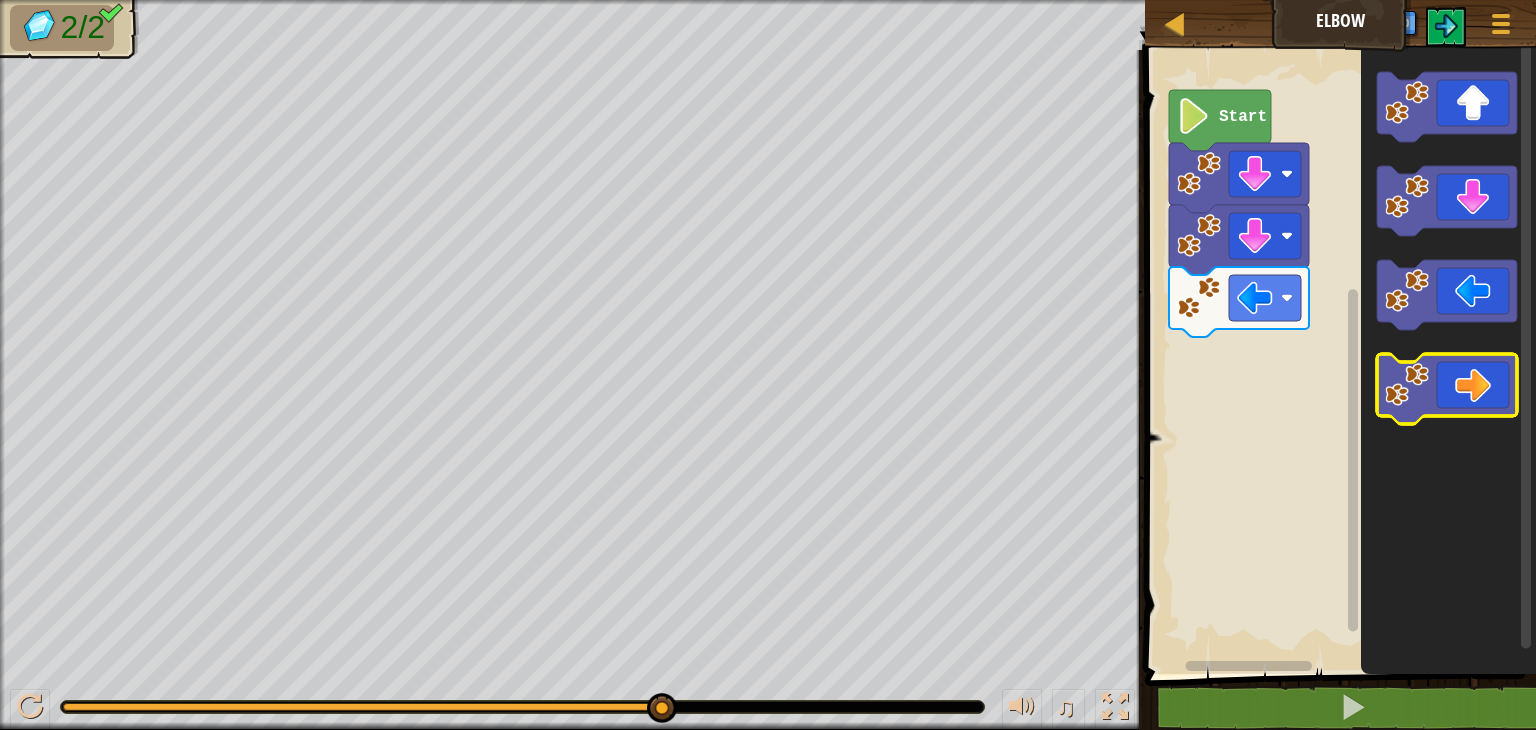 click 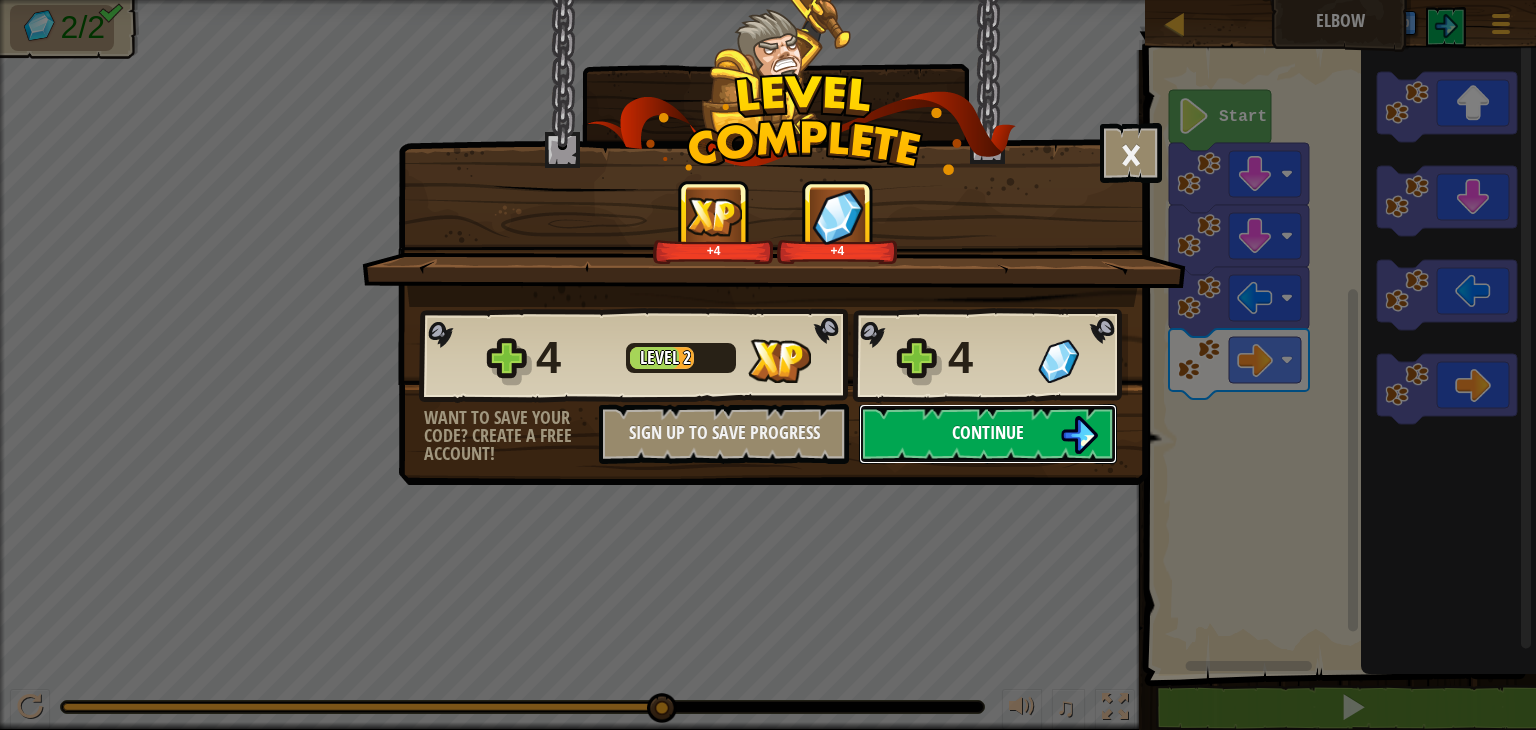 click on "Continue" at bounding box center (988, 434) 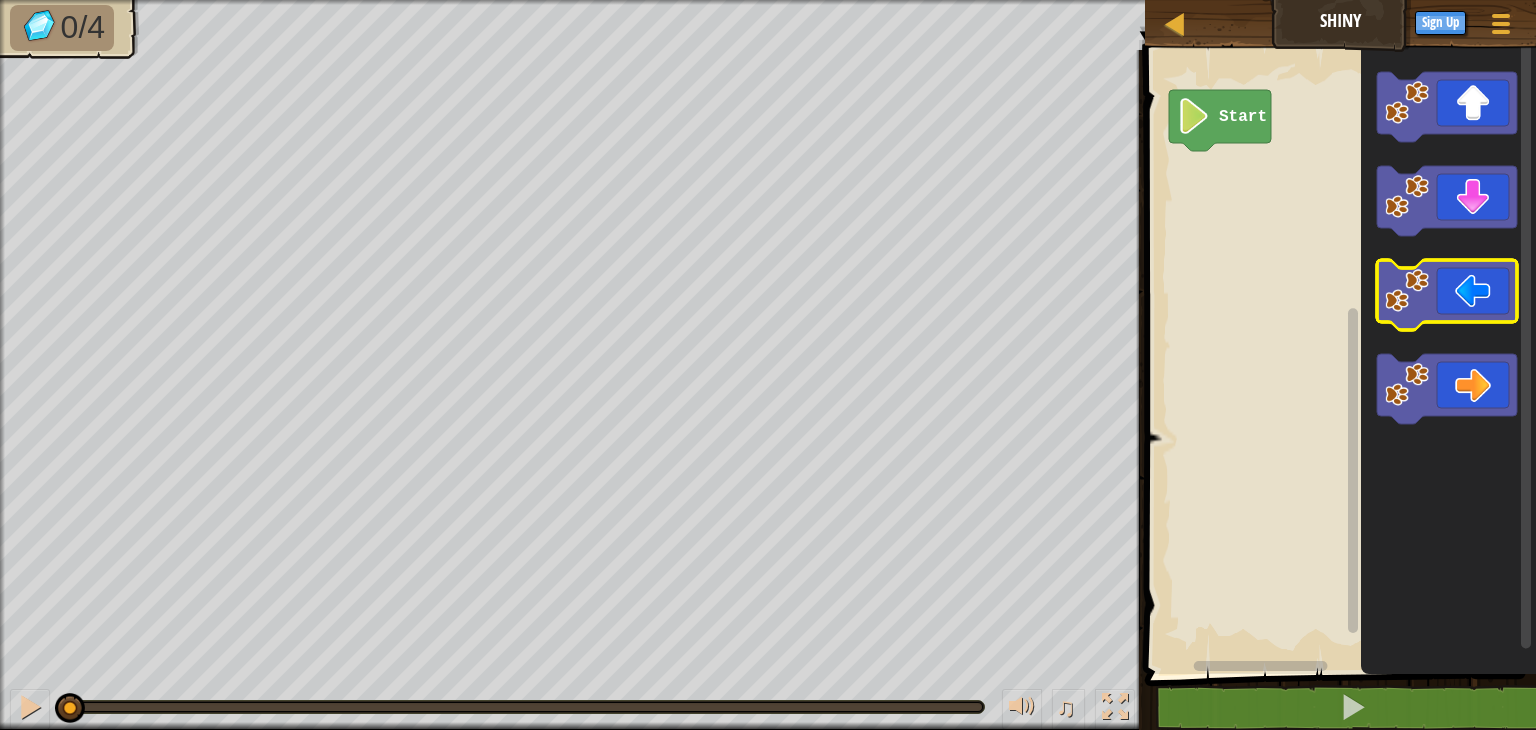 click 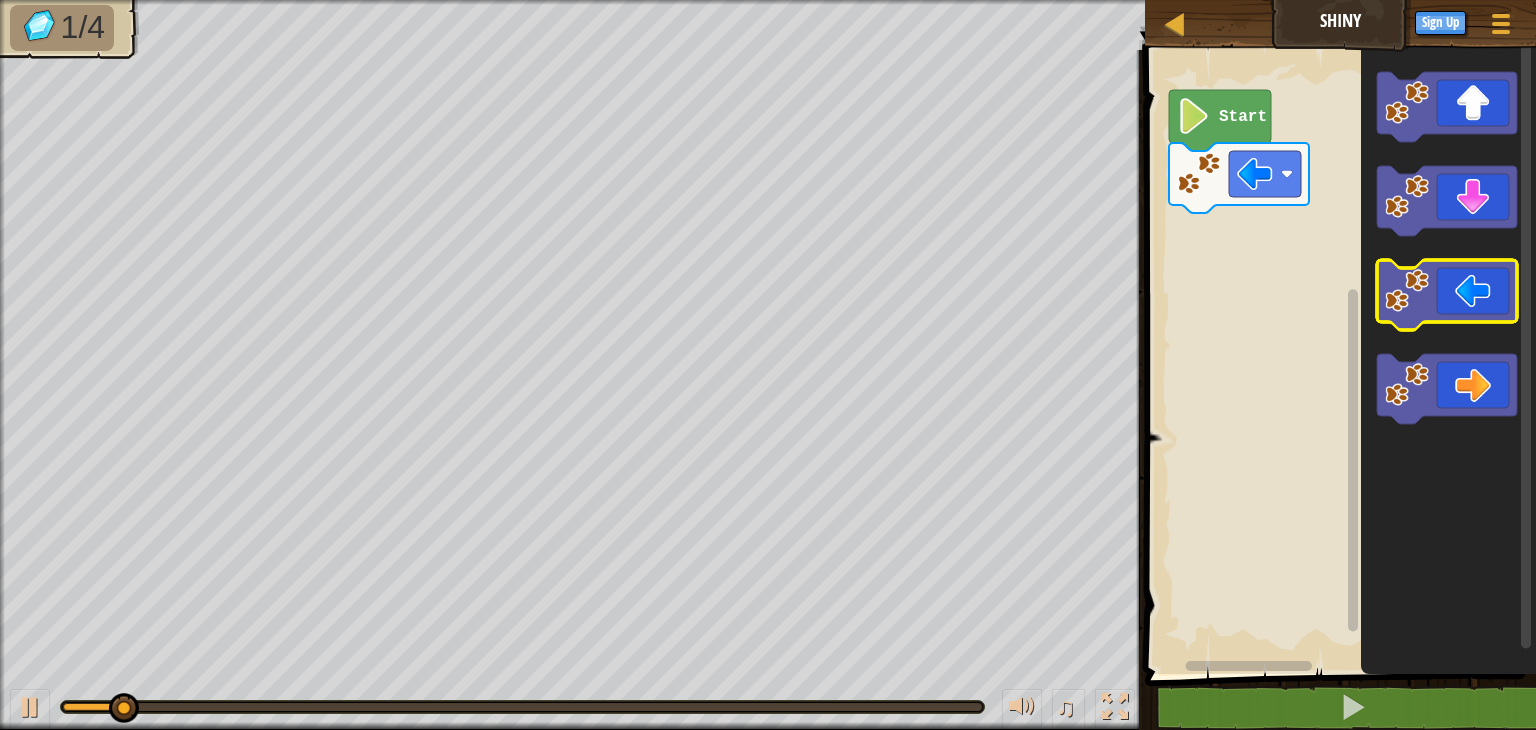 click 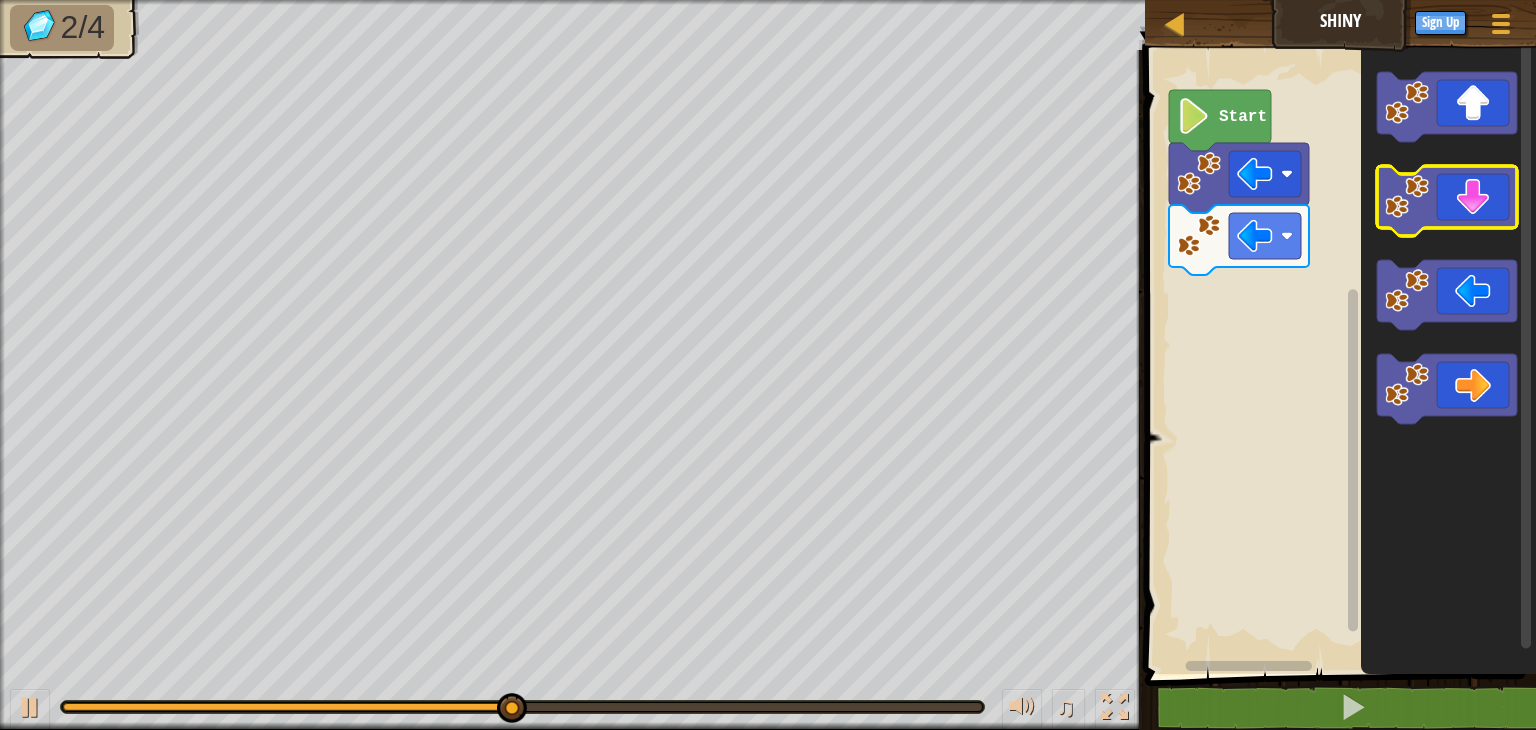 click 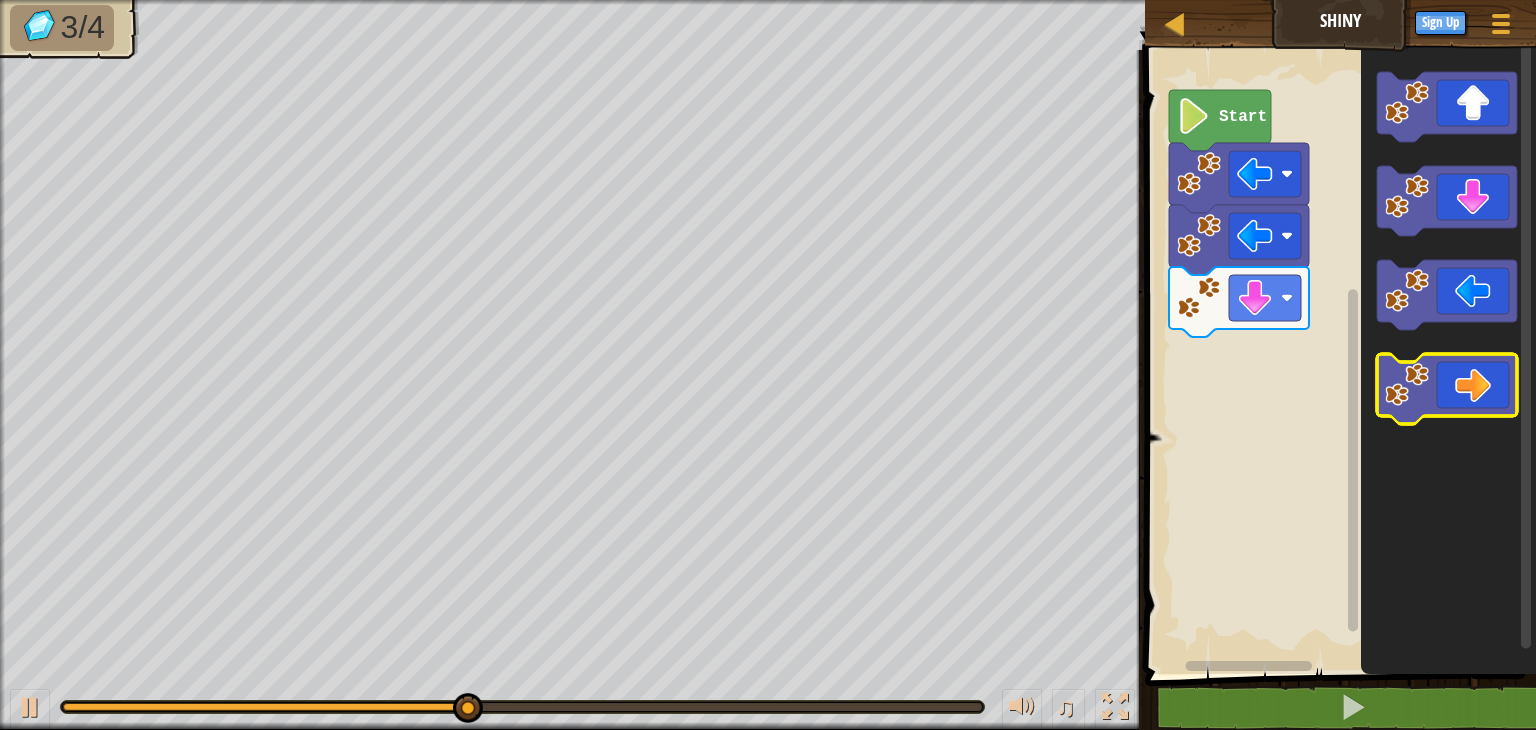 click 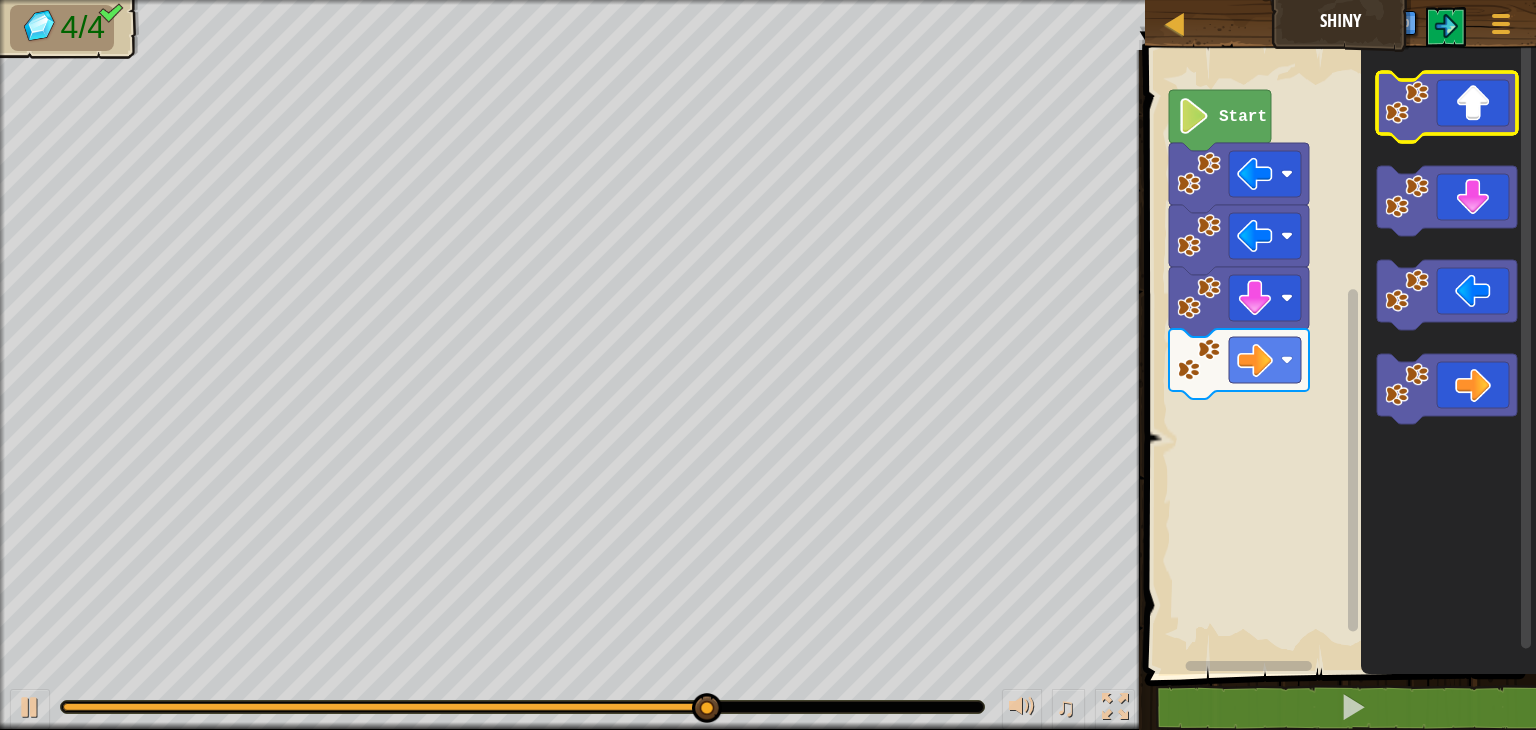 click on "Map Shiny Game Menu Sign Up [NUMBER]     הההההההההההההההההההההההההההההההההההההההההההההההההההההההההההההההההההההההההההההההההההההההההההההההההההההההההההההההההההההההההההההההההההההההההההההההההההההההההההההההההההההההההההההההההההההההההההההההההההההההההההההההההההההההההההההההההההההההההההההההההההההההההההההההה XXXXXXXXXXXXXXXXXXXXXXXXXXXXXXXXXXXXXXXXXXXXXXXXXXXXXXXXXXXXXXXXXXXXXXXXXXXXXXXXXXXXXXXXXXXXXXXXXXXXXXXXXXXXXXXXXXXXXXXXXXXXXXXXXXXXXXXXXXXXXXXXXXXXXXXXXXXXXXXXXXXXXXXXXXXXXXXXXXXXXXXXXXXXXXXXXXXXXXXXXXXXXXXXXXXXXXXXXXXXXXXXXXXXXXXXXXXXXXXXXXXXXXXXXXXXXXXX Solution × Blocks [NUMBER]     Start Code Saved Programming language : Python Statement   /  Call   /  go('up') go('down') go('left') go('right') × Fix Your Code Need help? Ask the AI [NUMBER]/[NUMBER] ♫ Cougar Skip [NUMBER] go('left') [NUMBER] [NUMBER] [NUMBER]" at bounding box center [768, 0] 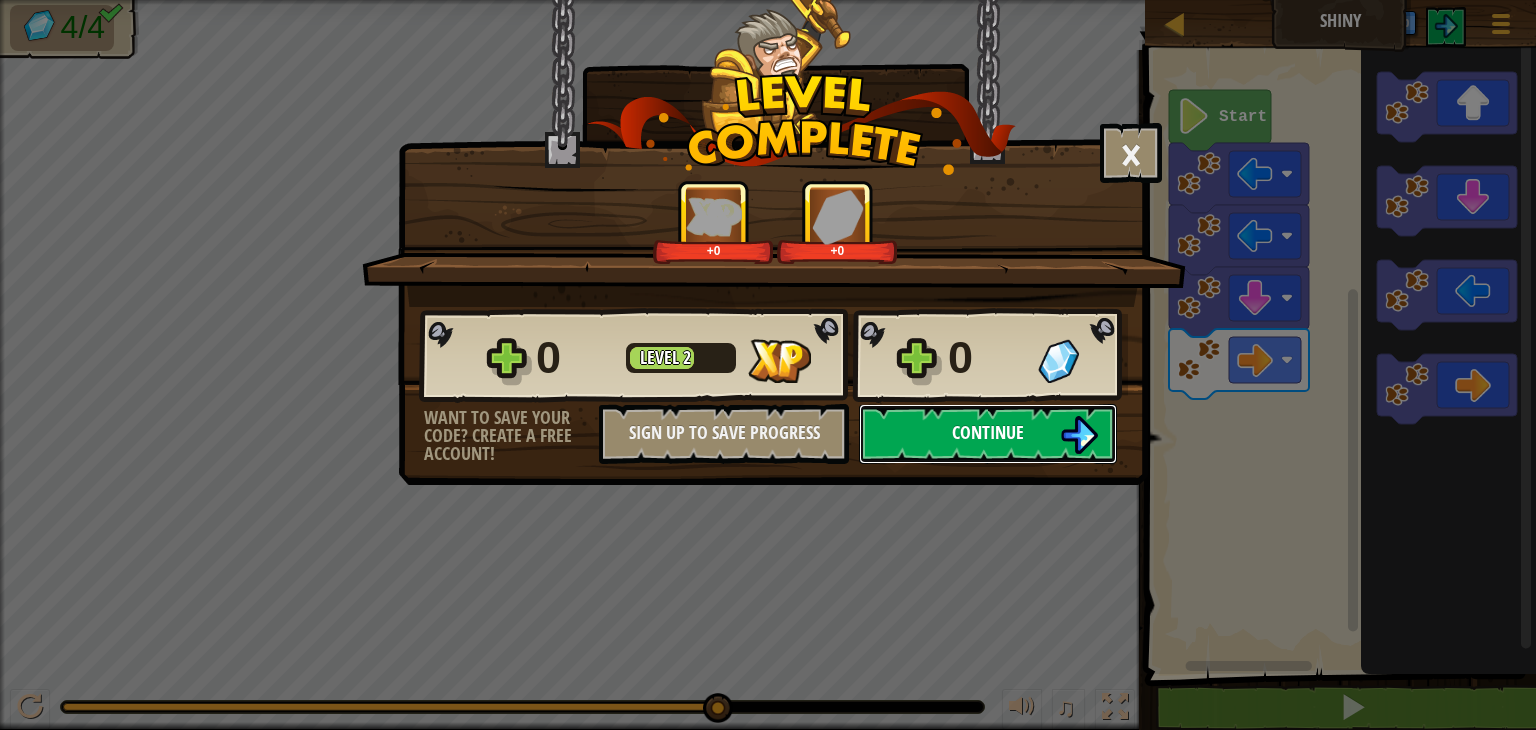click at bounding box center (1079, 435) 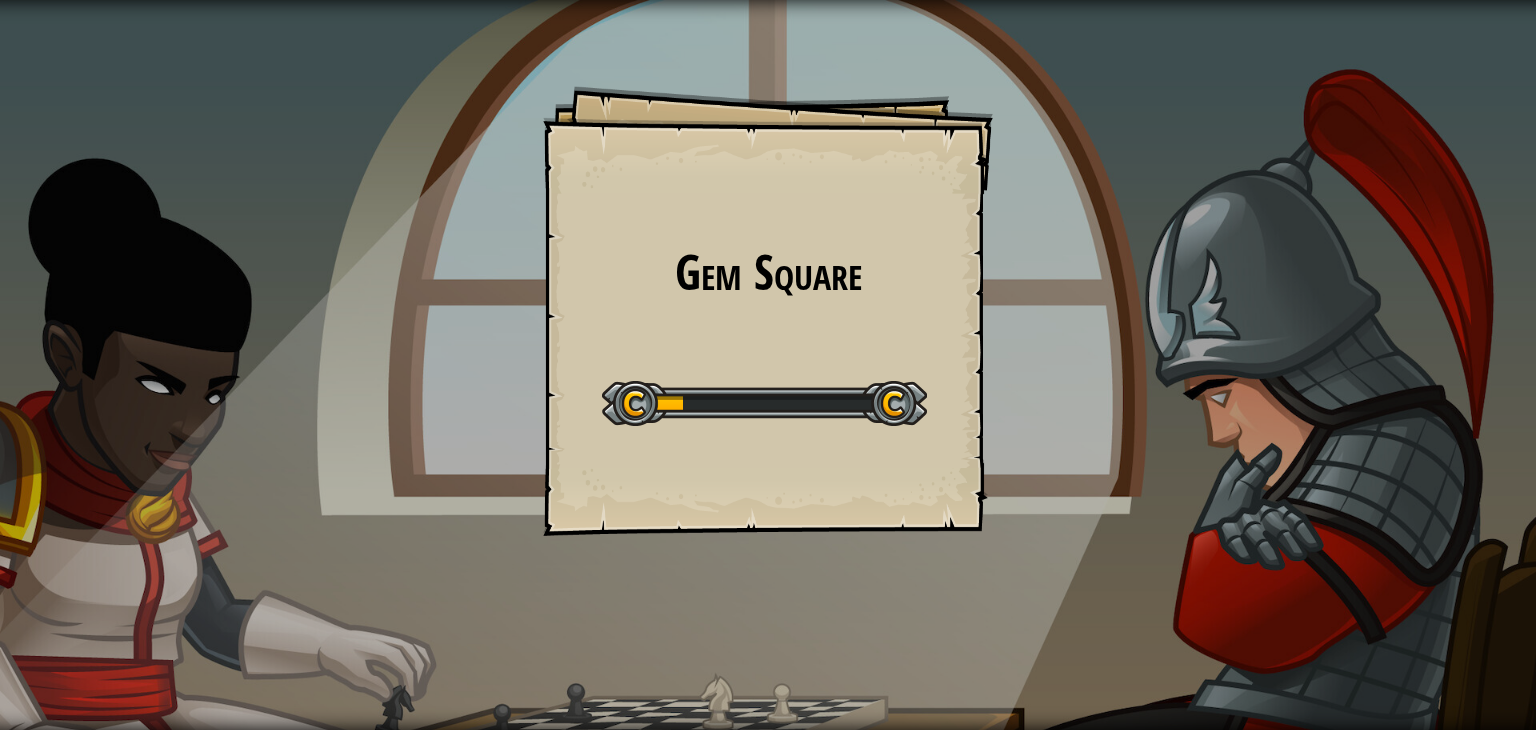 click on "Gem Square Goals Start Level Error loading from server. Try refreshing the page. You'll need a subscription to play this level. Subscribe You'll need to join a course to play this level. Back to my courses Ask your teacher to assign a license to you so you can continue to play CodeCombat! Back to my courses This level is locked. Back to my courses Measuring programming progress by lines of code is like measuring aircraft building progress by weight. — Bill Gates" at bounding box center (768, 365) 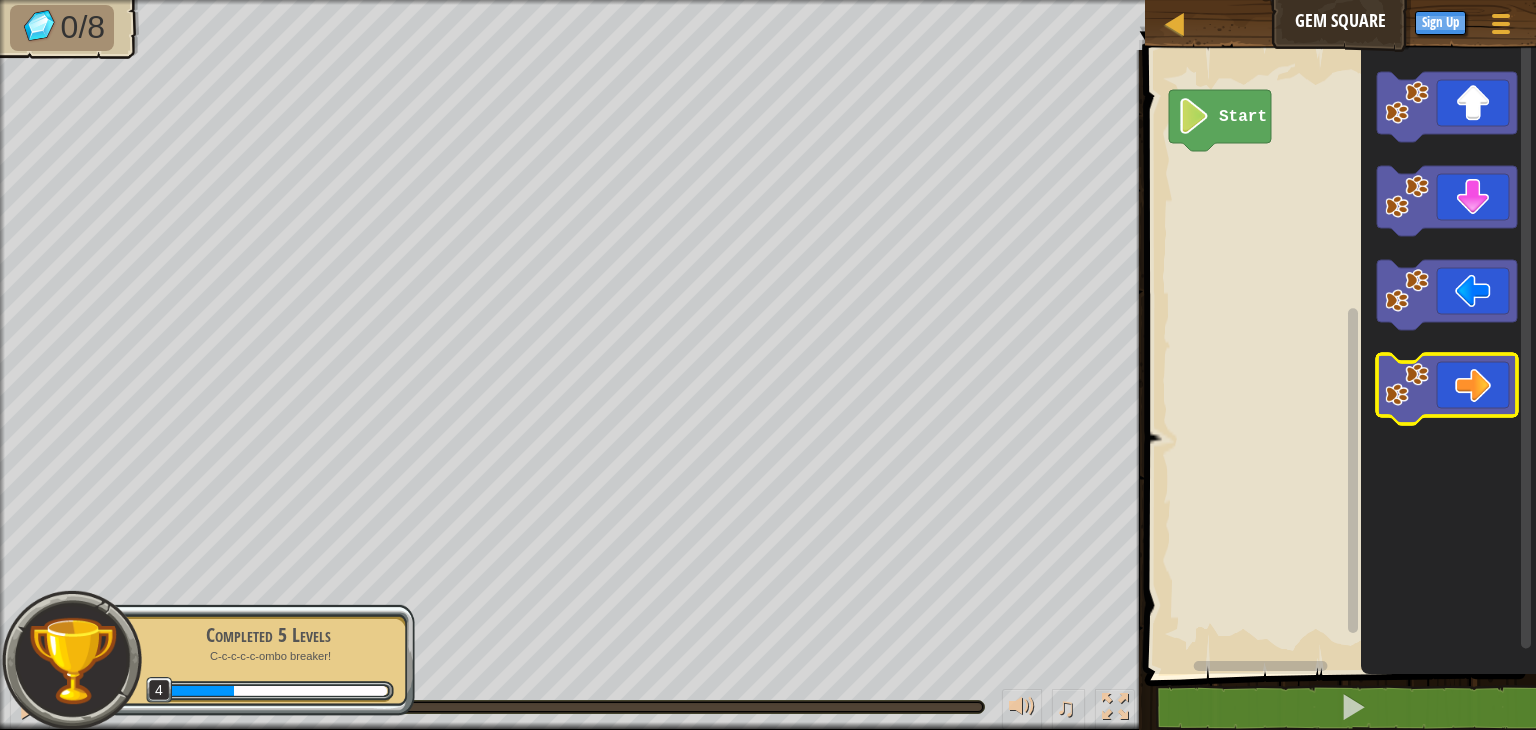 click 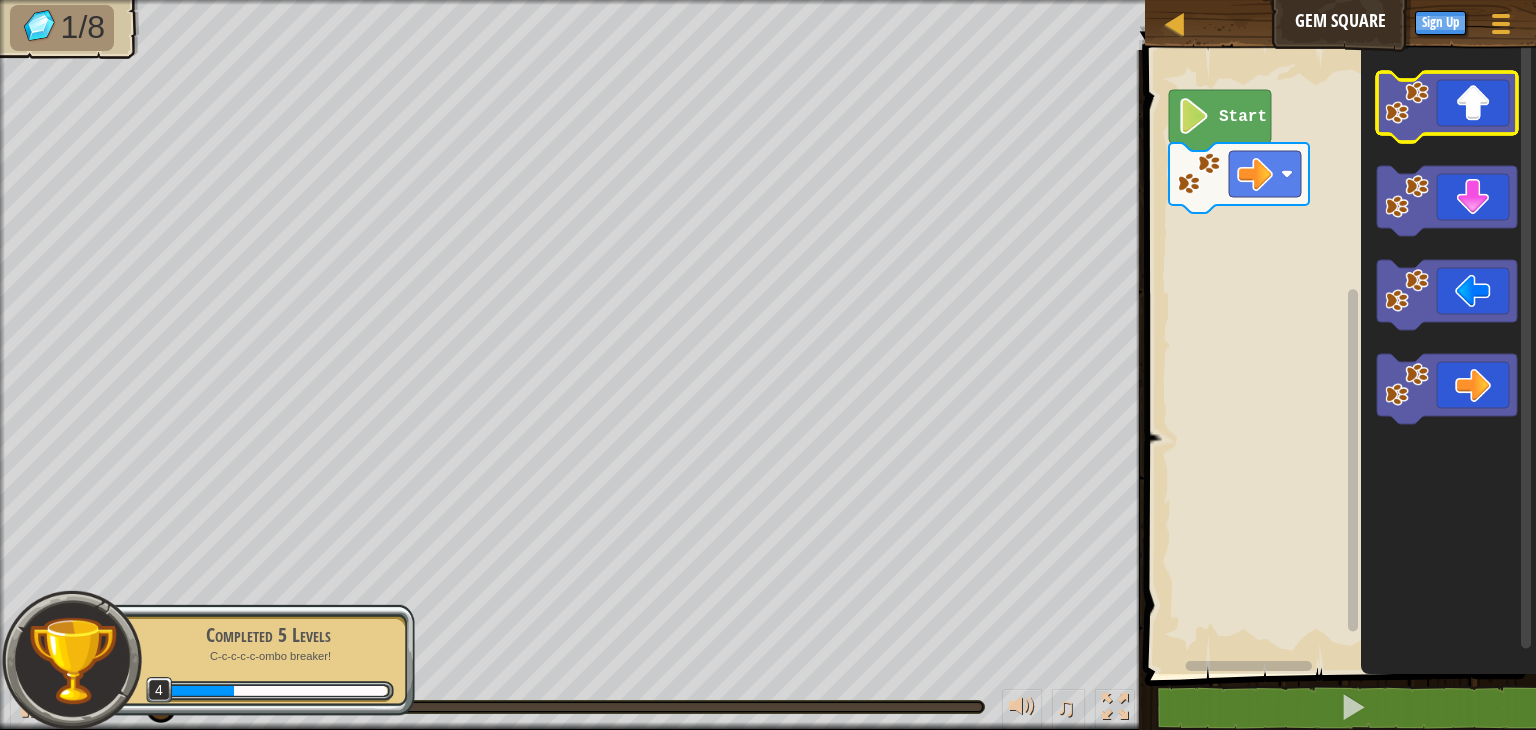 click 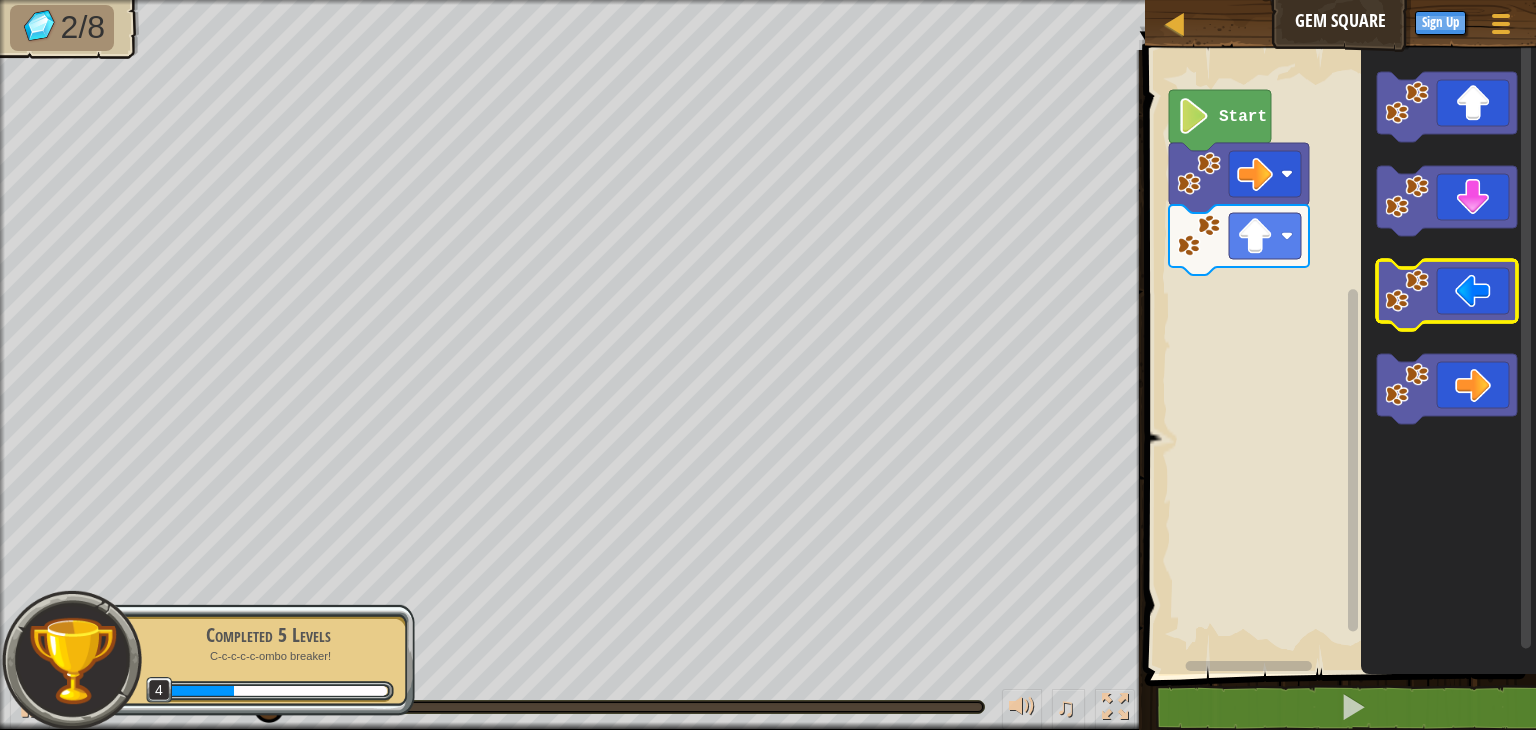click 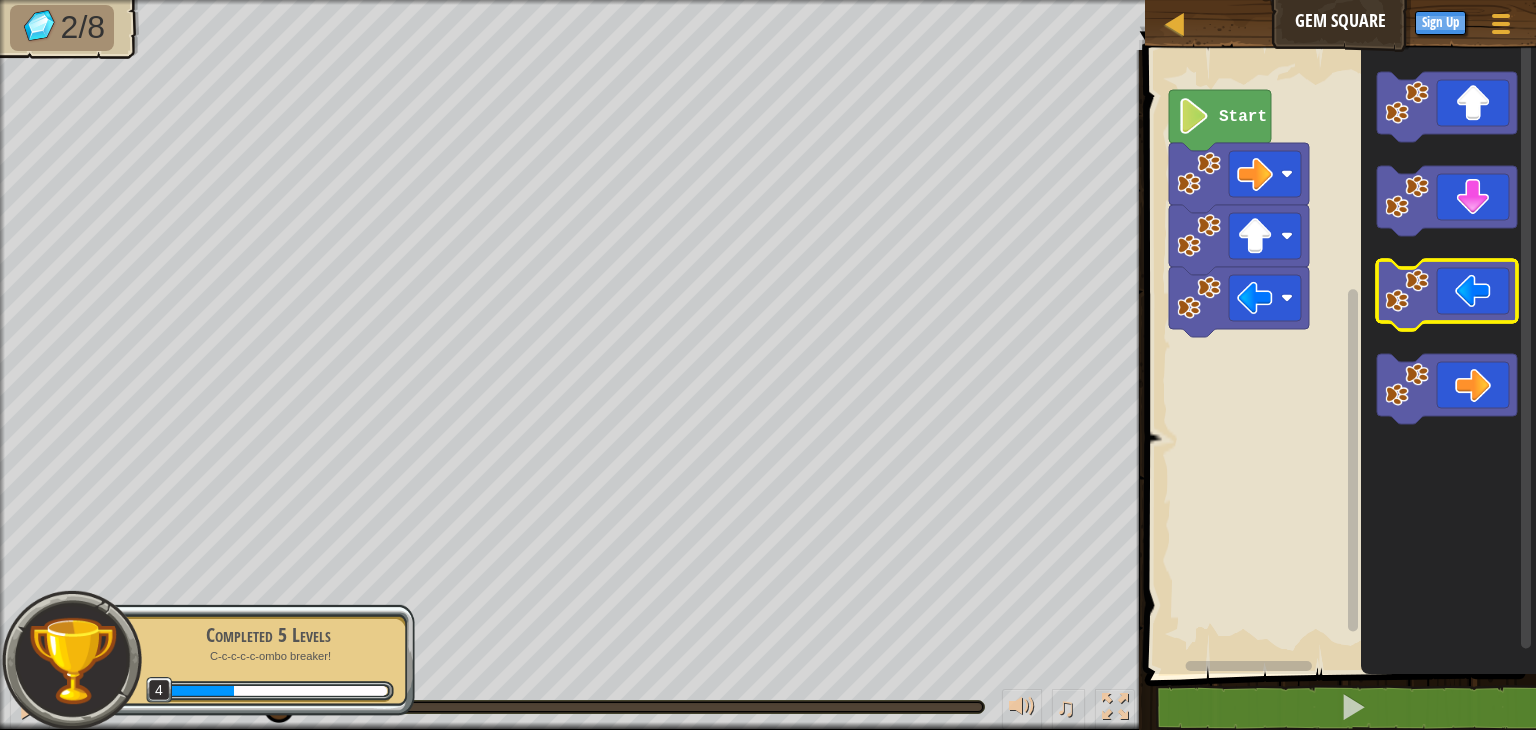 click 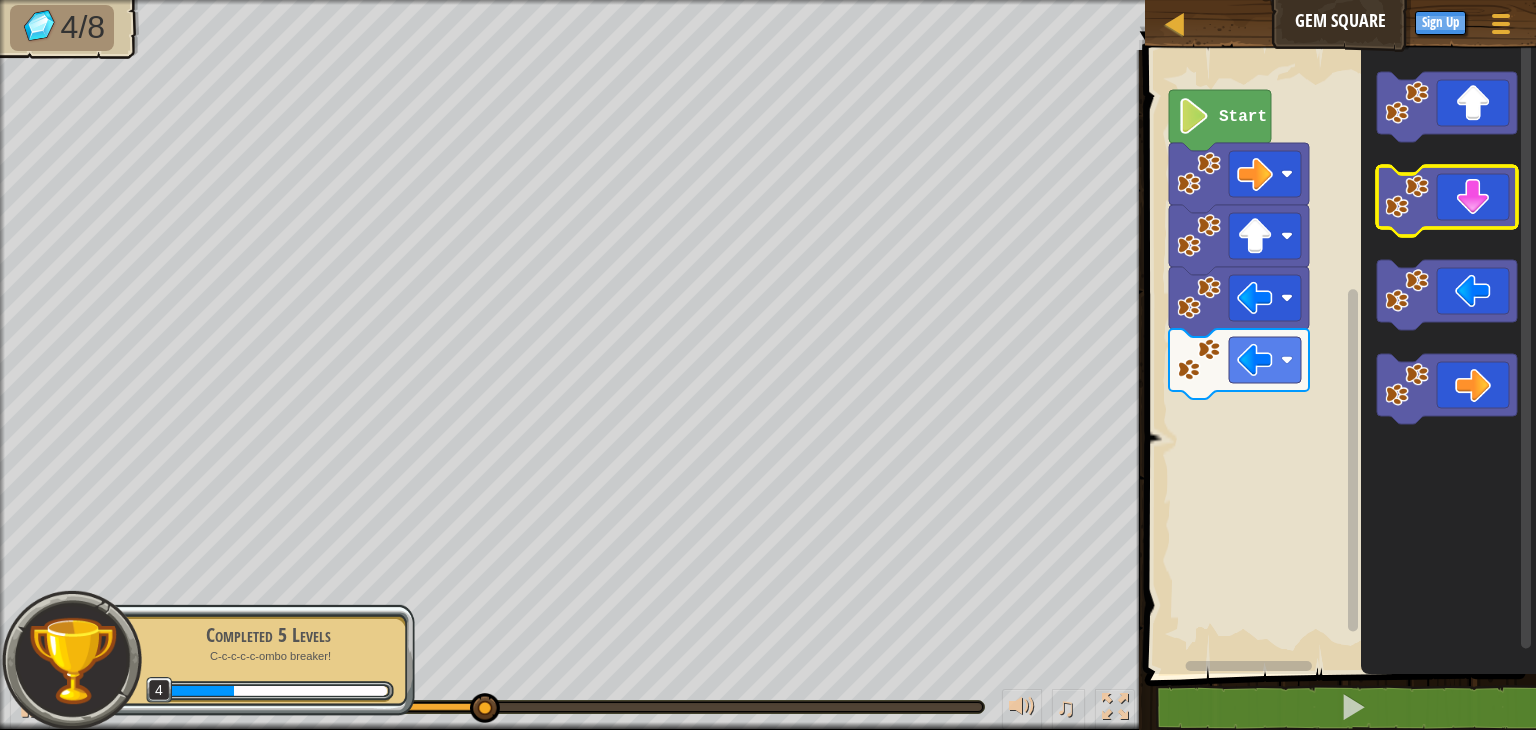 click 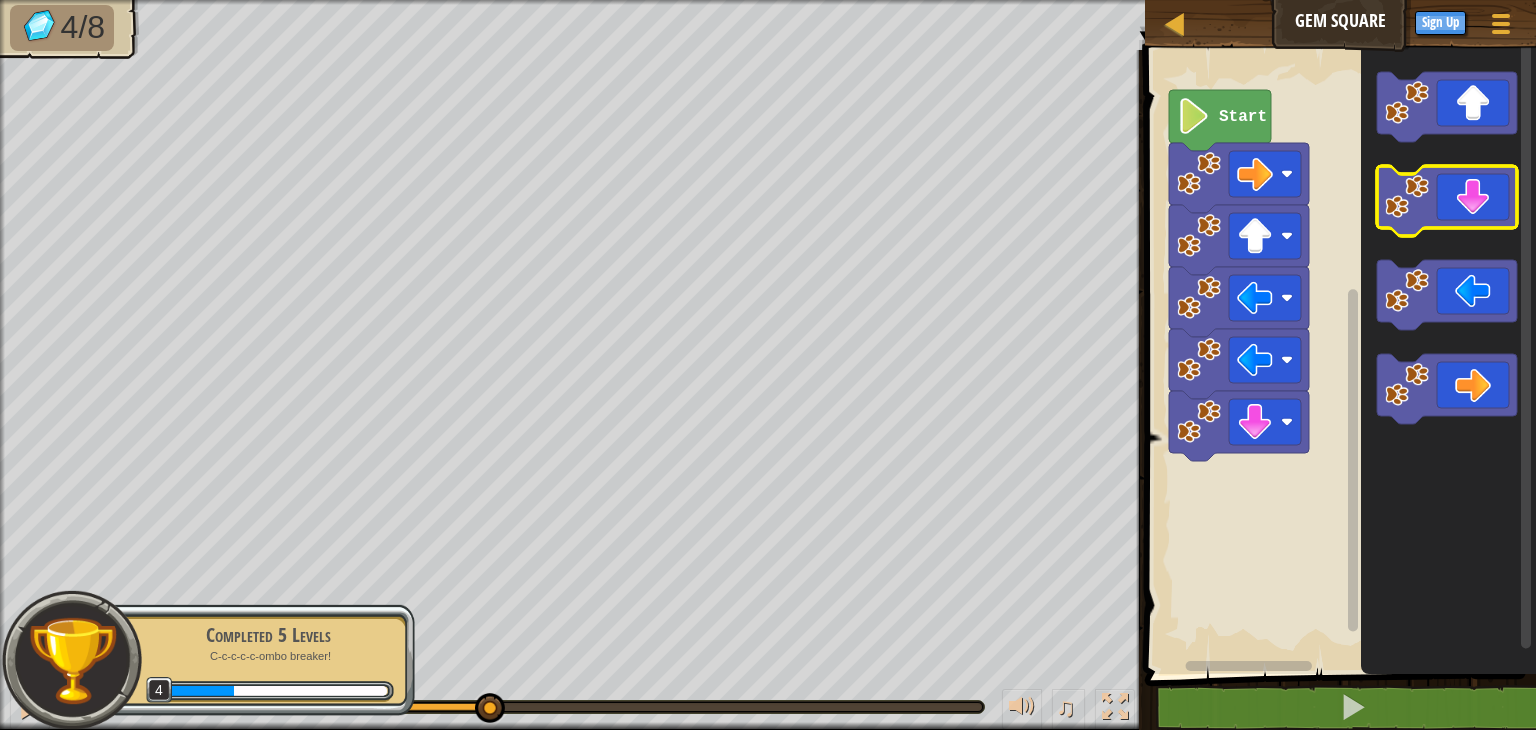 click 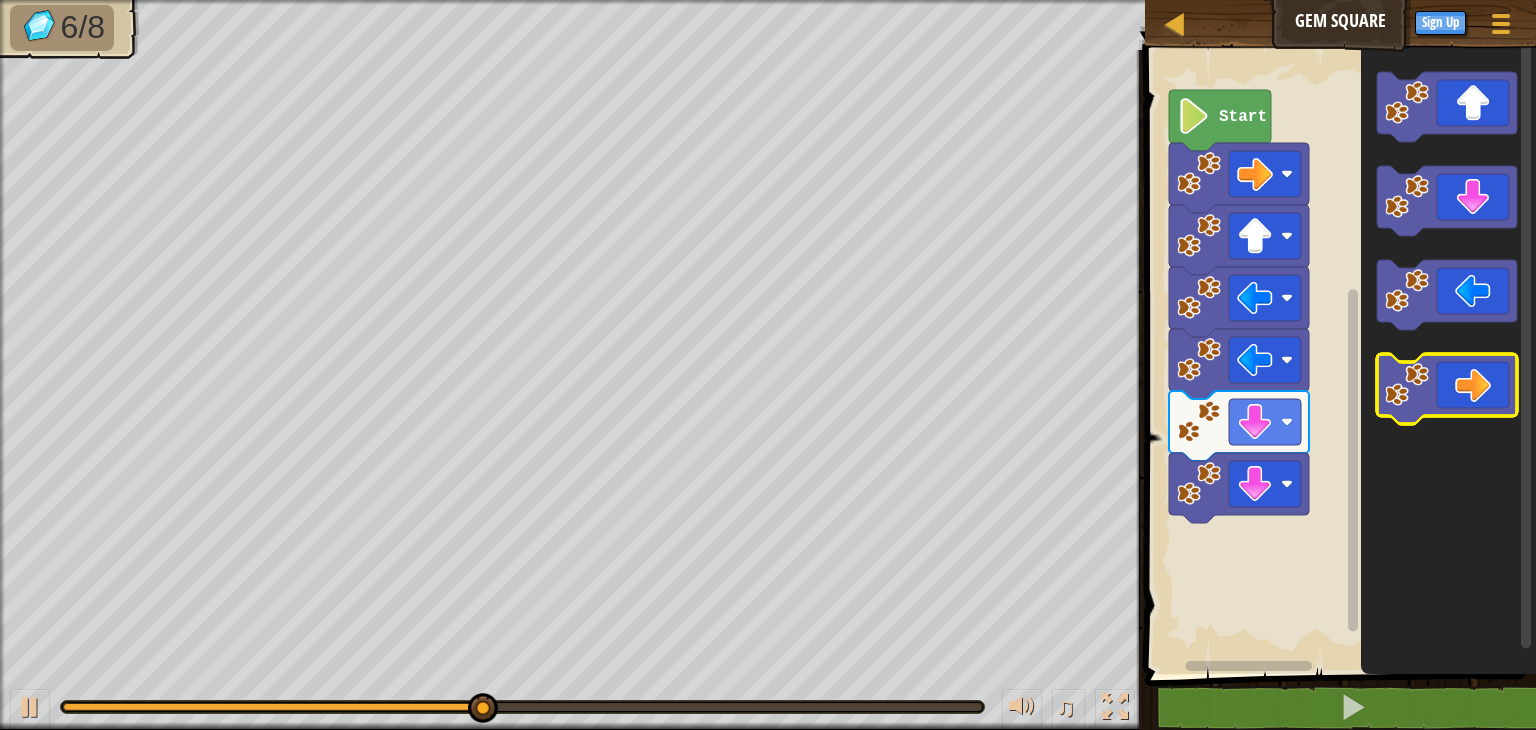 click 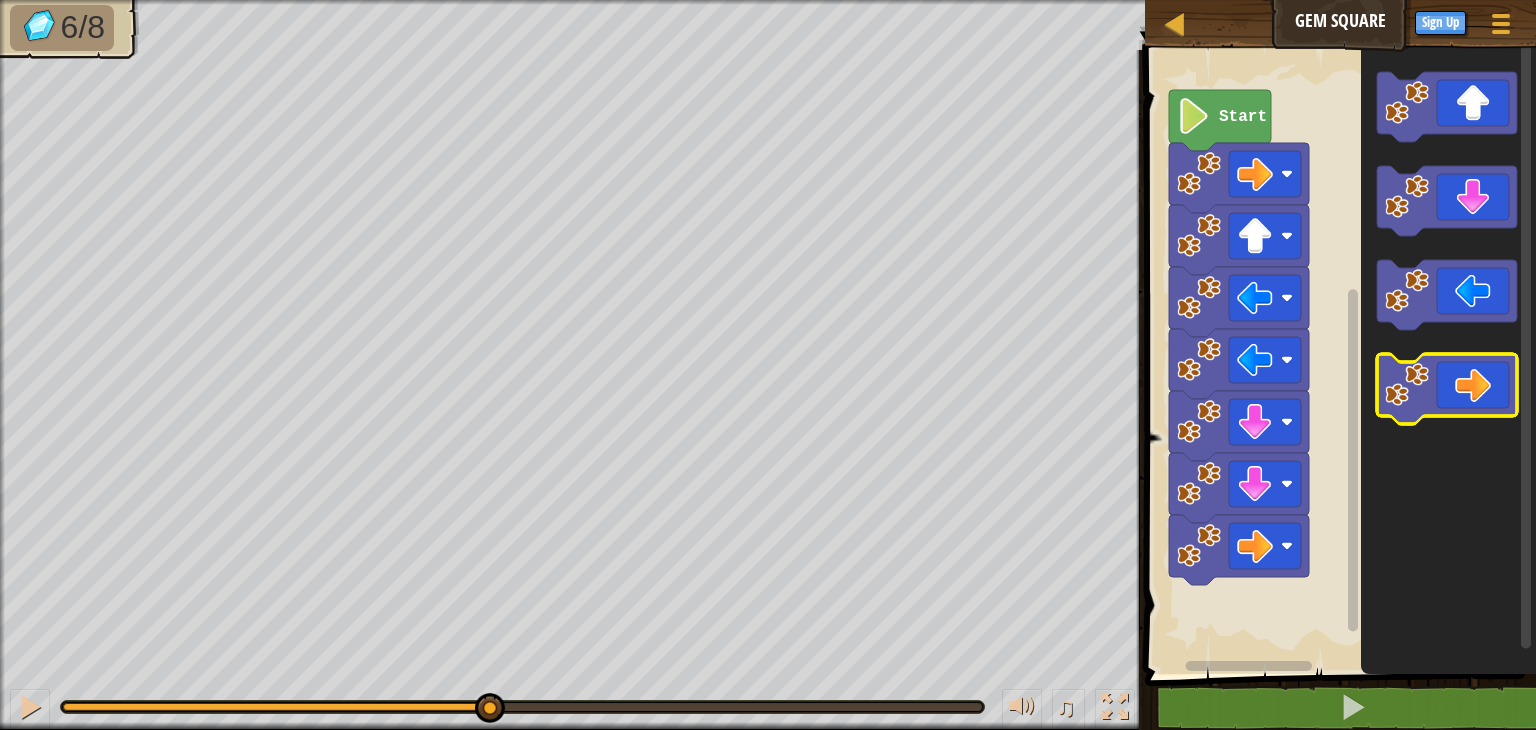 click 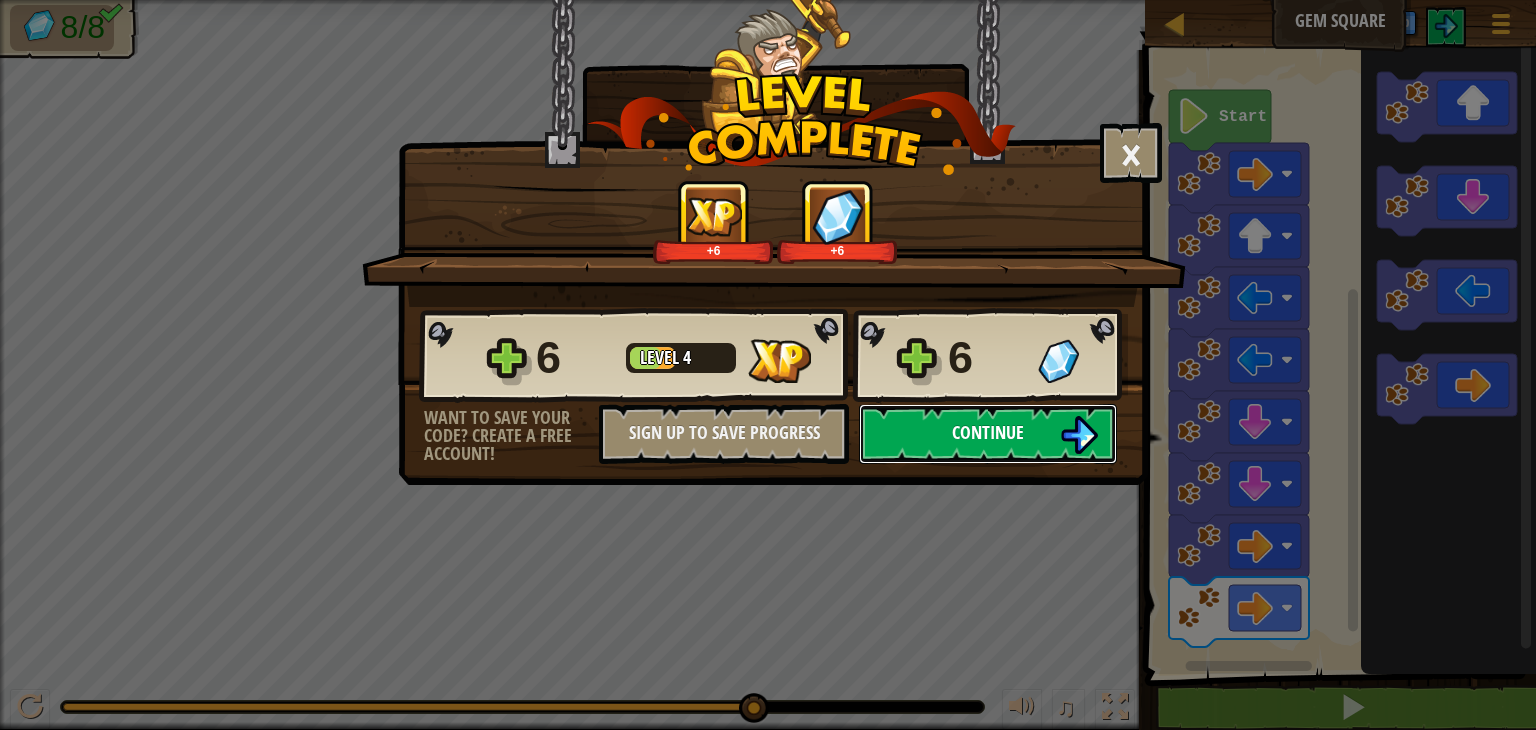 click on "Continue" at bounding box center [988, 434] 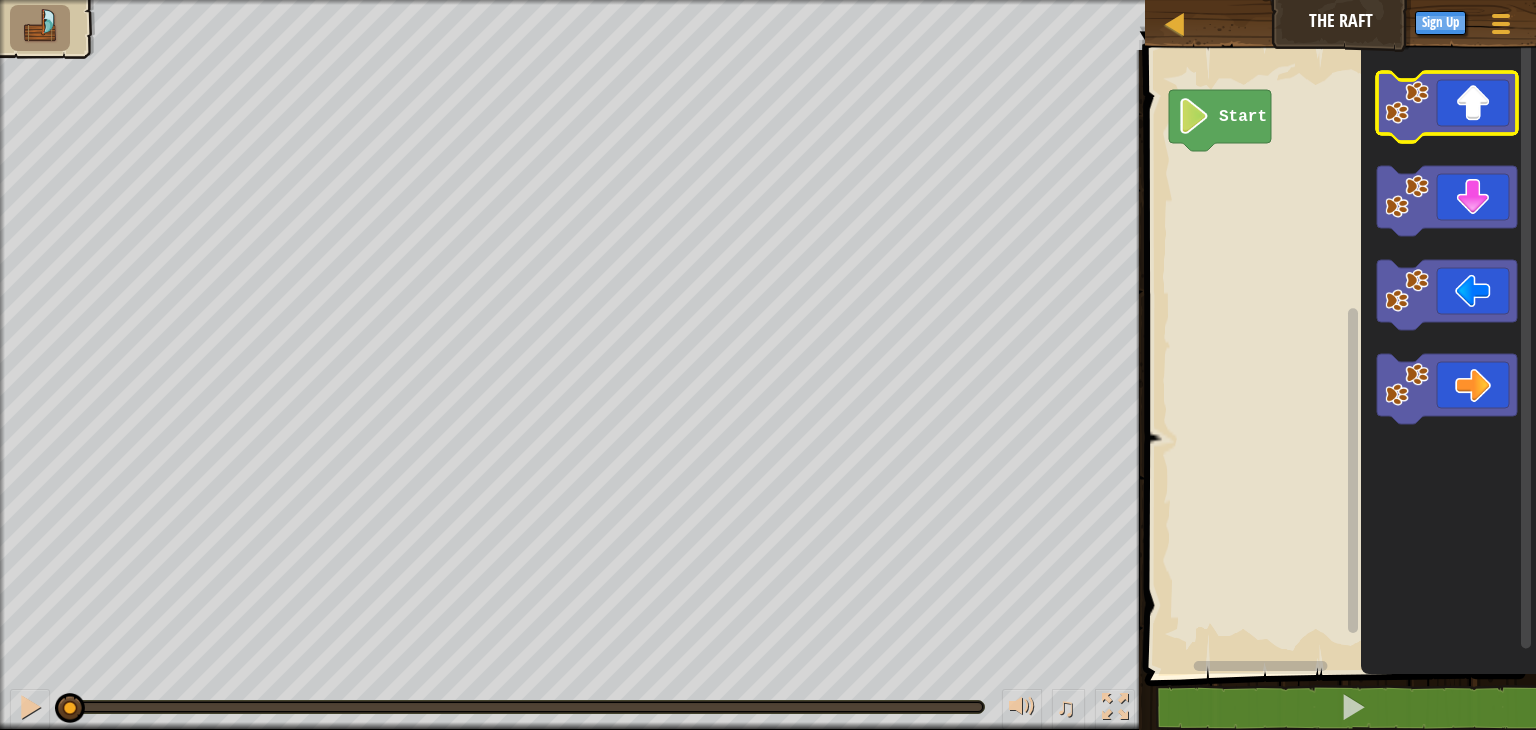 click 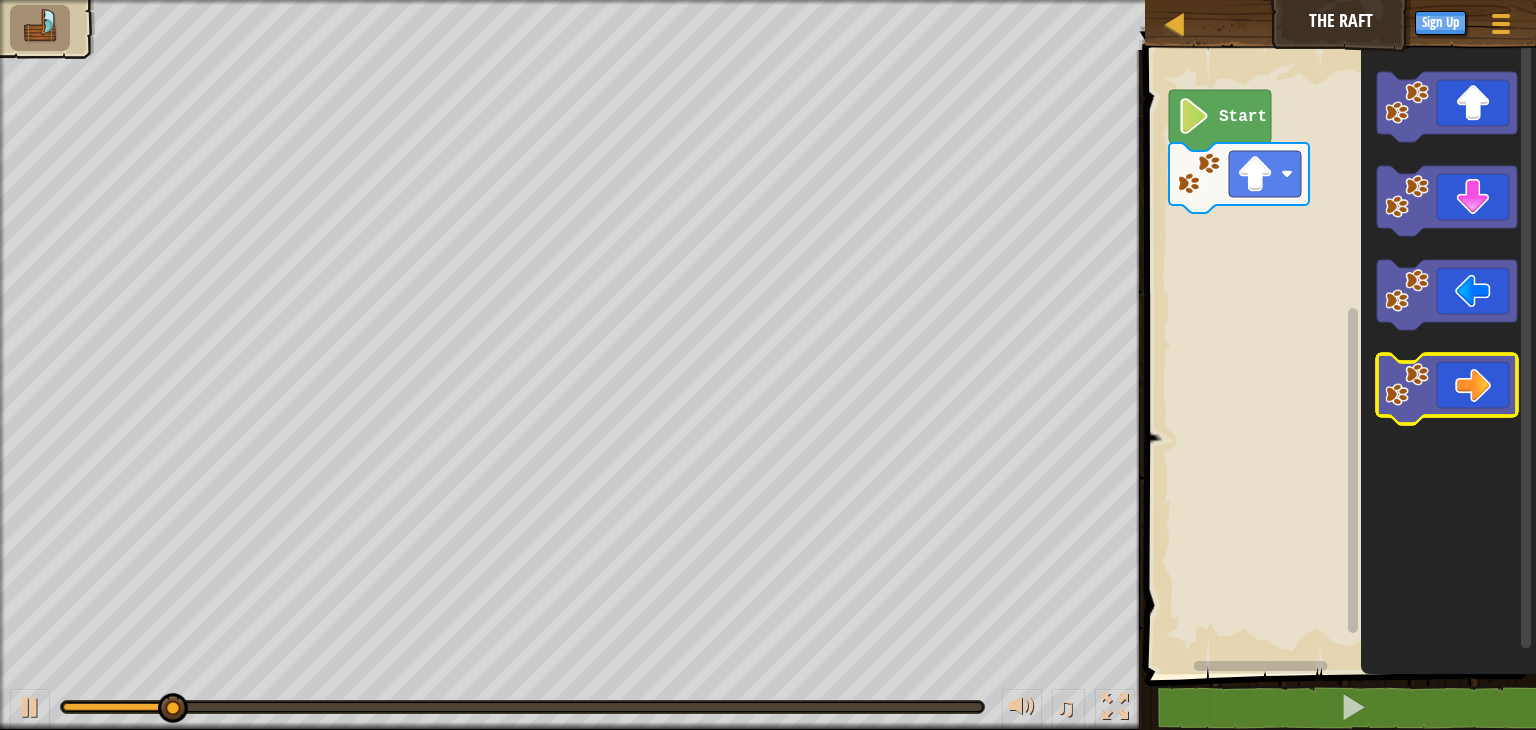 click 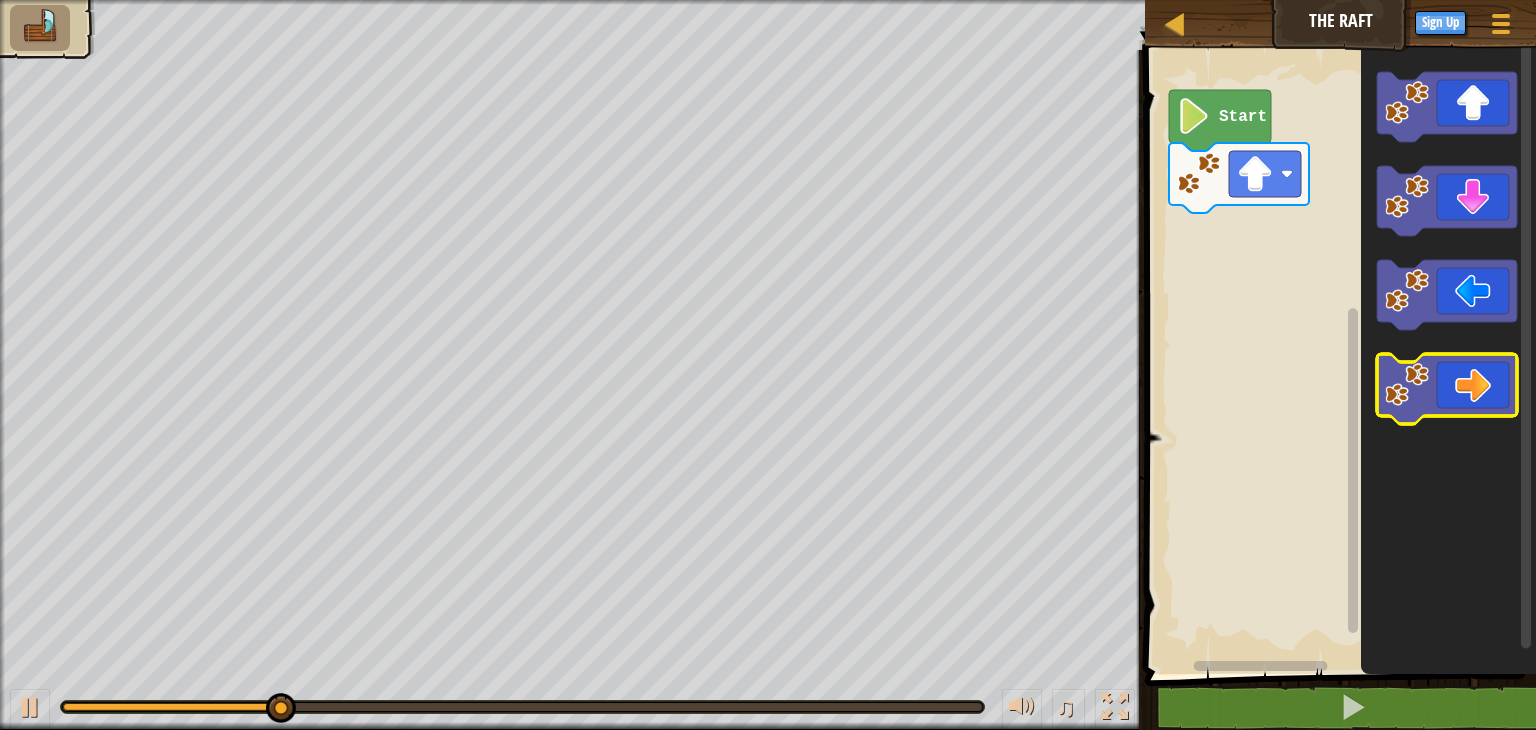 click 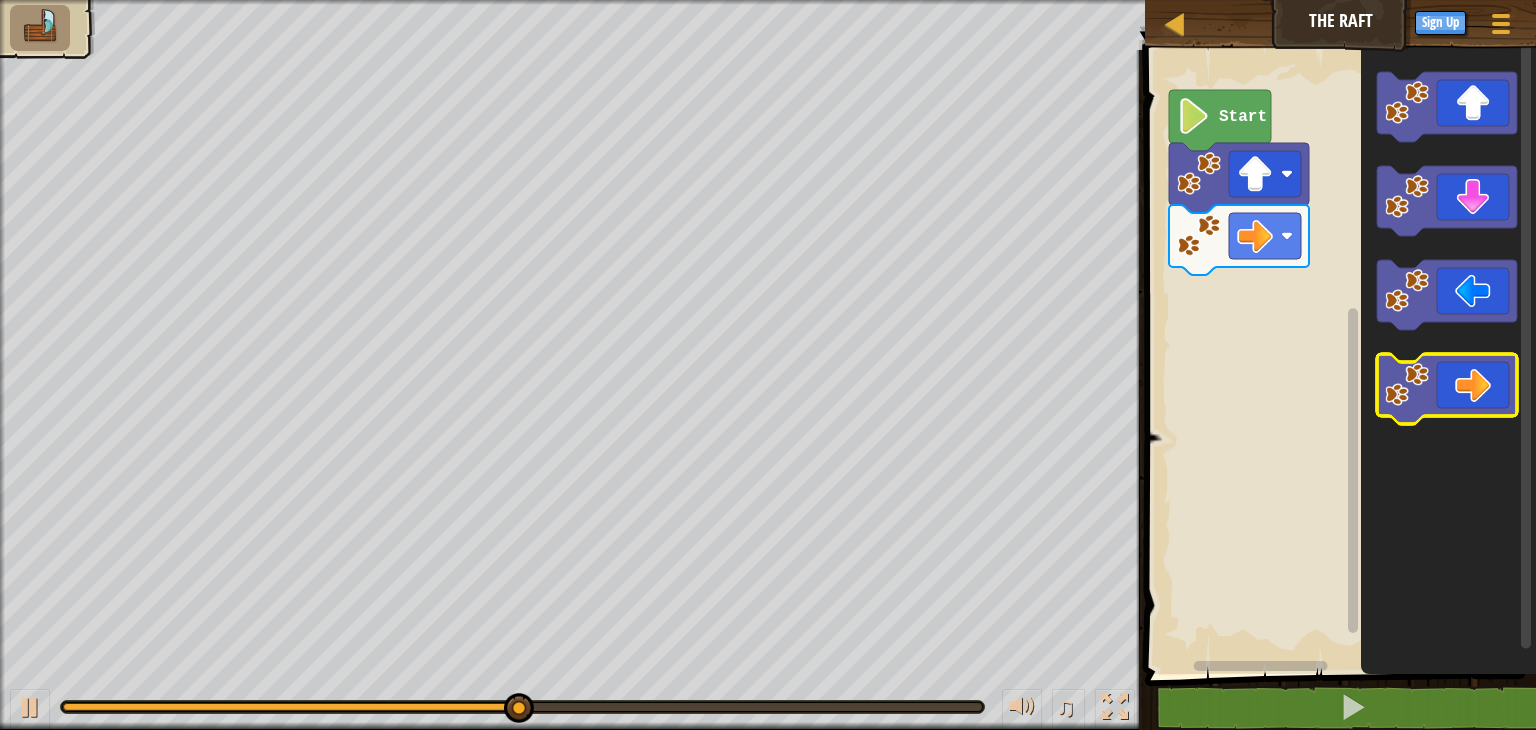 click 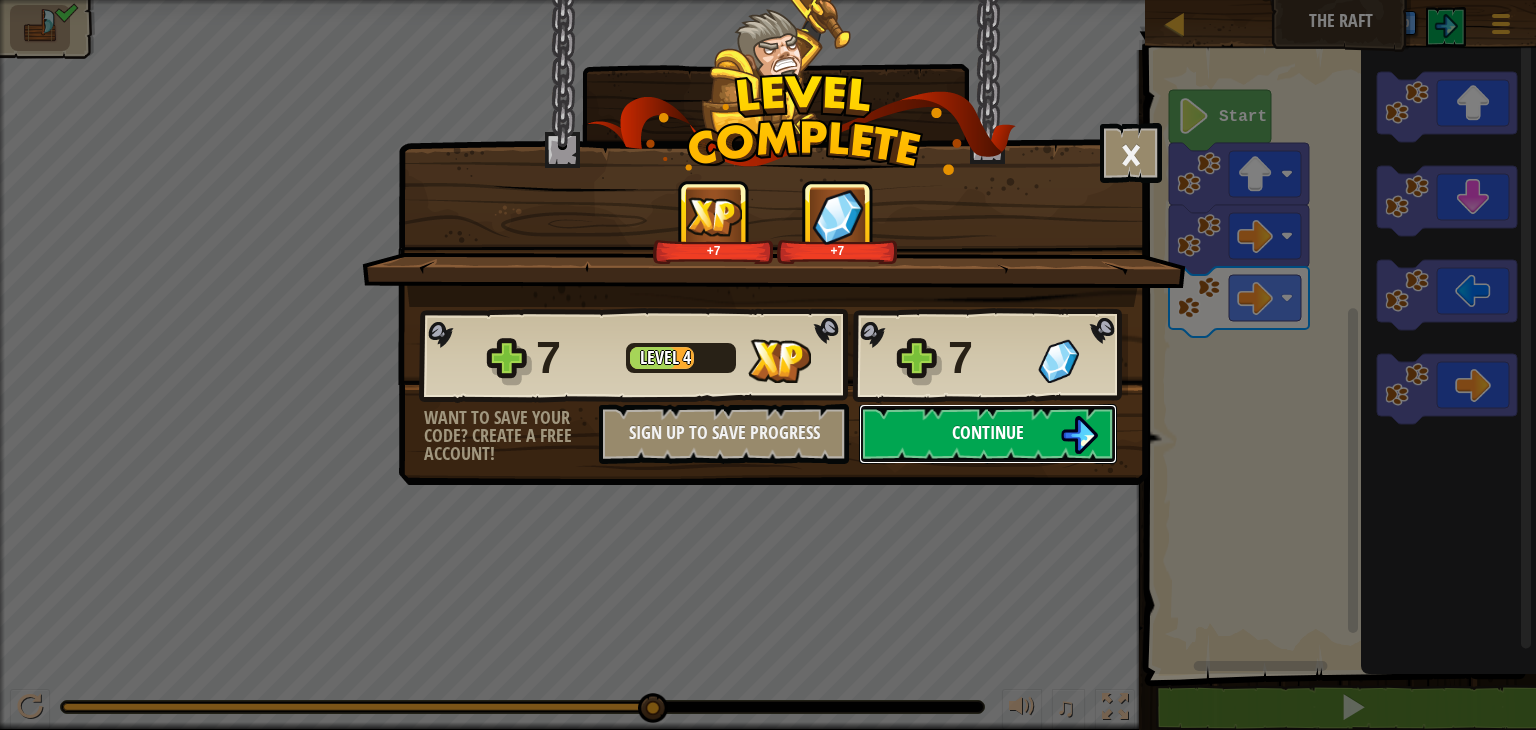 click at bounding box center [1079, 435] 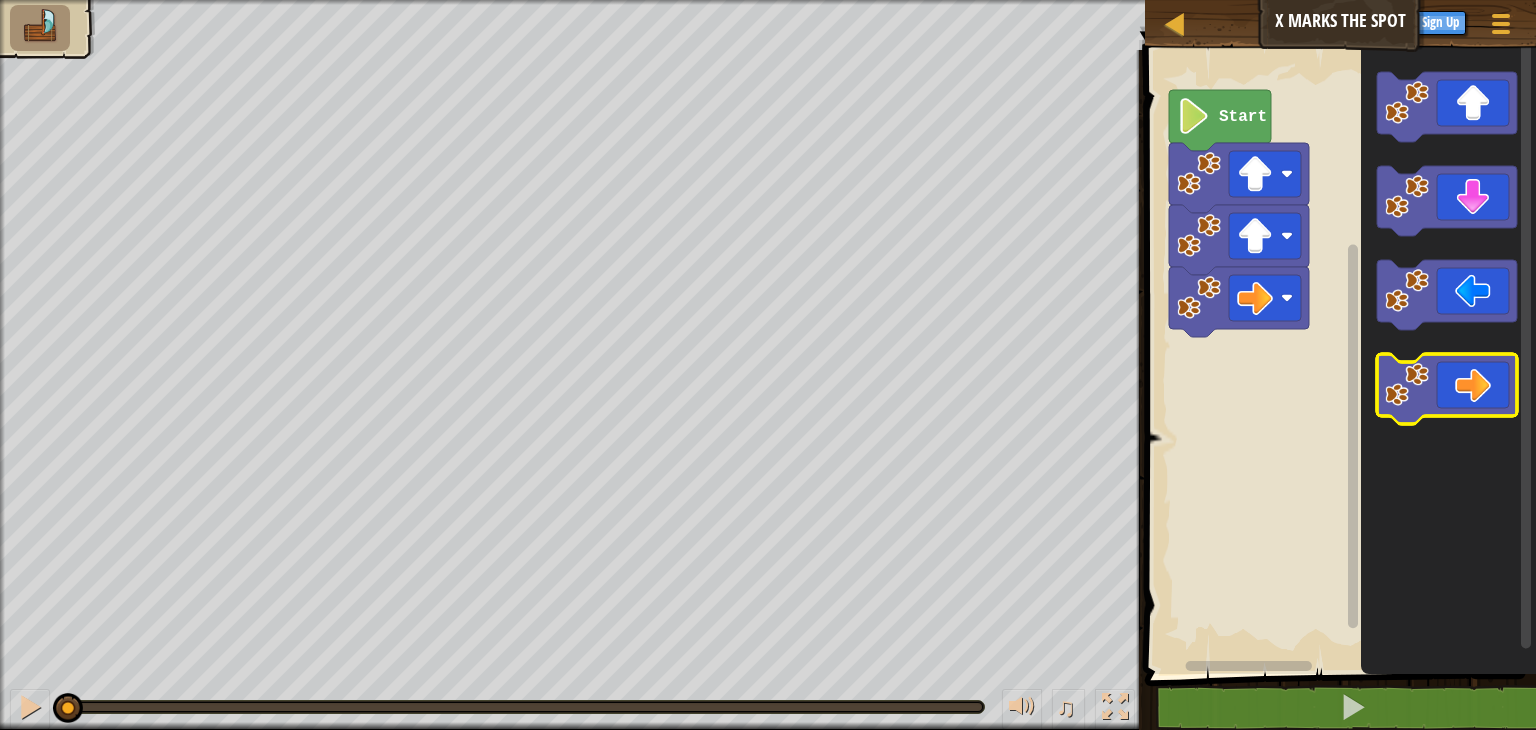 click 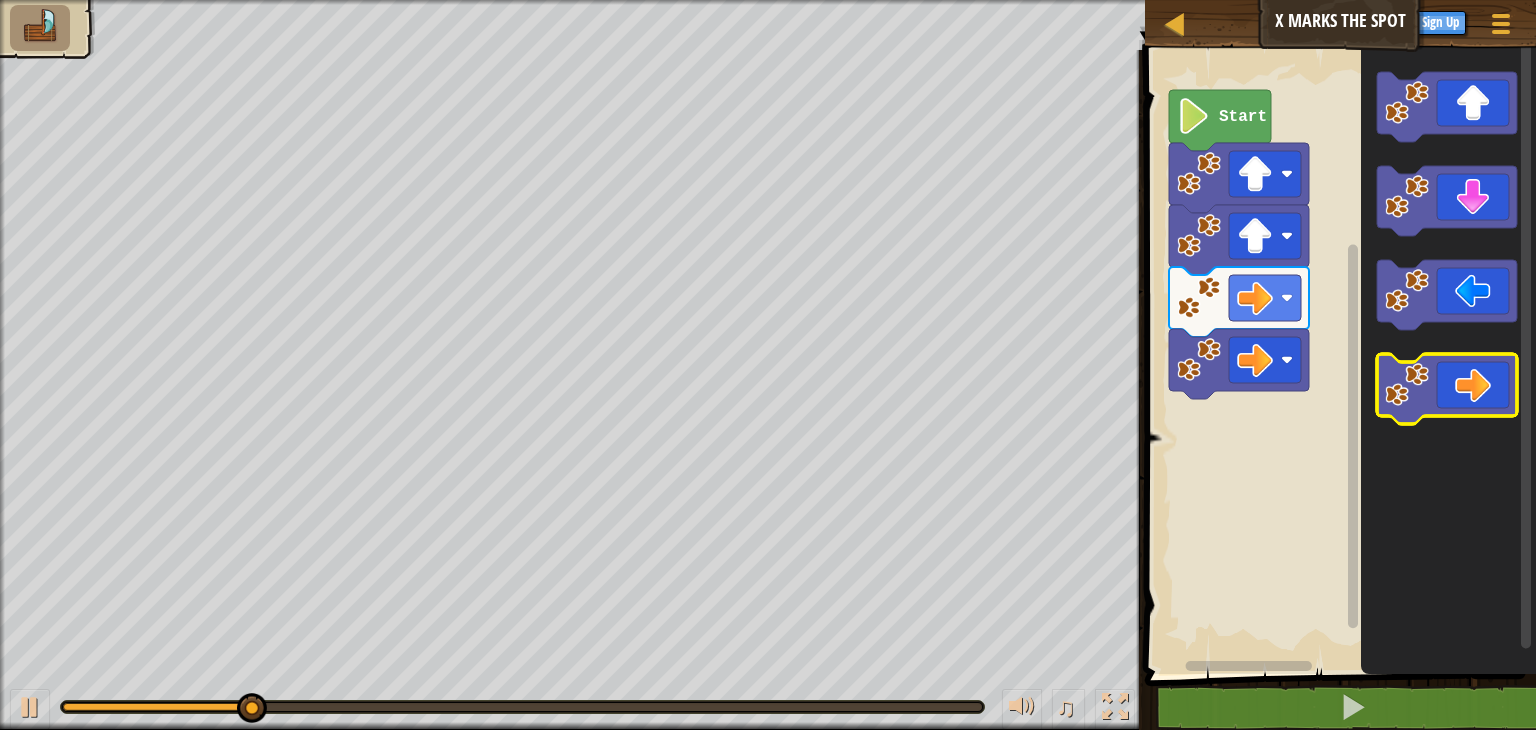 click 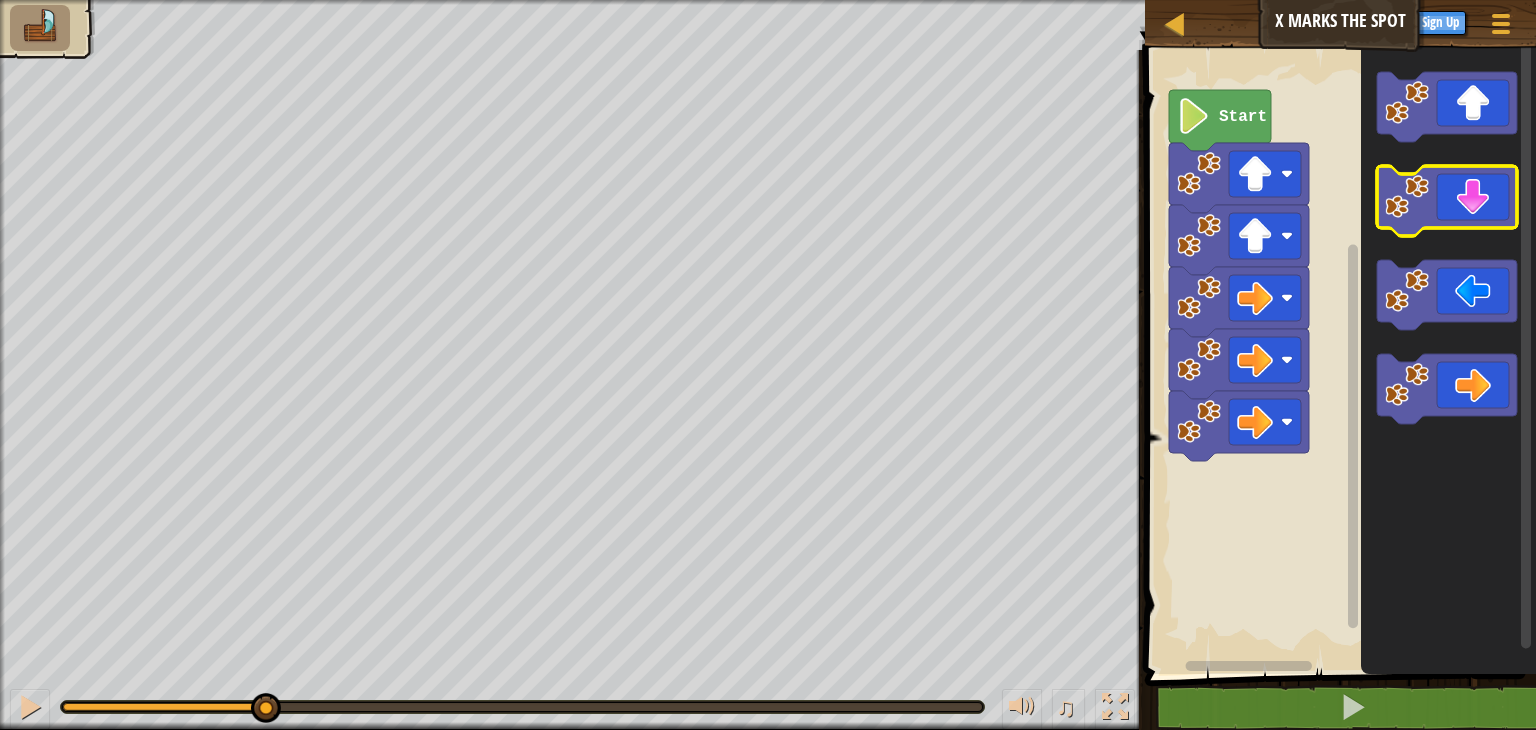 click 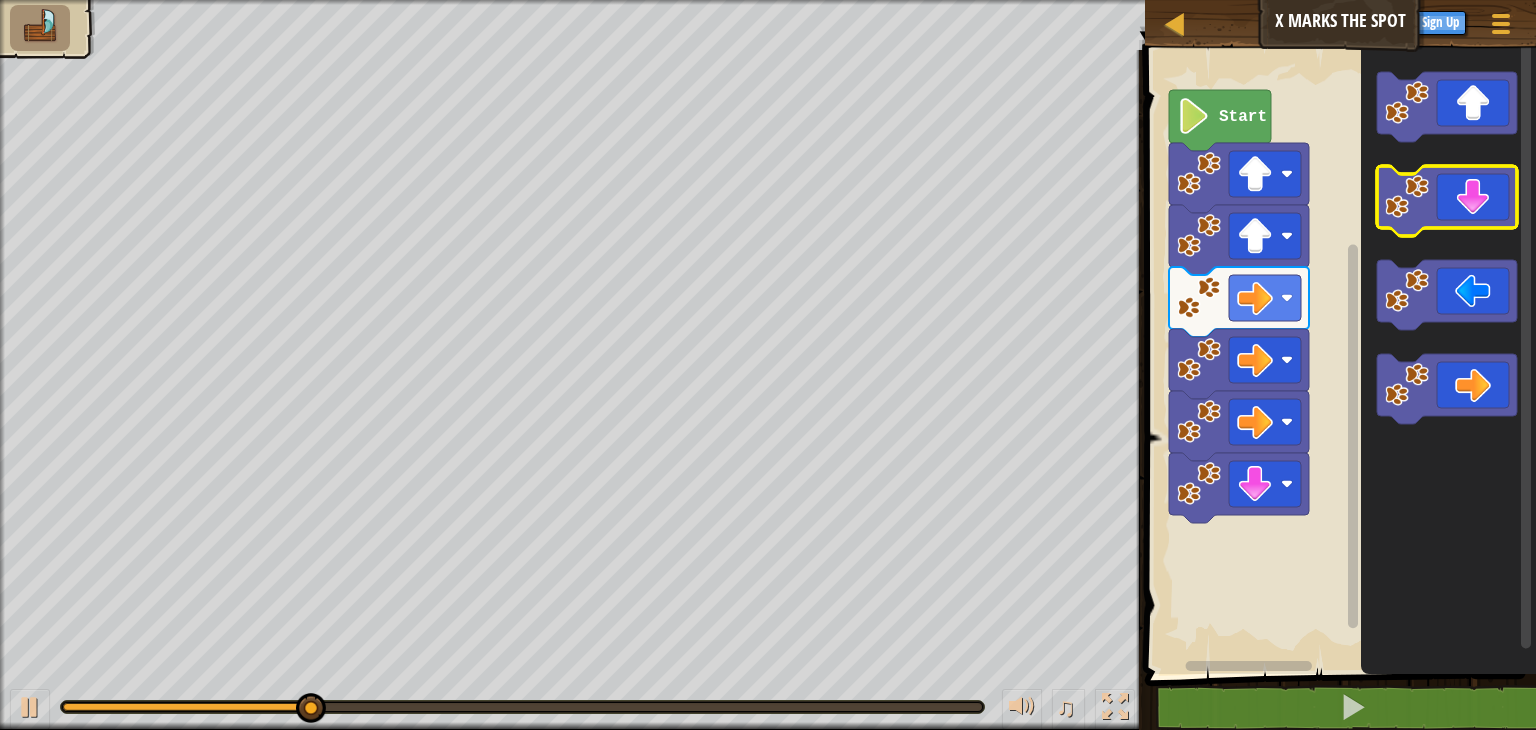 click 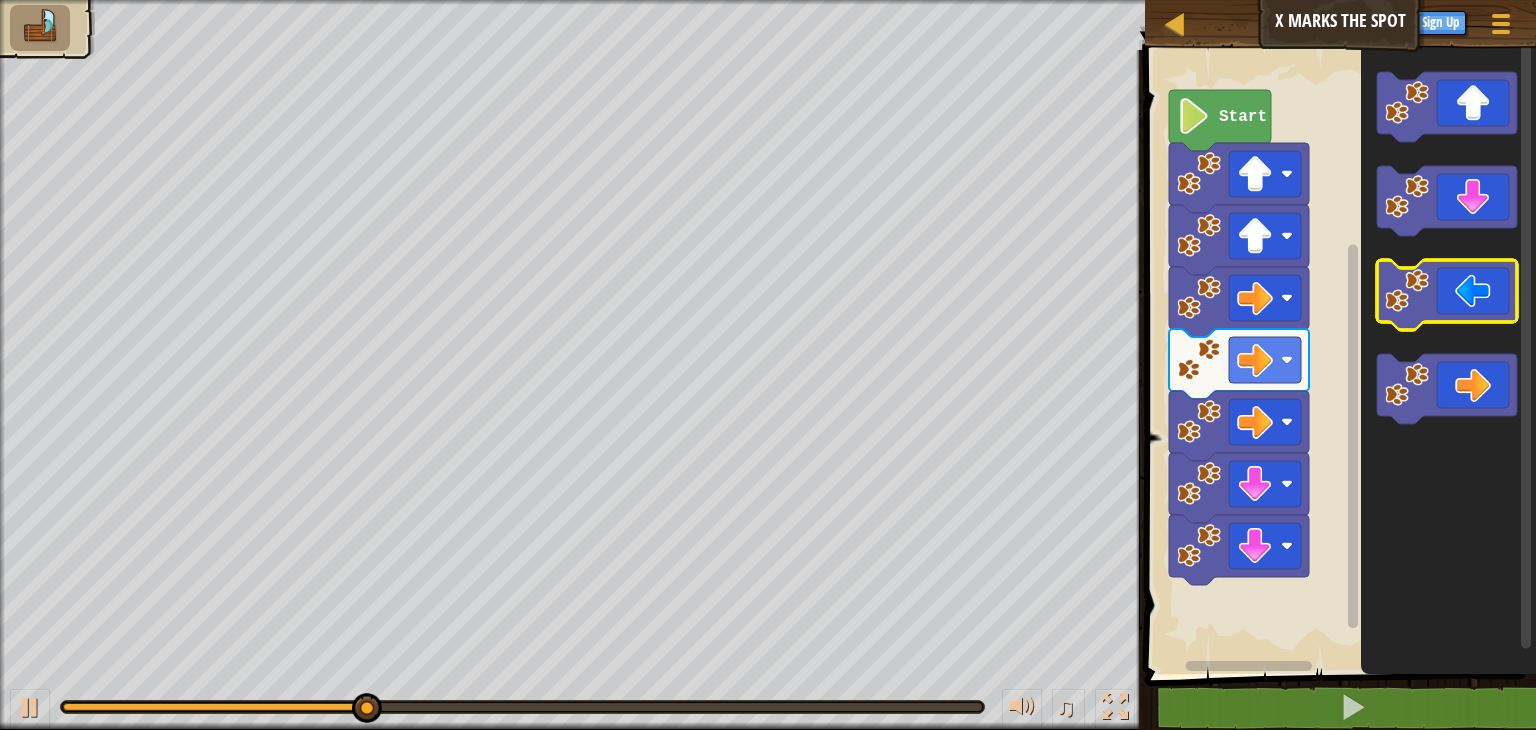 click 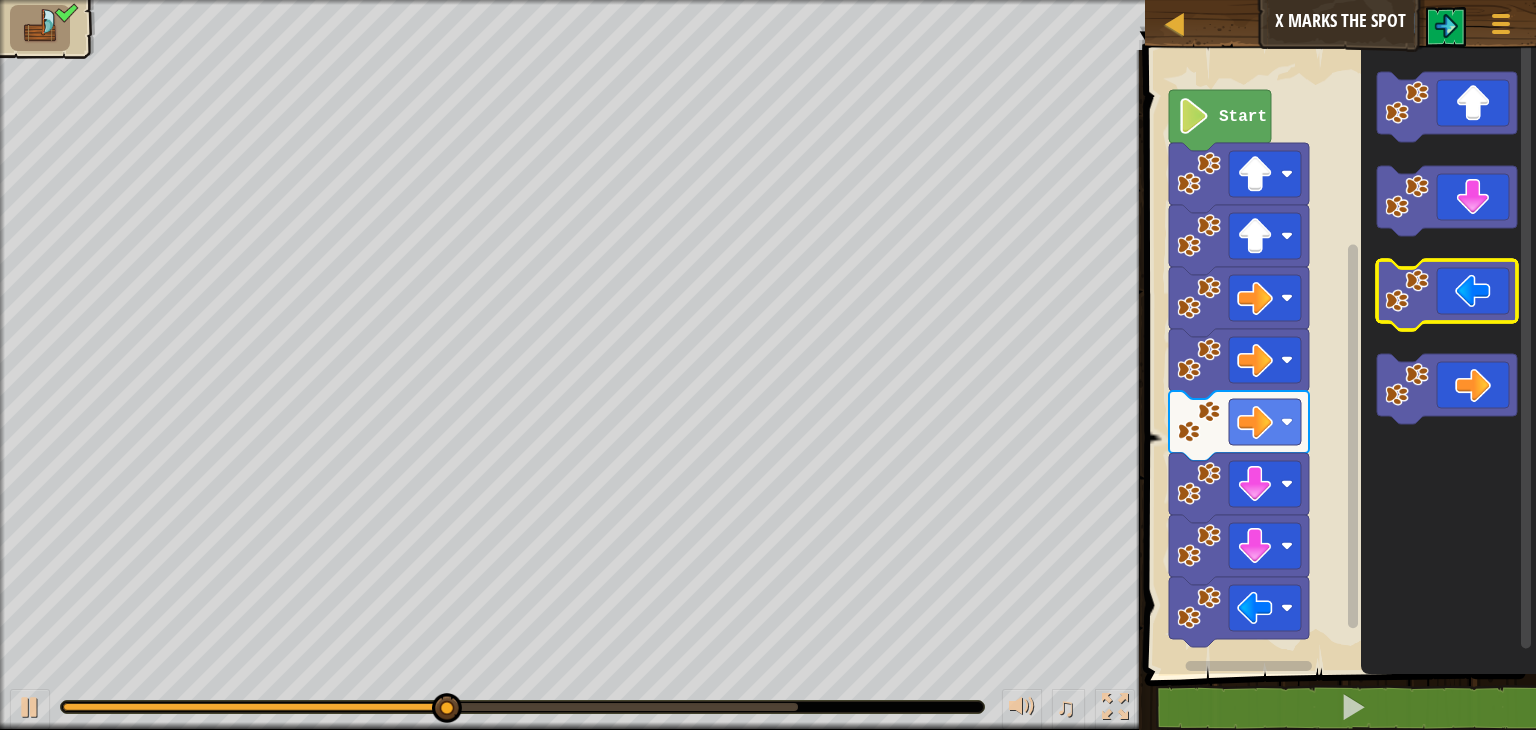 click 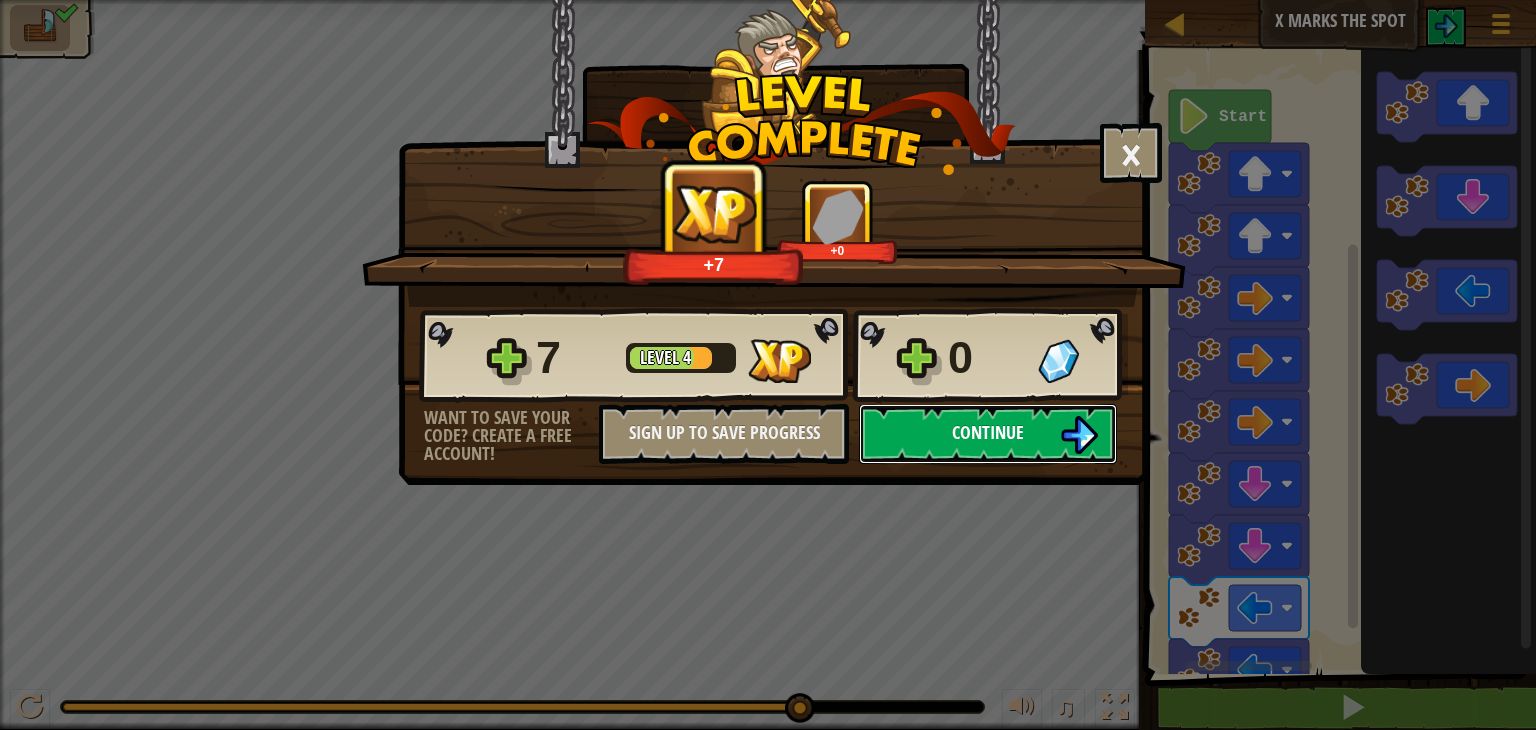 click on "Continue" at bounding box center (988, 434) 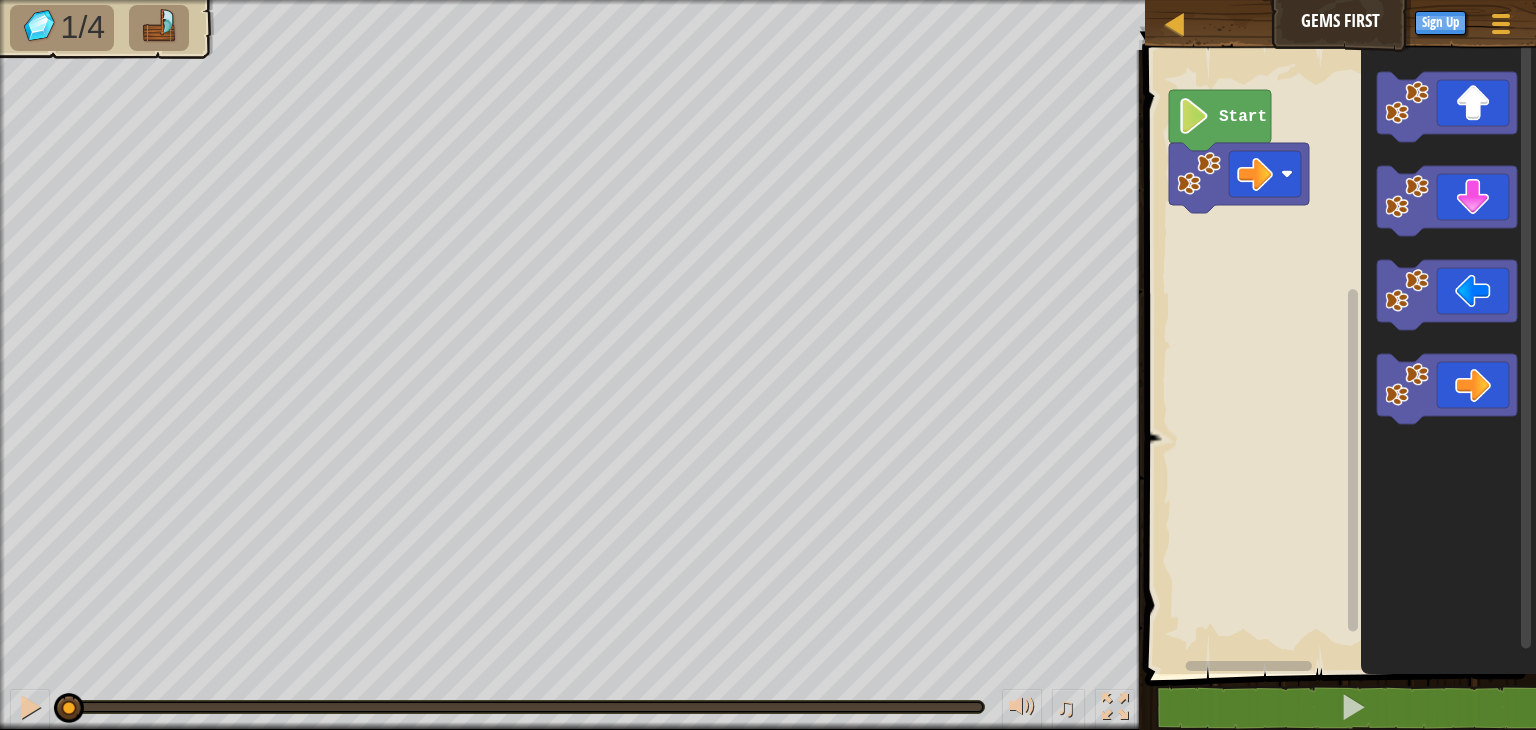 click 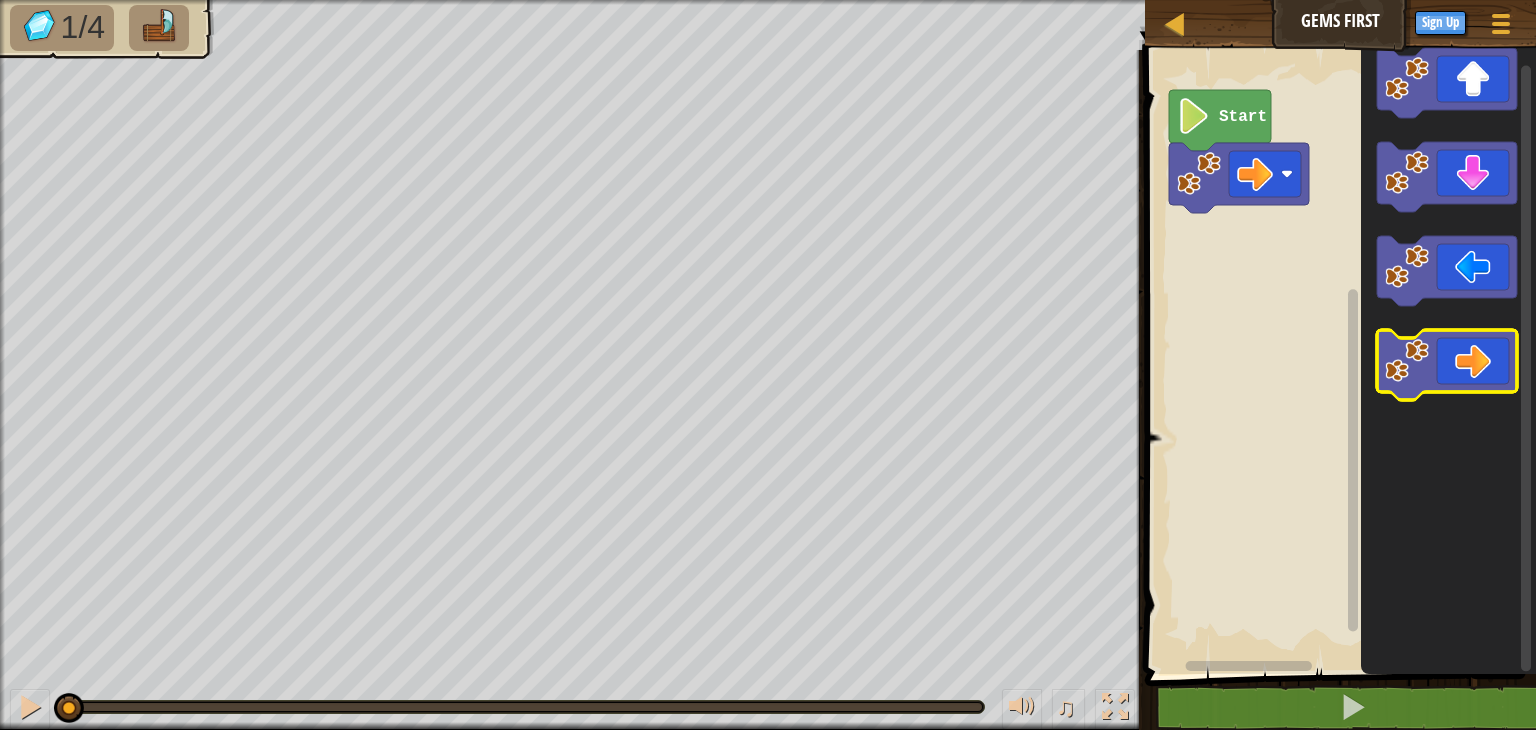 click 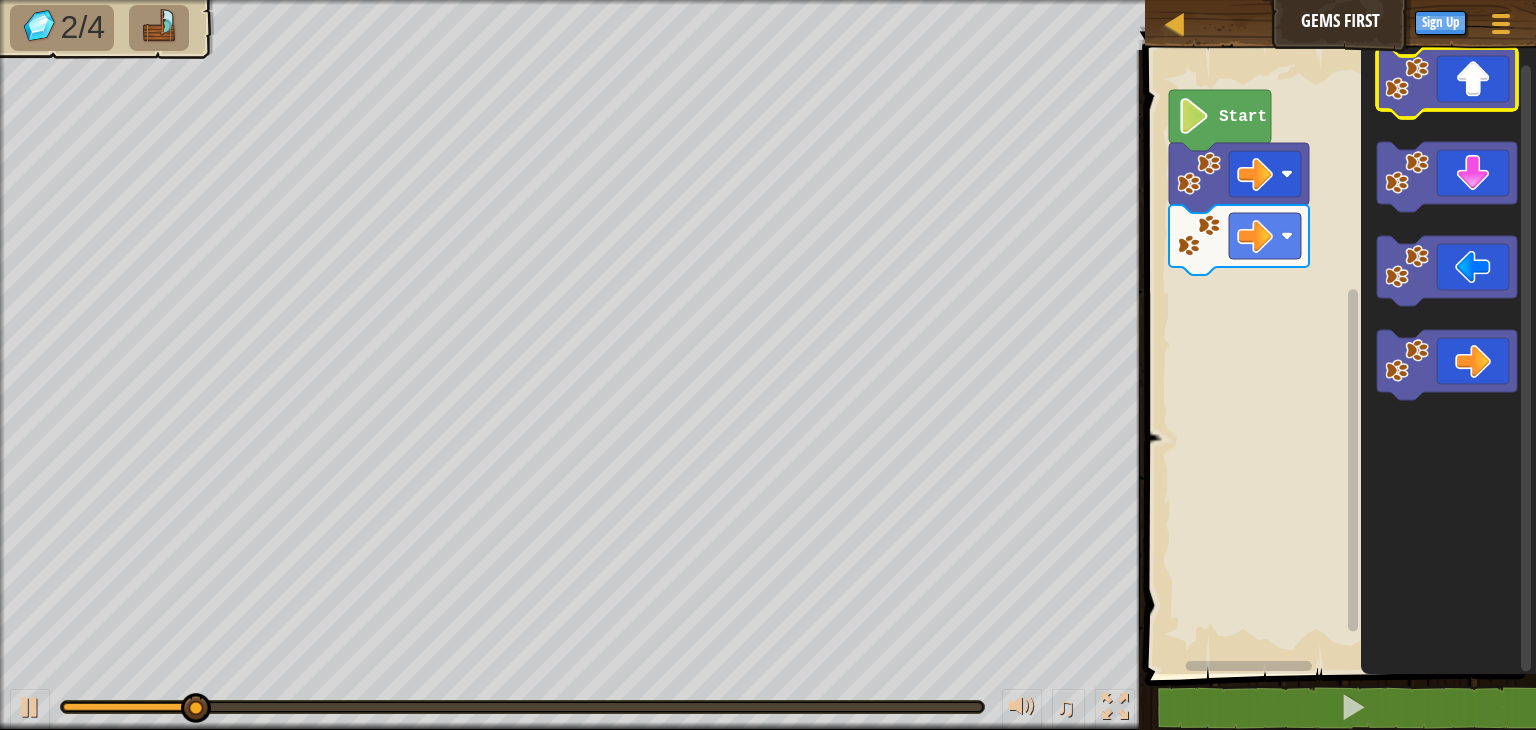 click 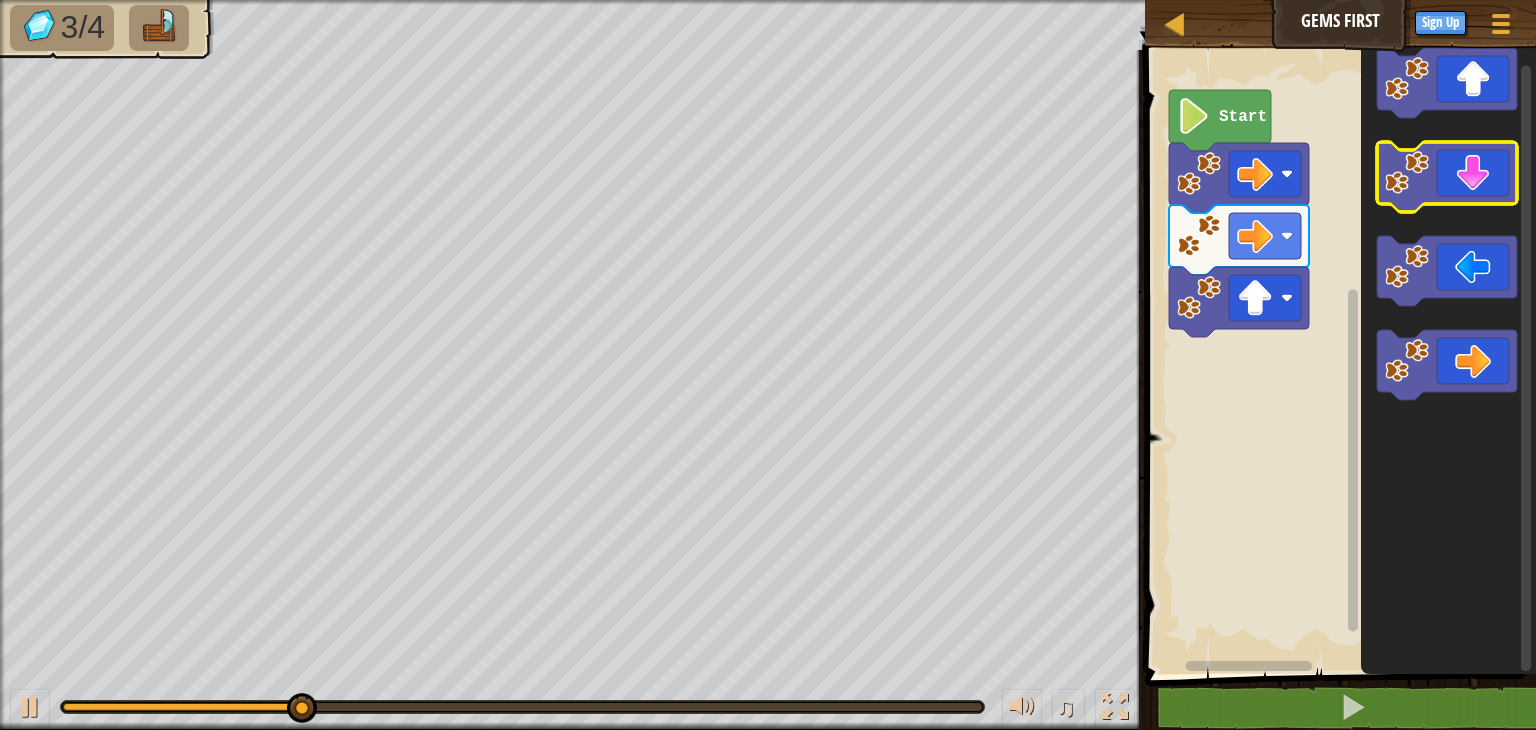 click 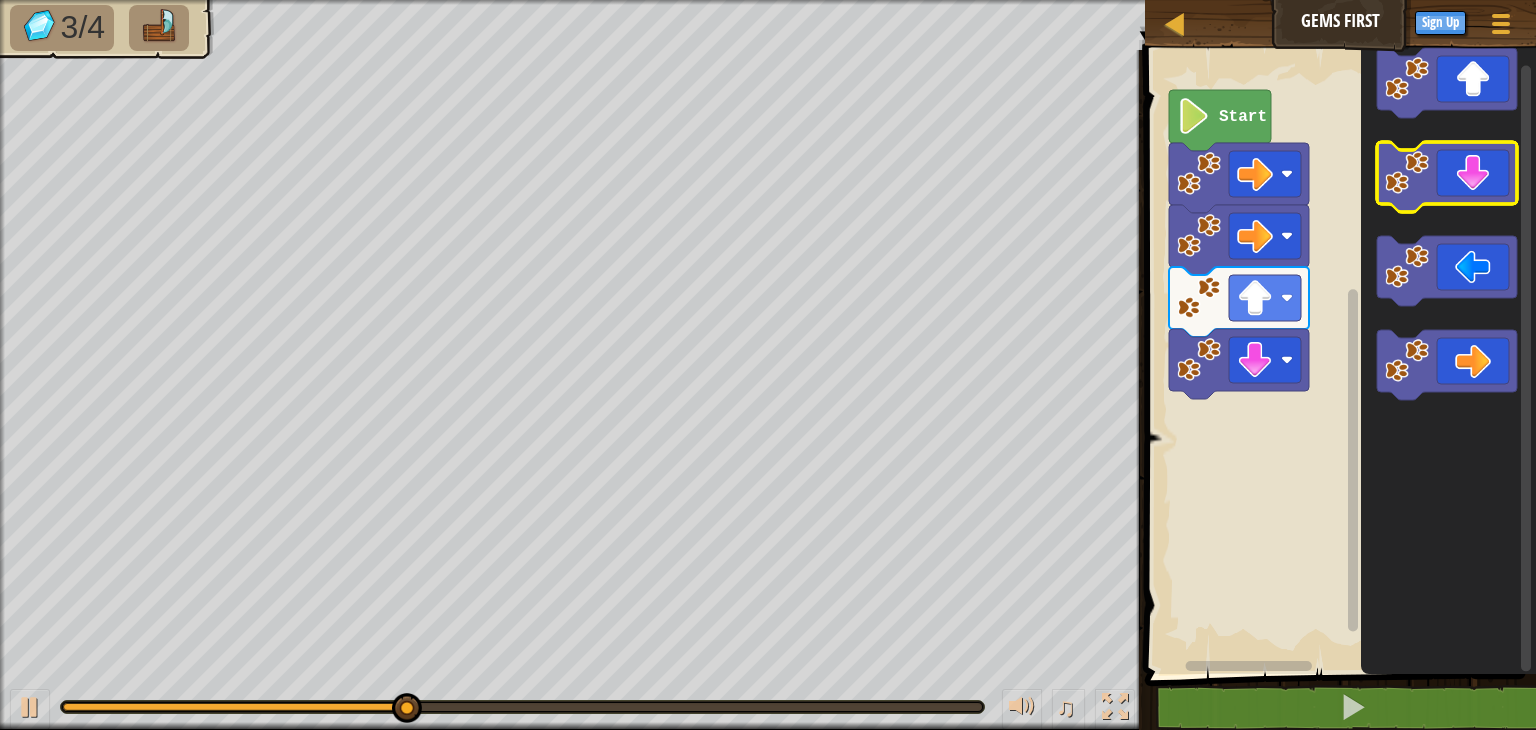 click 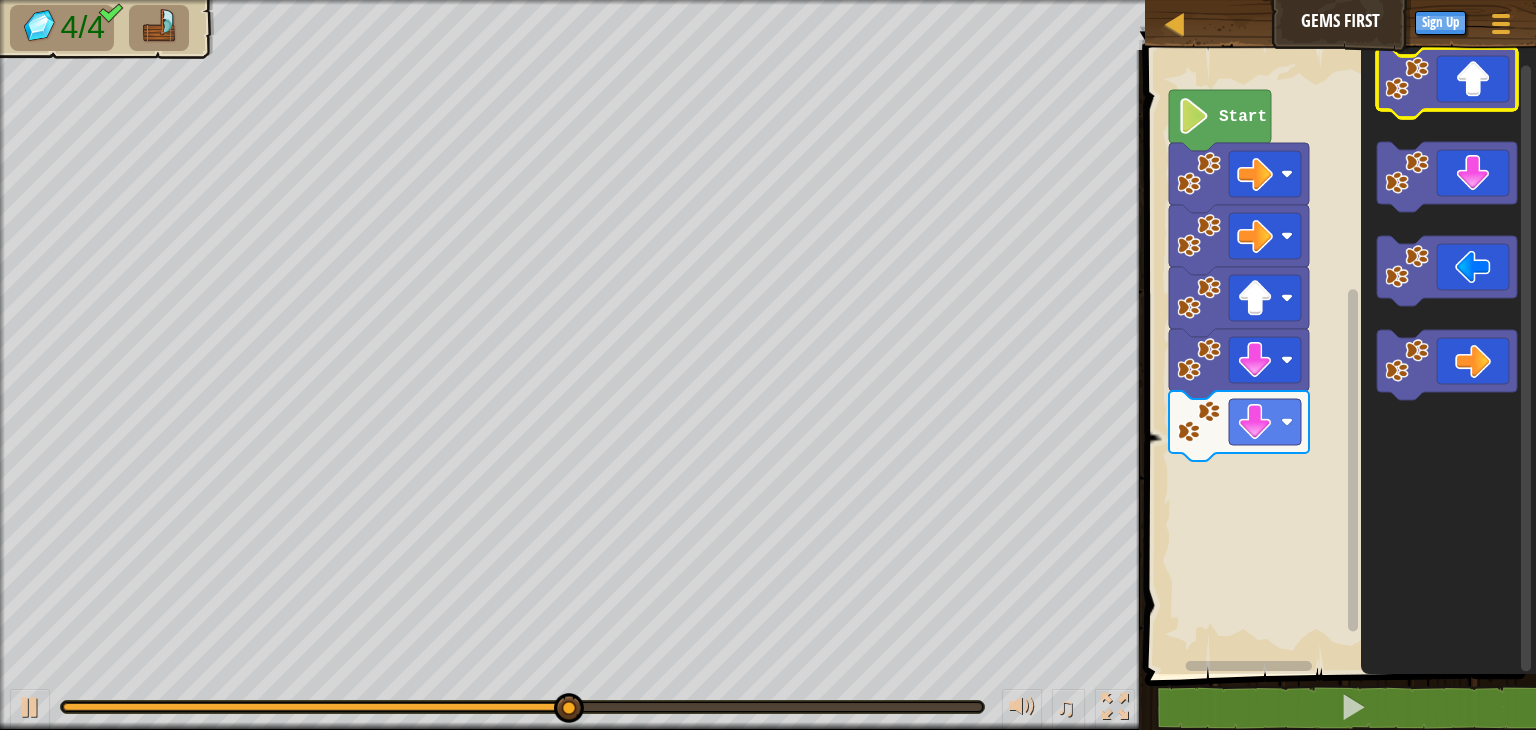 click 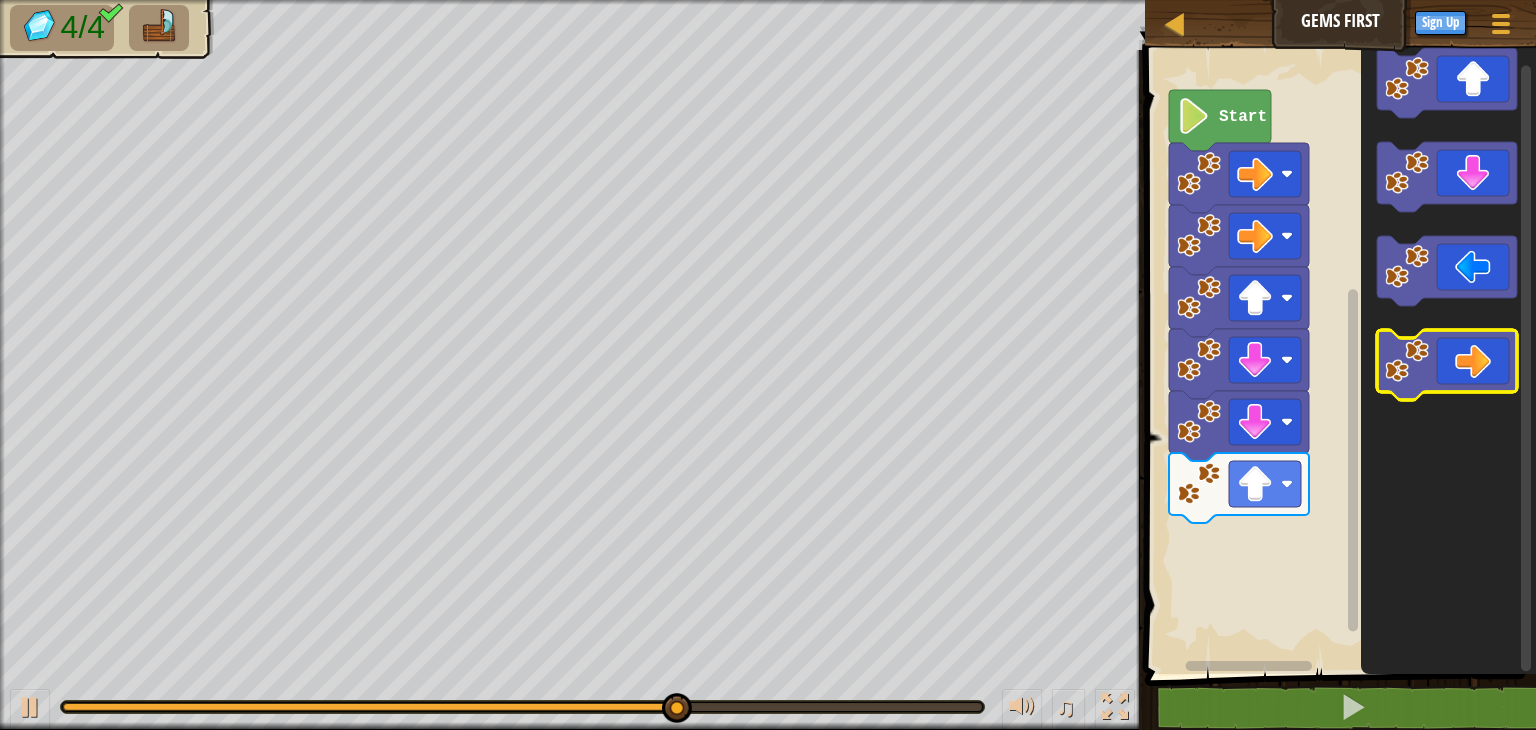 click 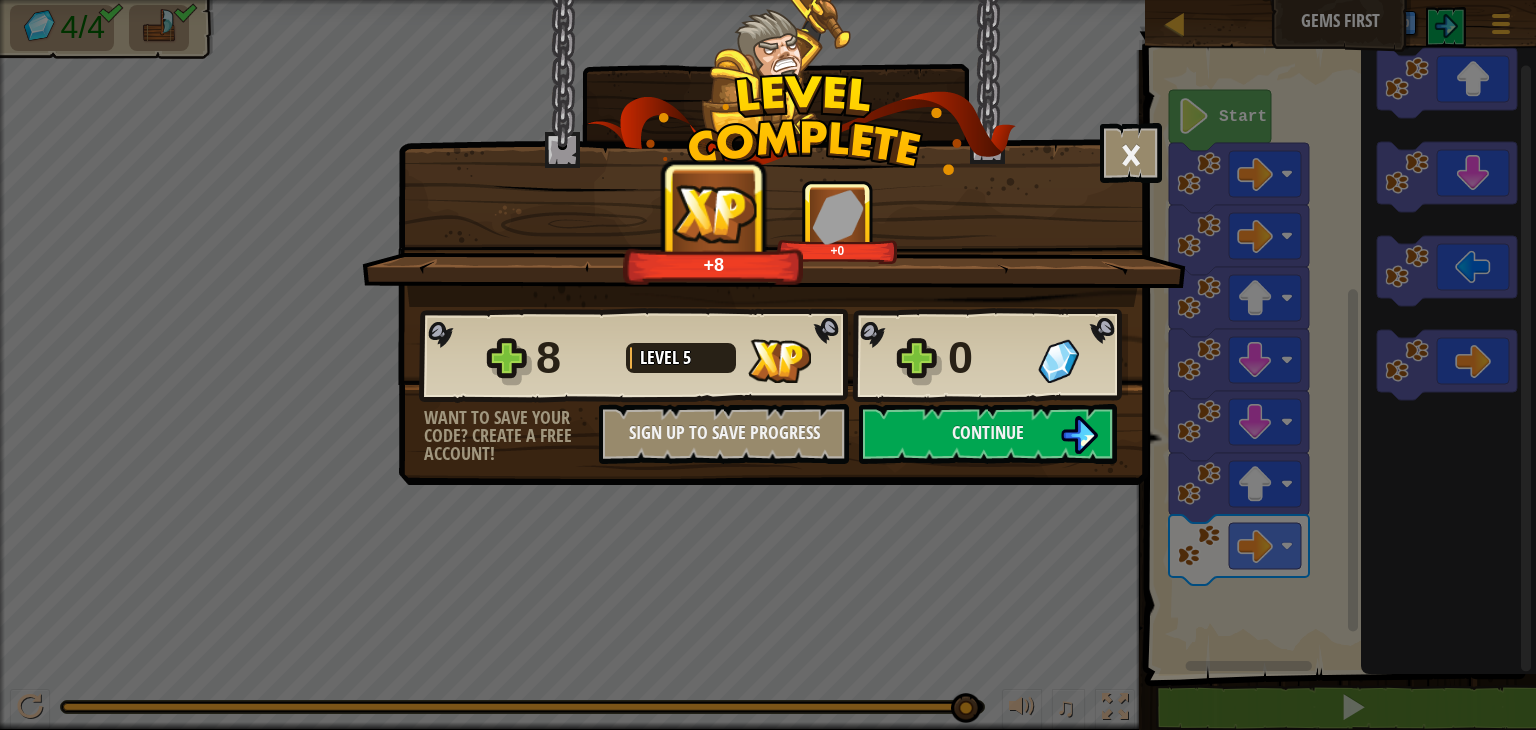 click on "[NUMBER] Level [NUMBER] [NUMBER]" at bounding box center (773, 356) 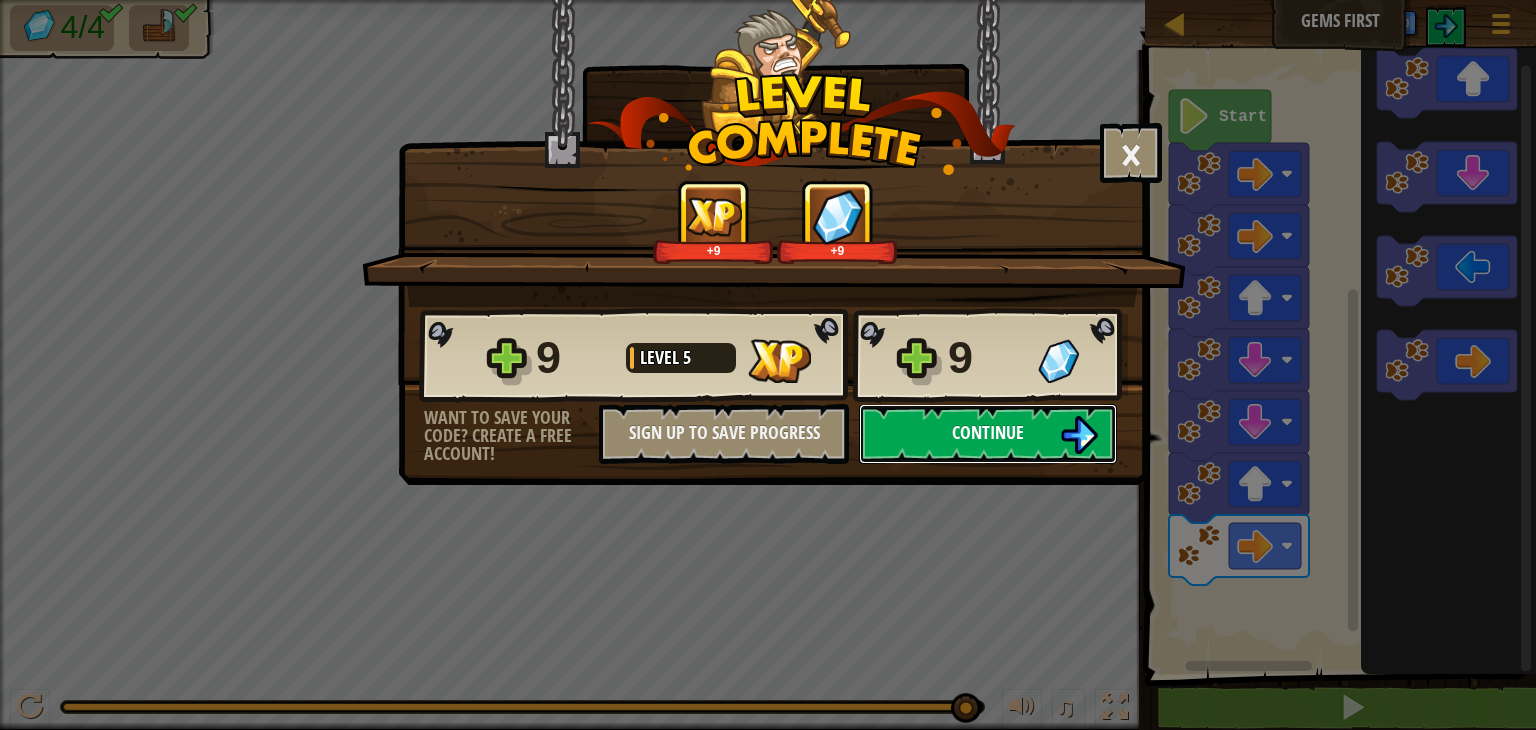 click at bounding box center [1079, 435] 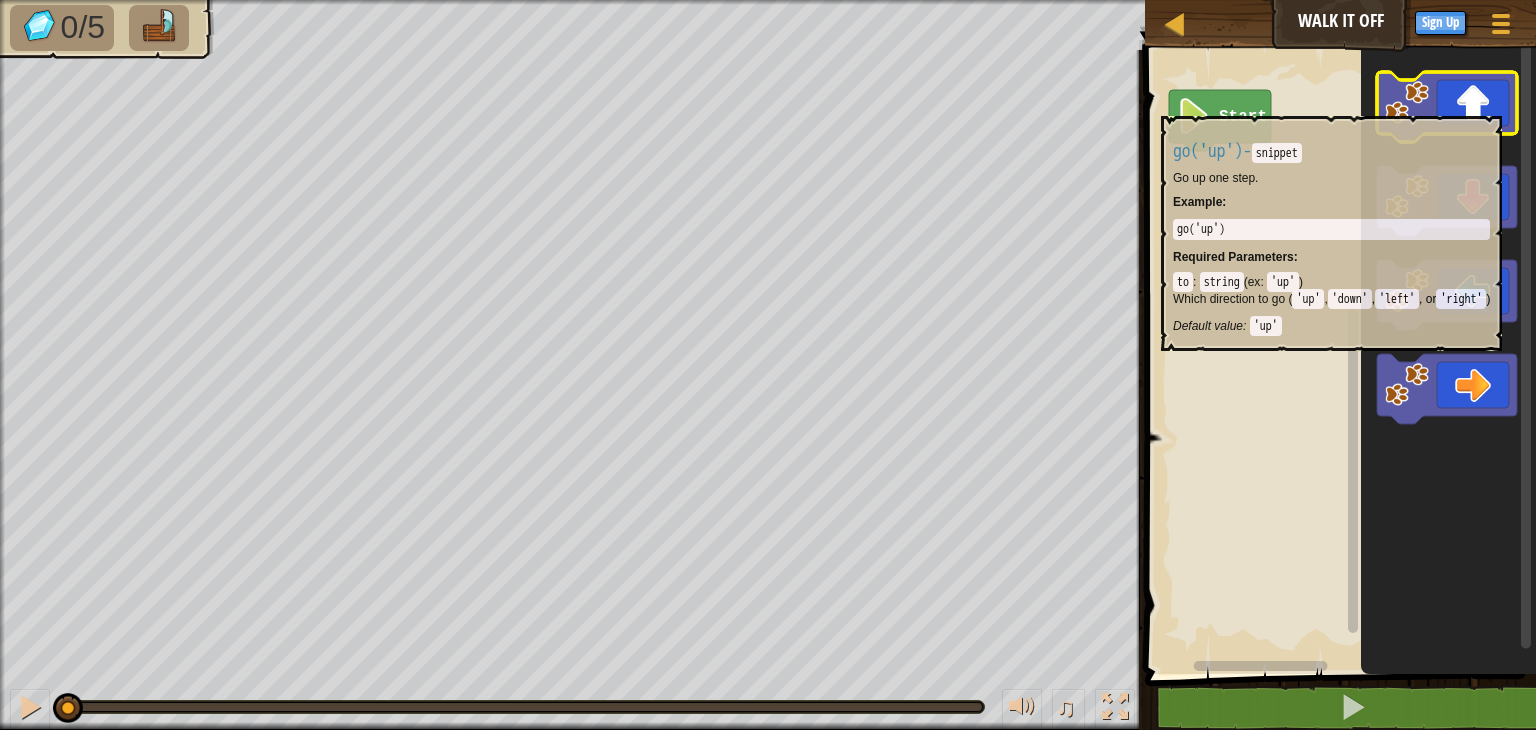 click 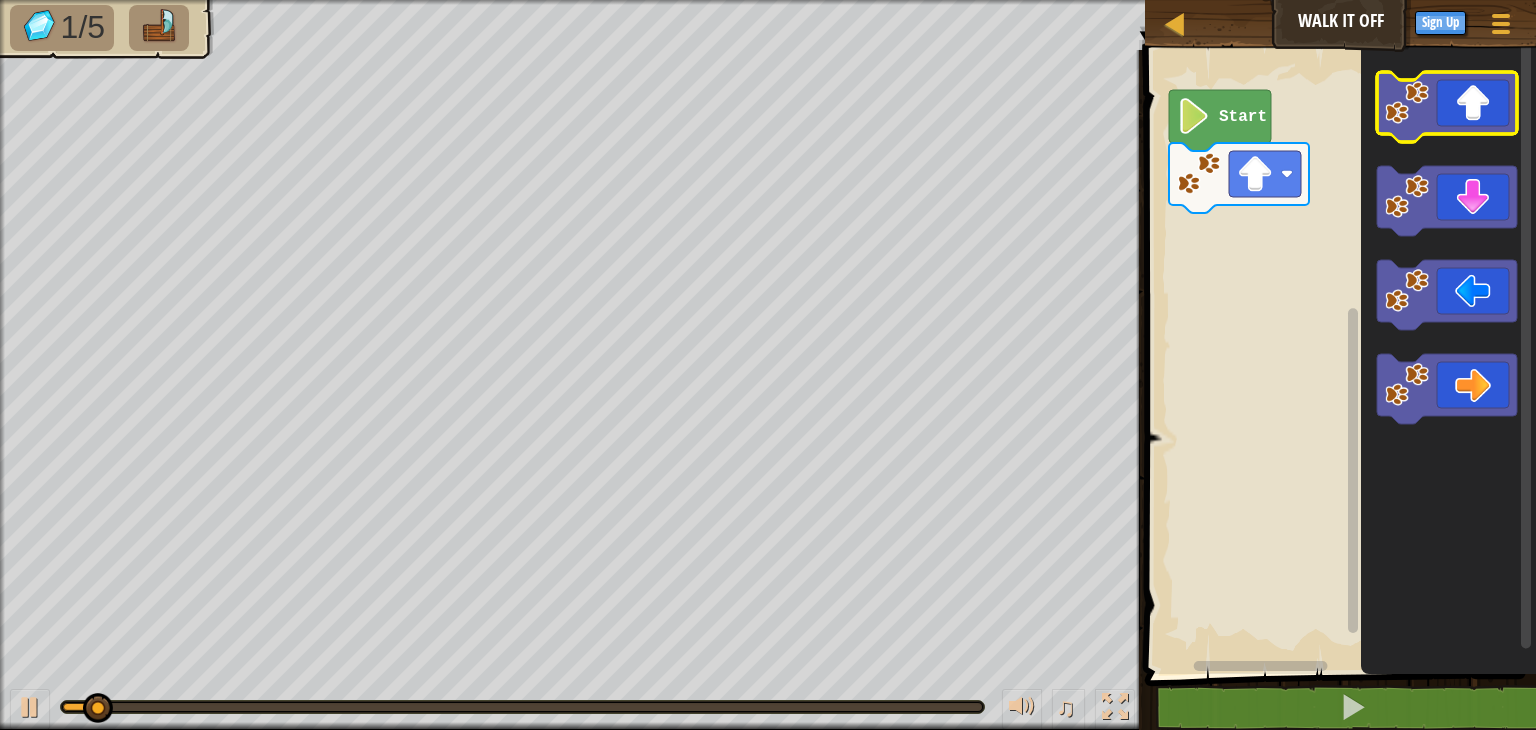 click 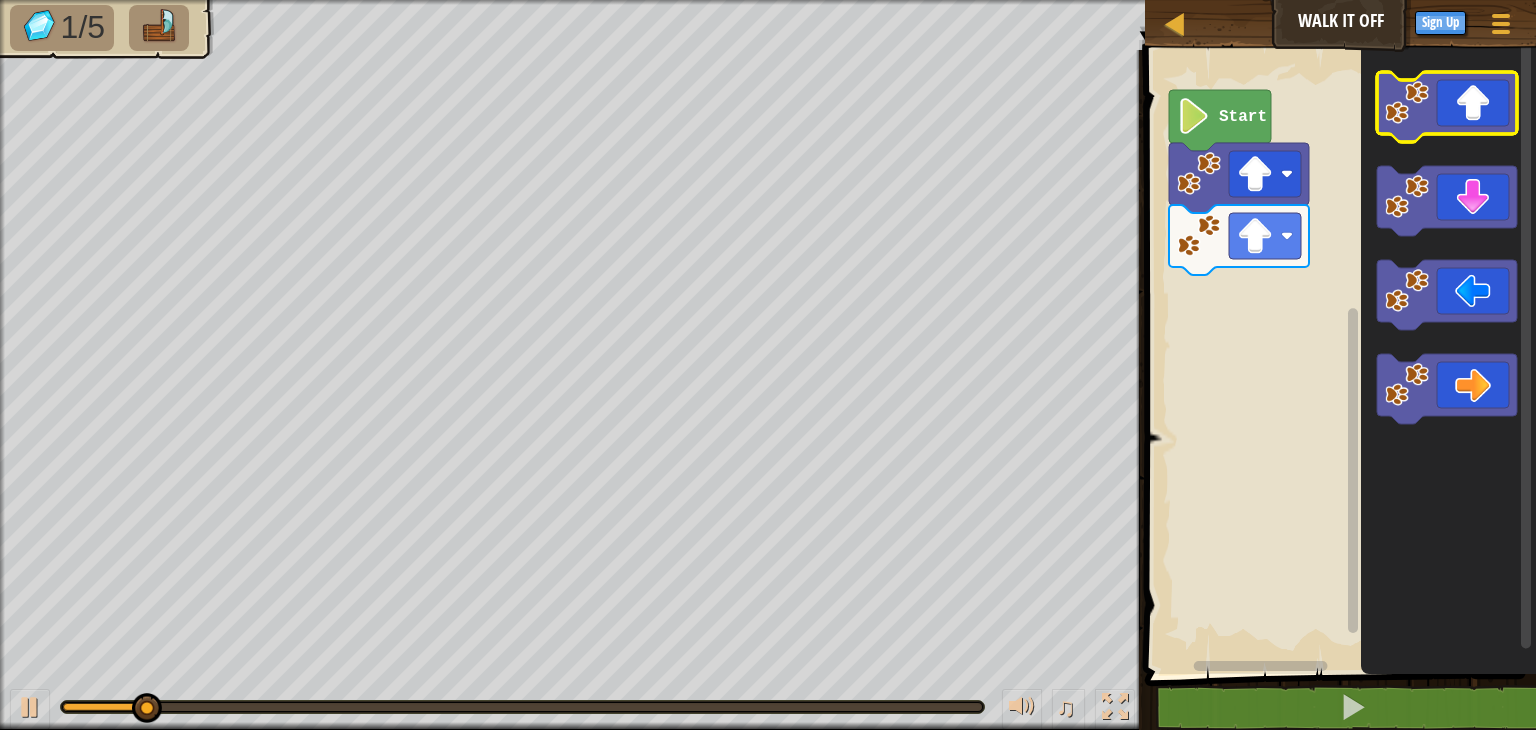 click 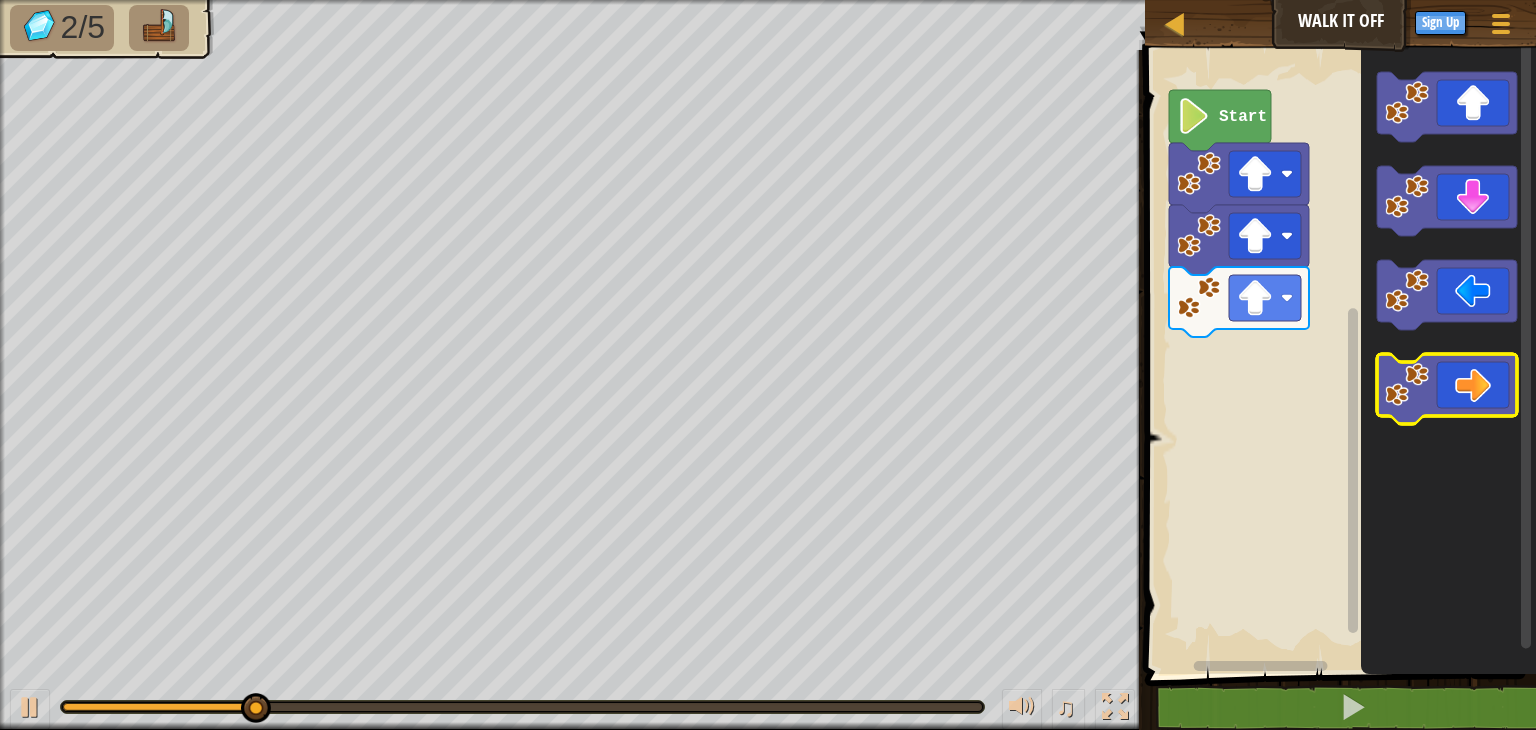 click 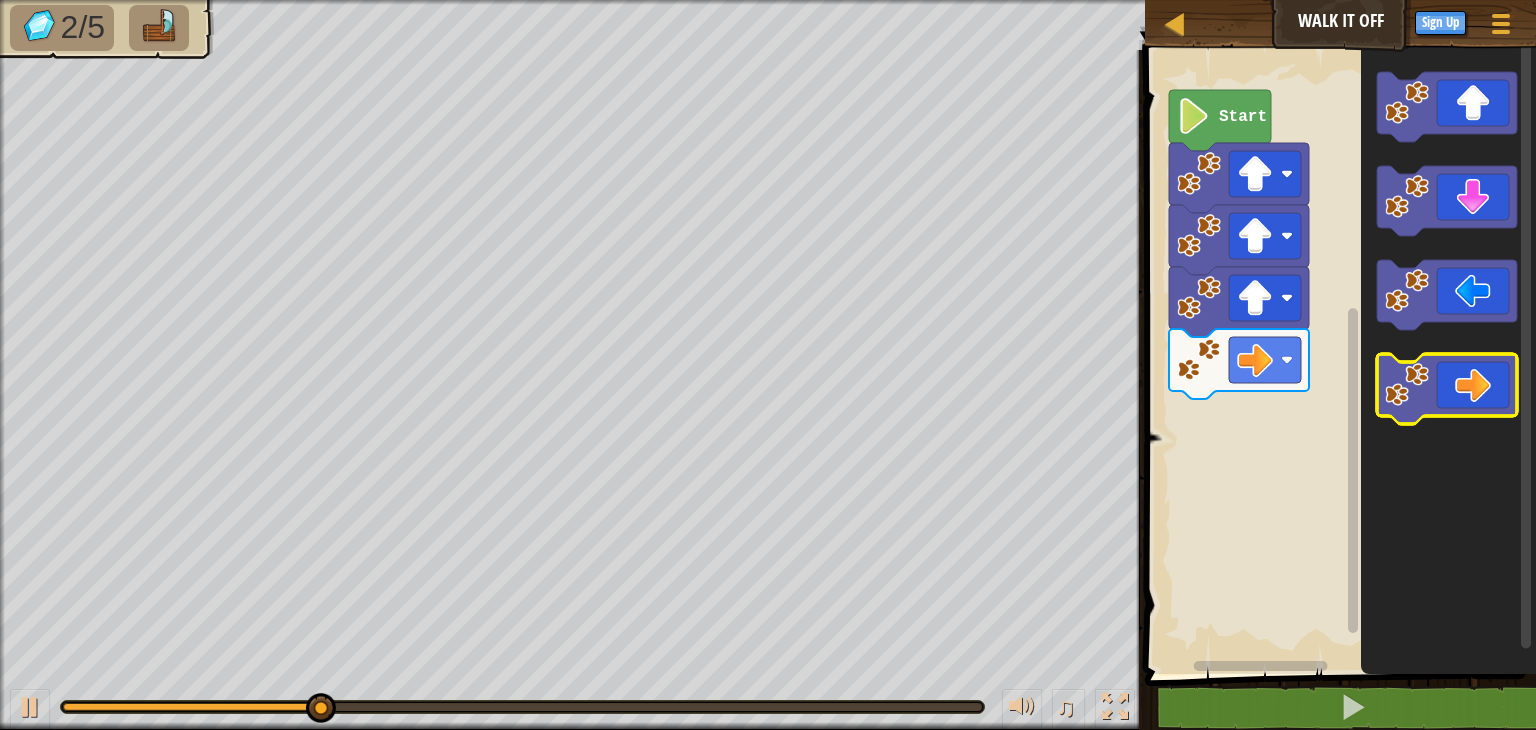click 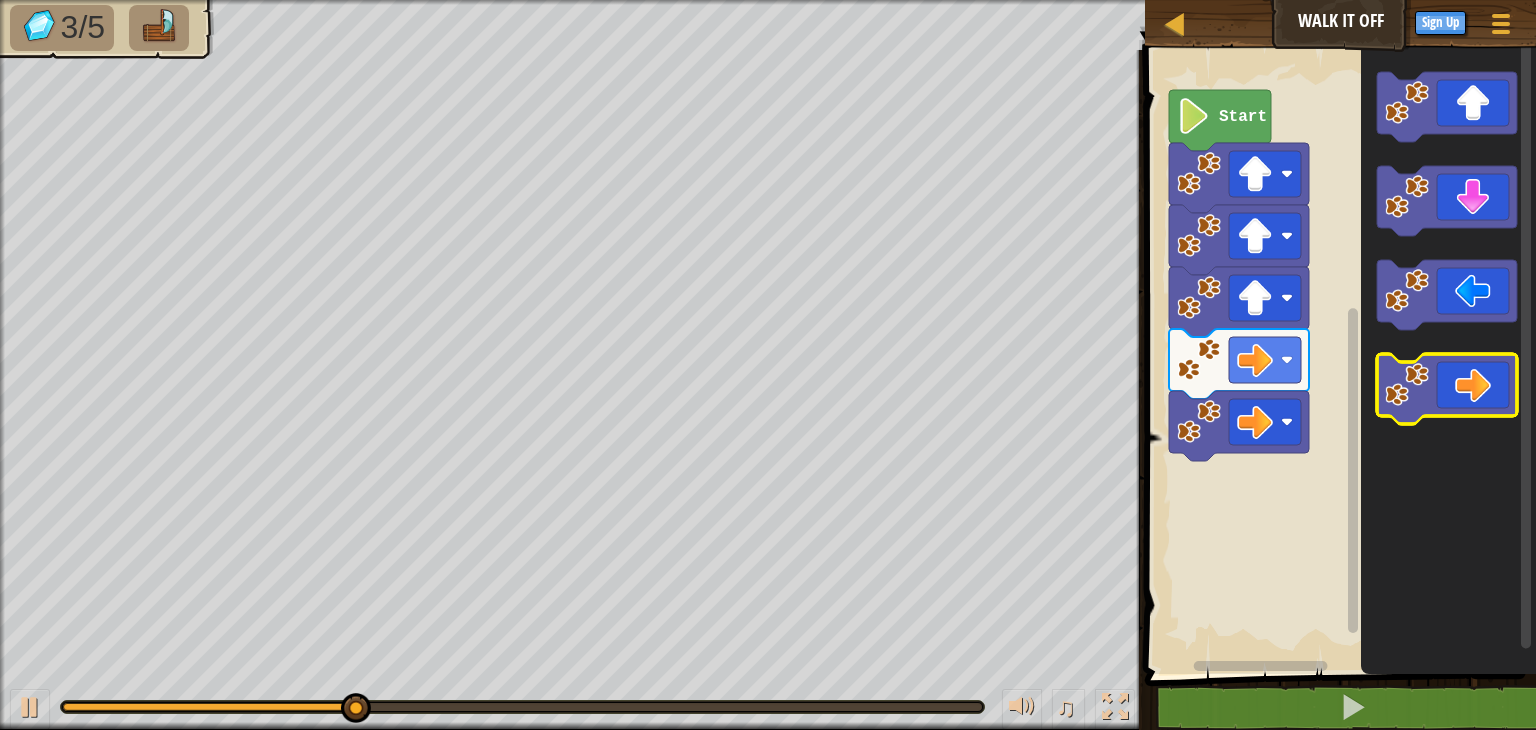 click 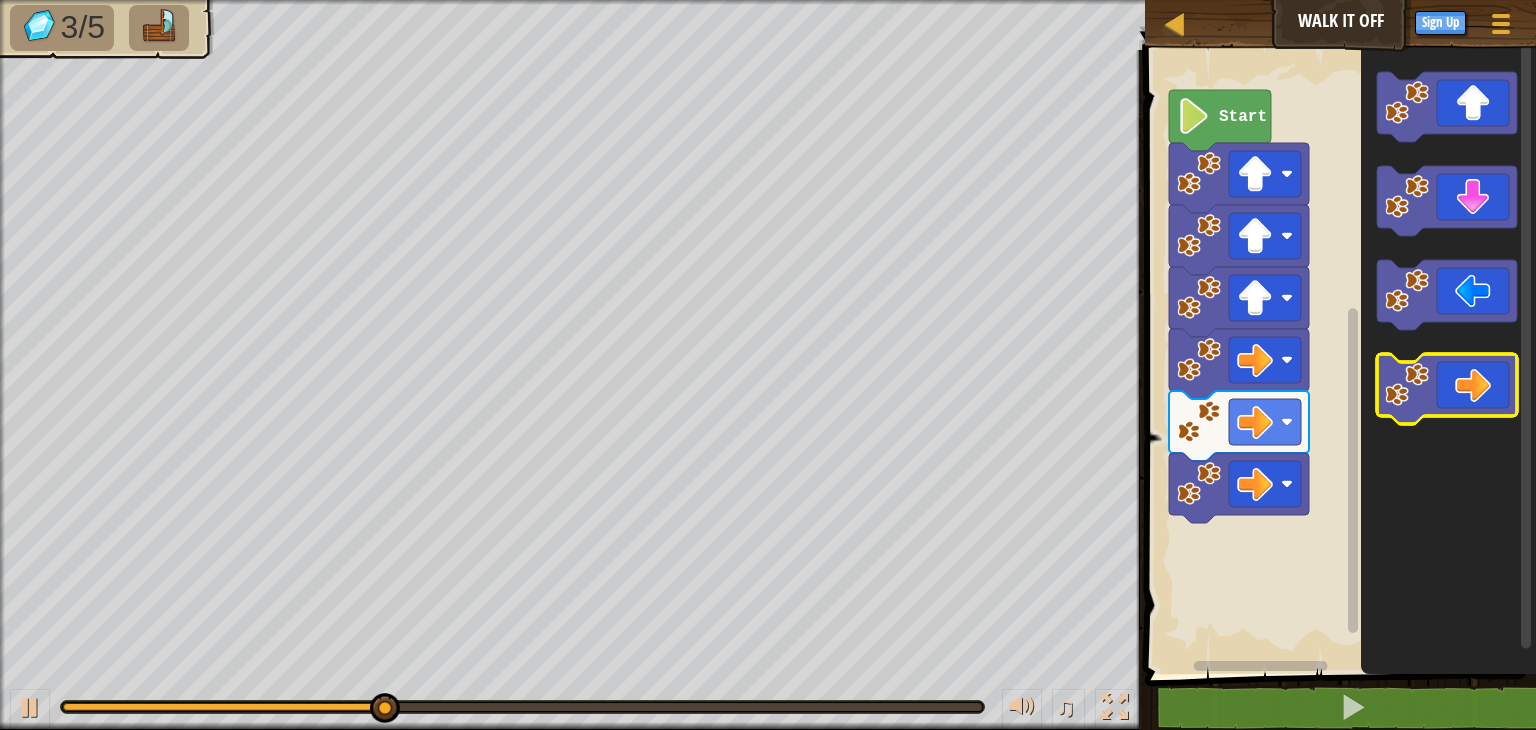 click 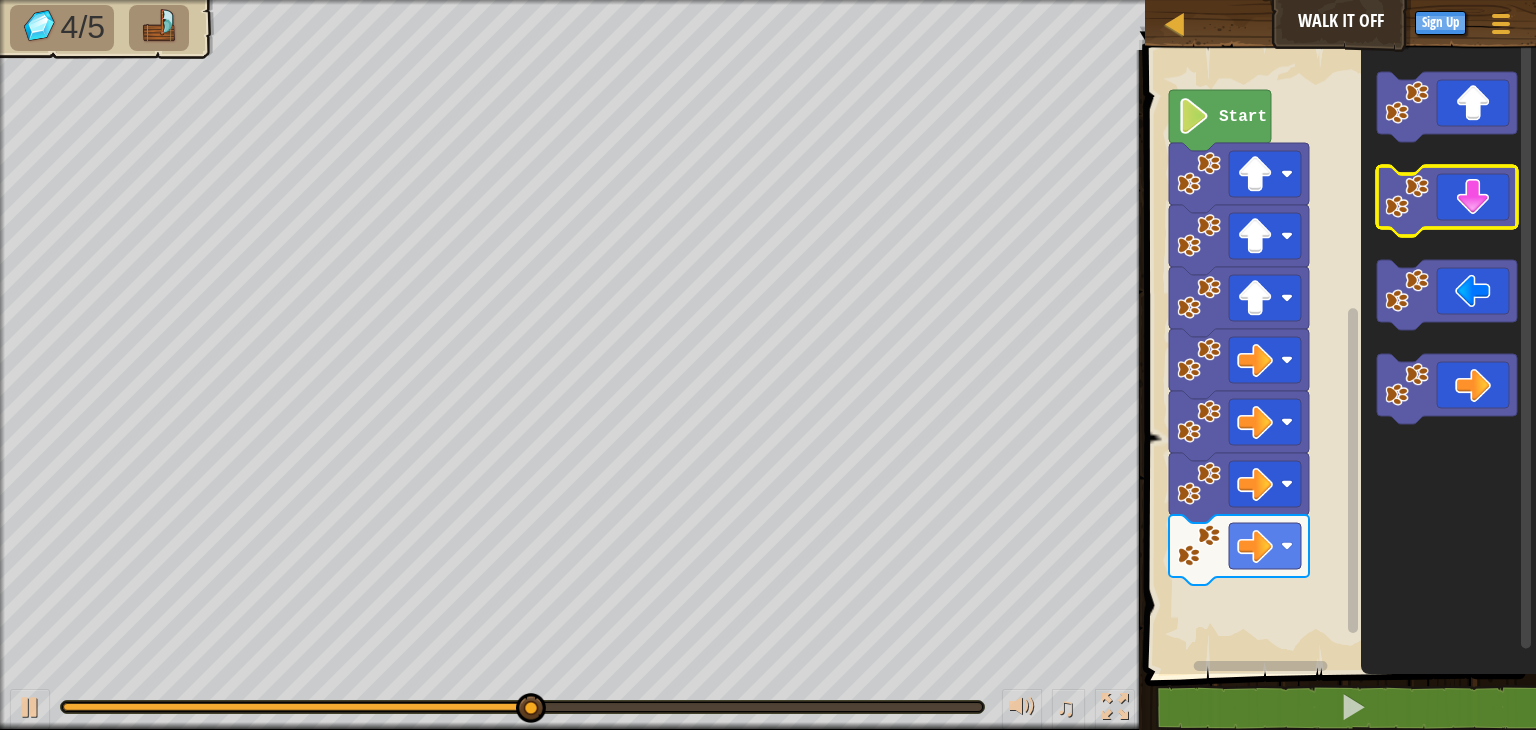 click 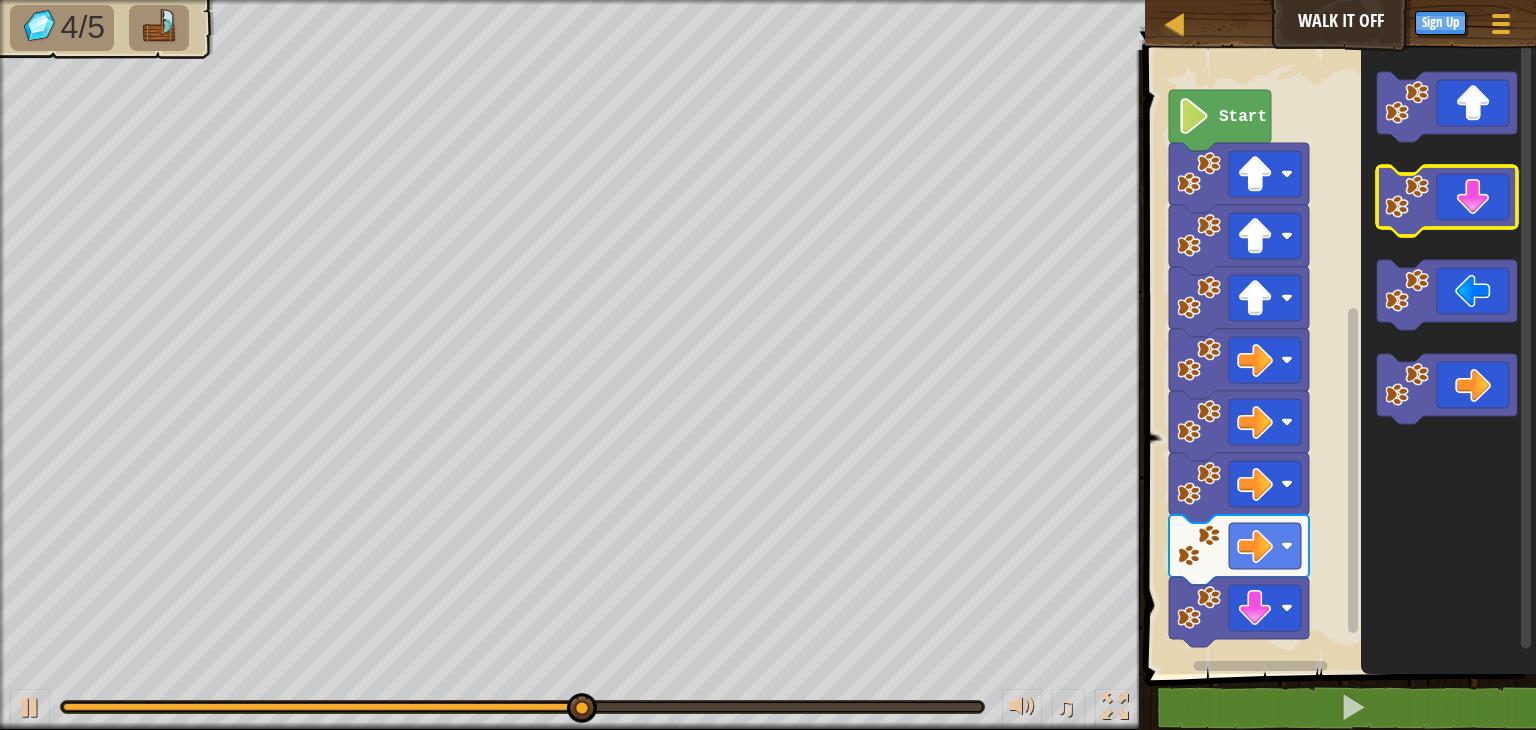 click 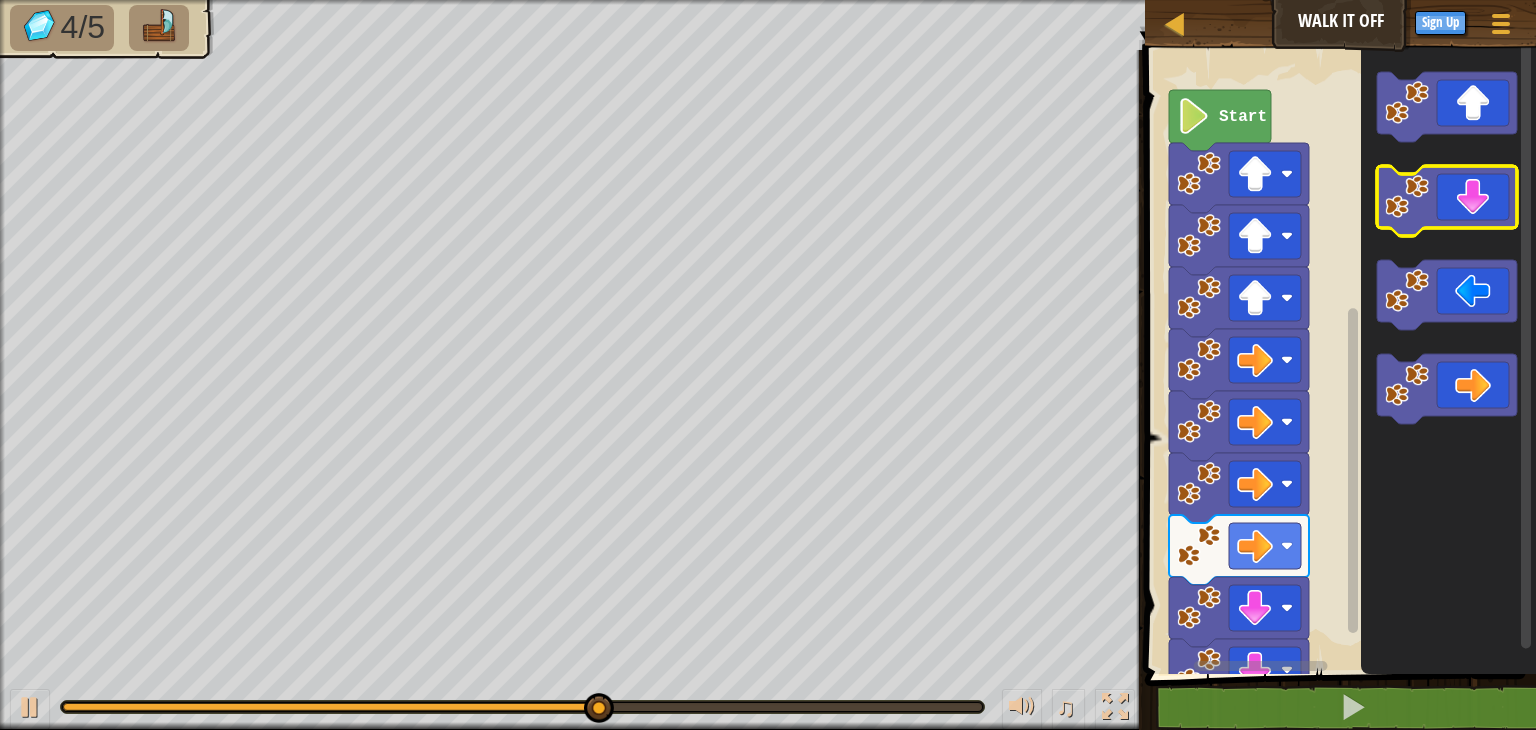 click 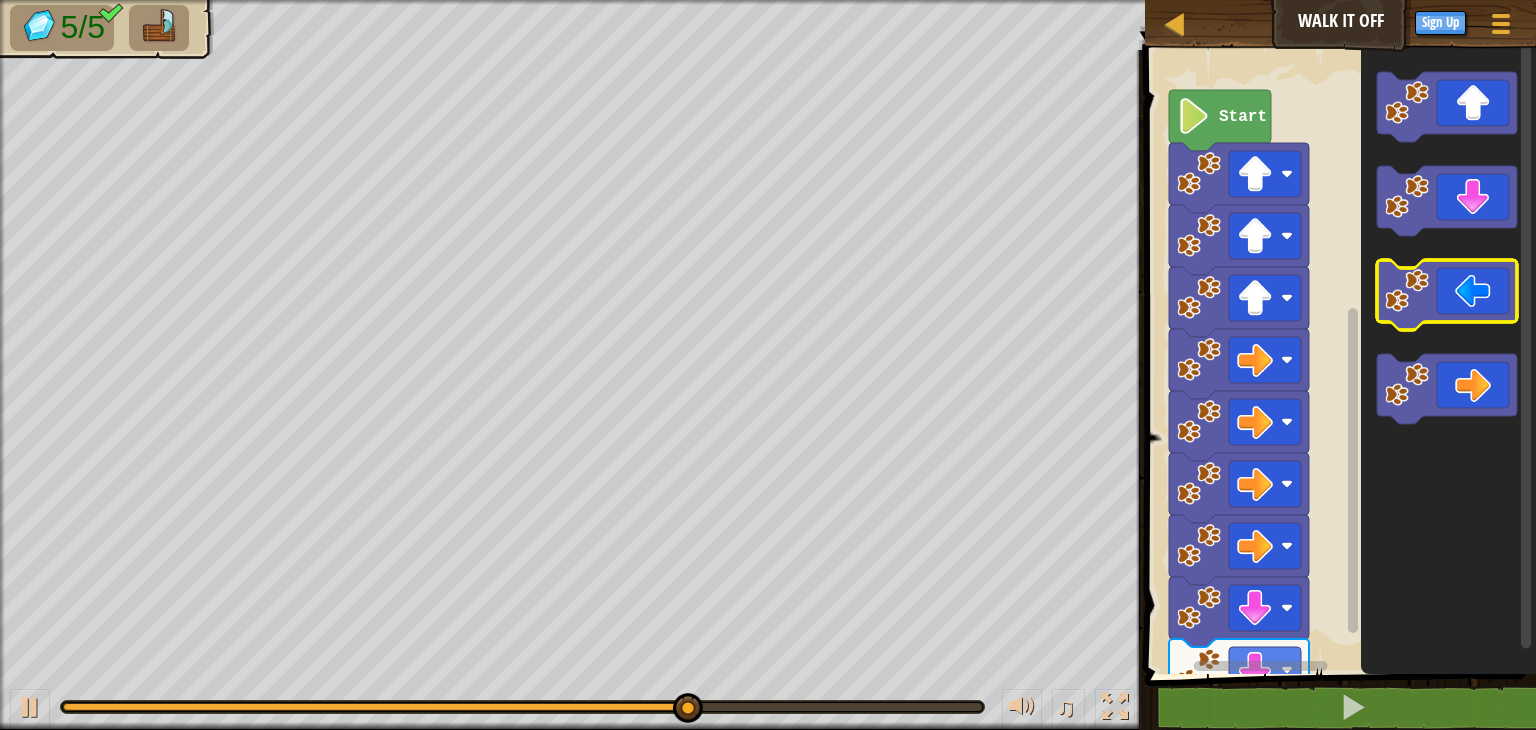click 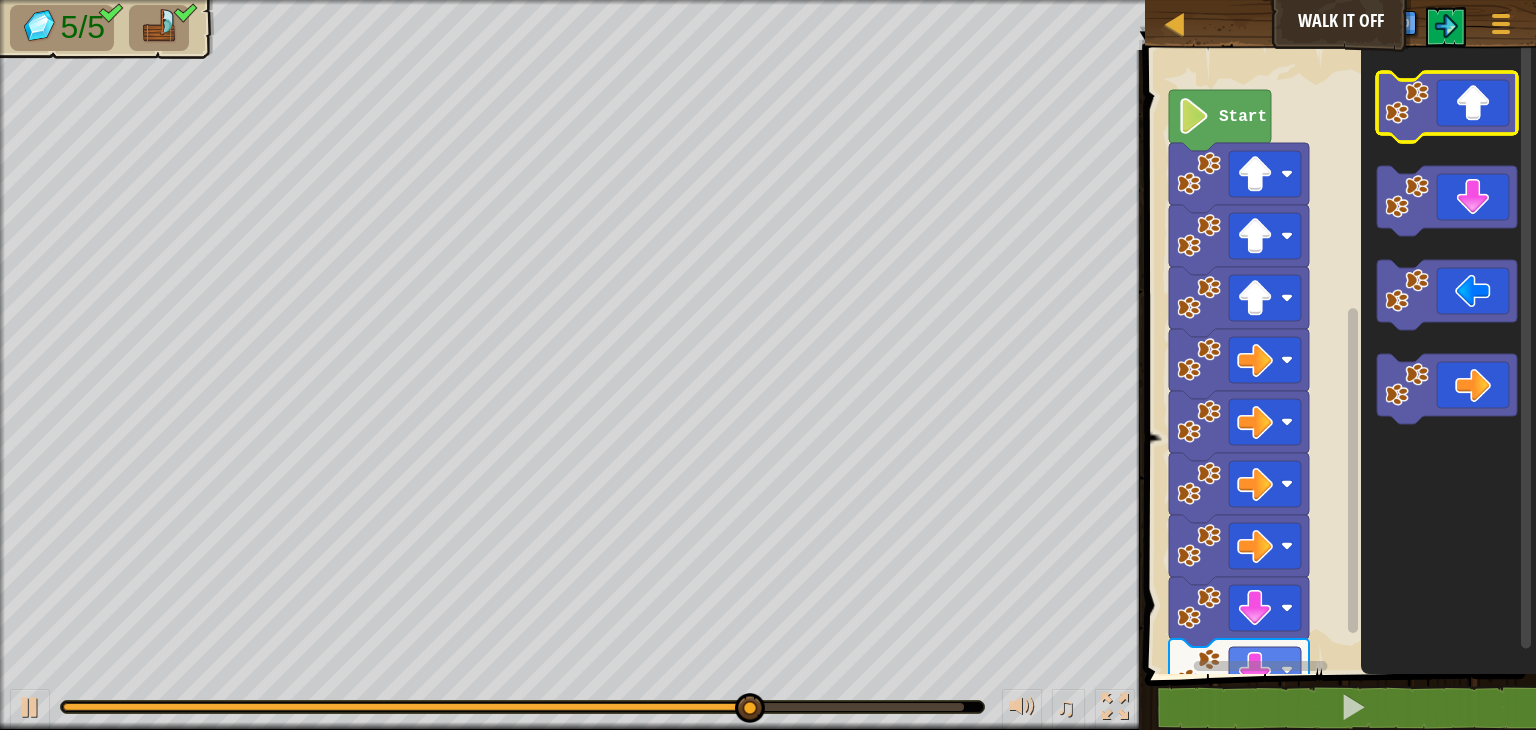 click 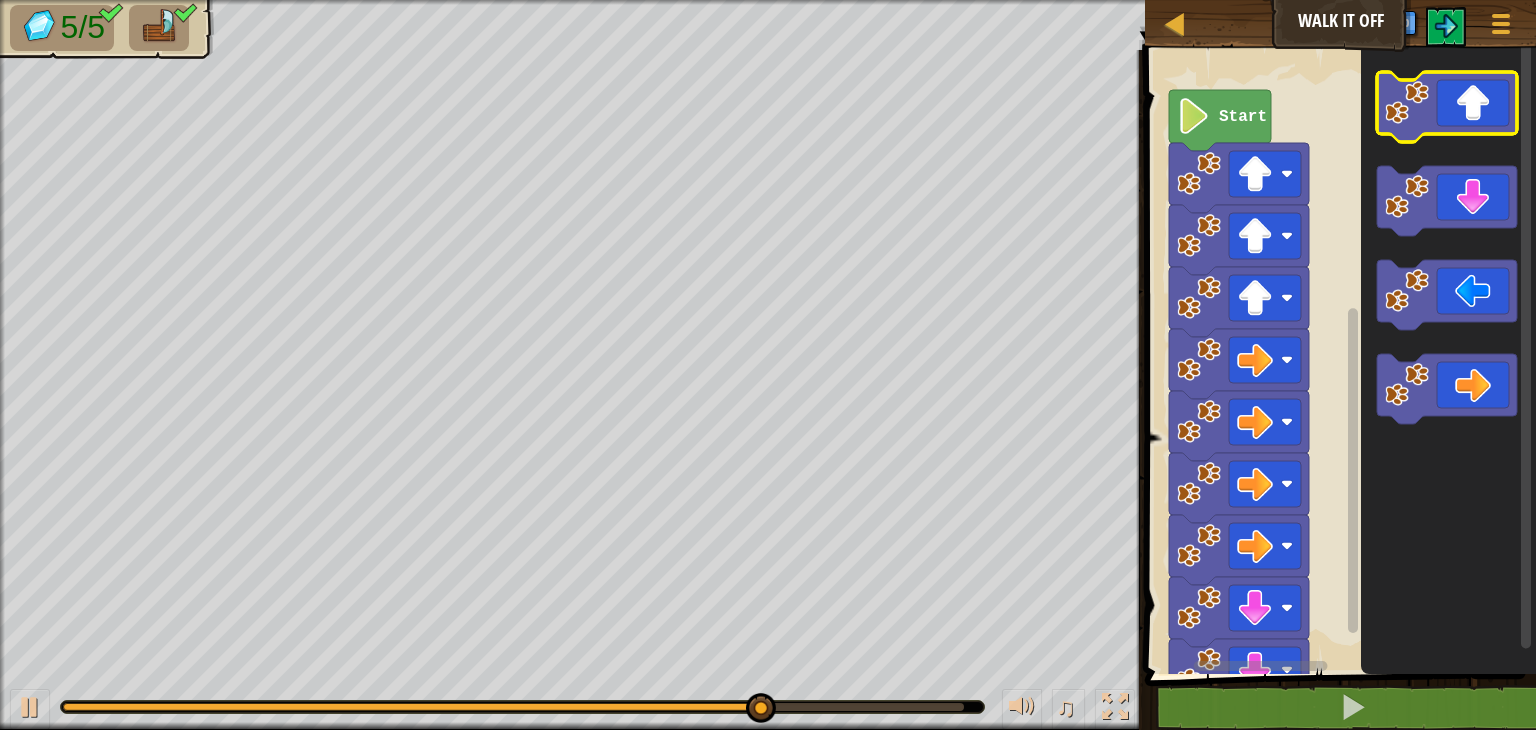 click 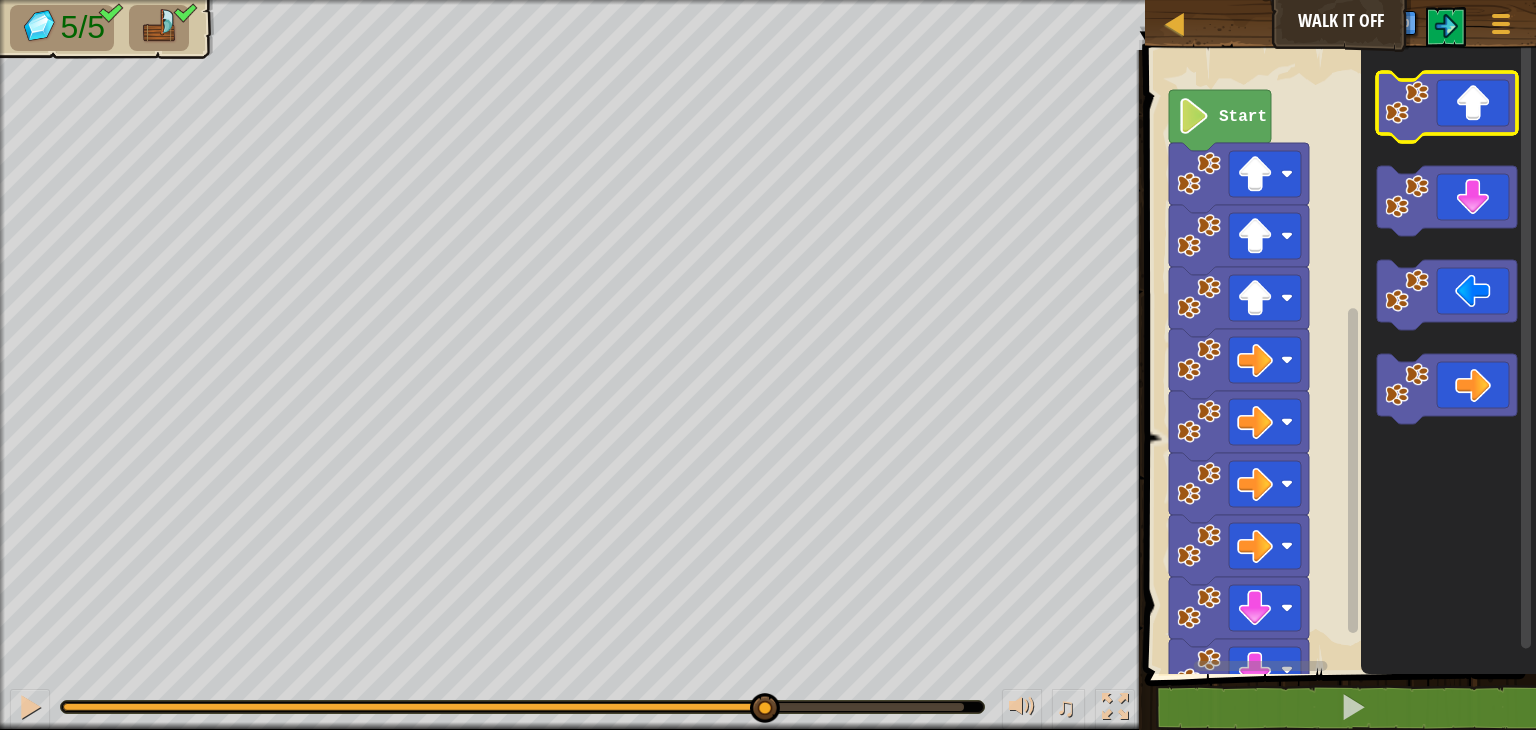 click 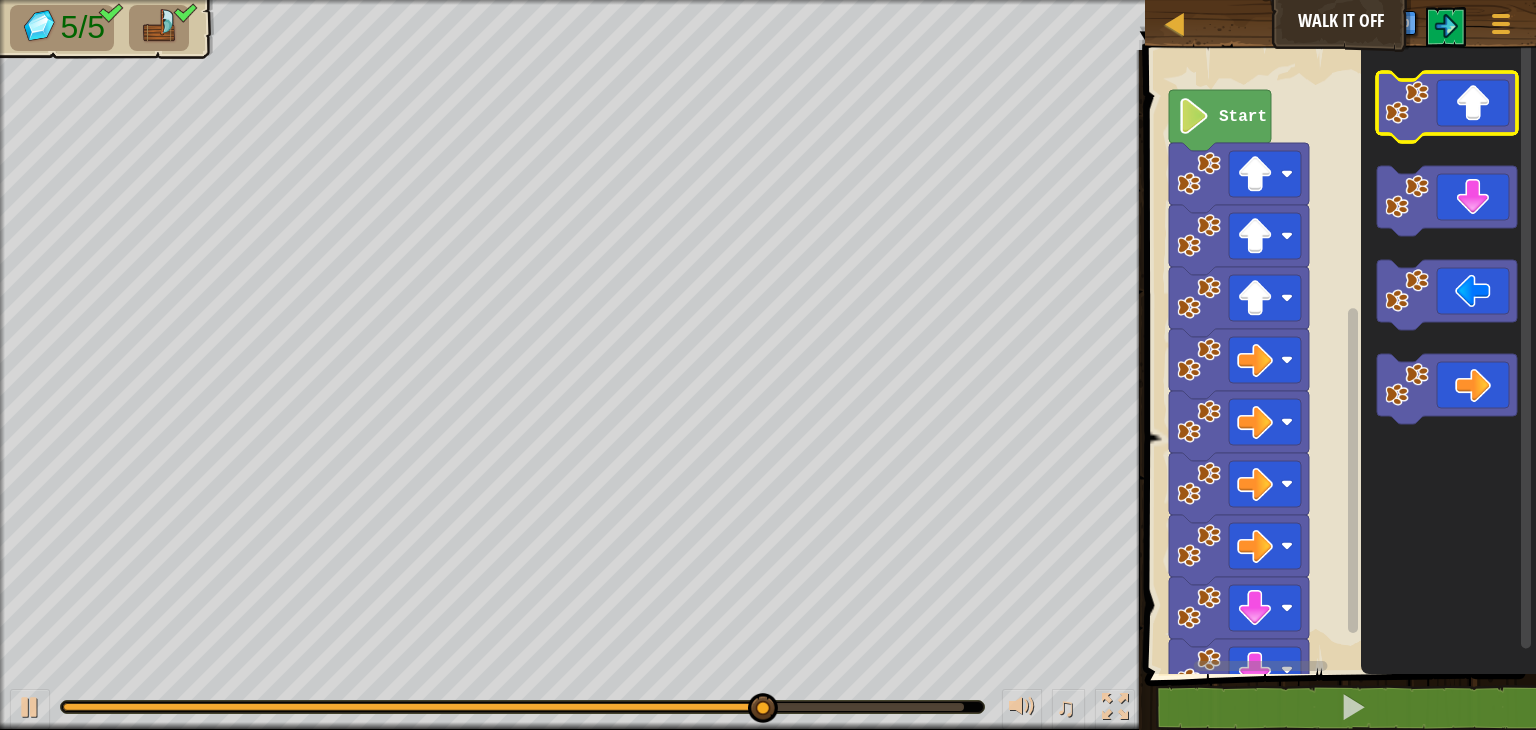 click 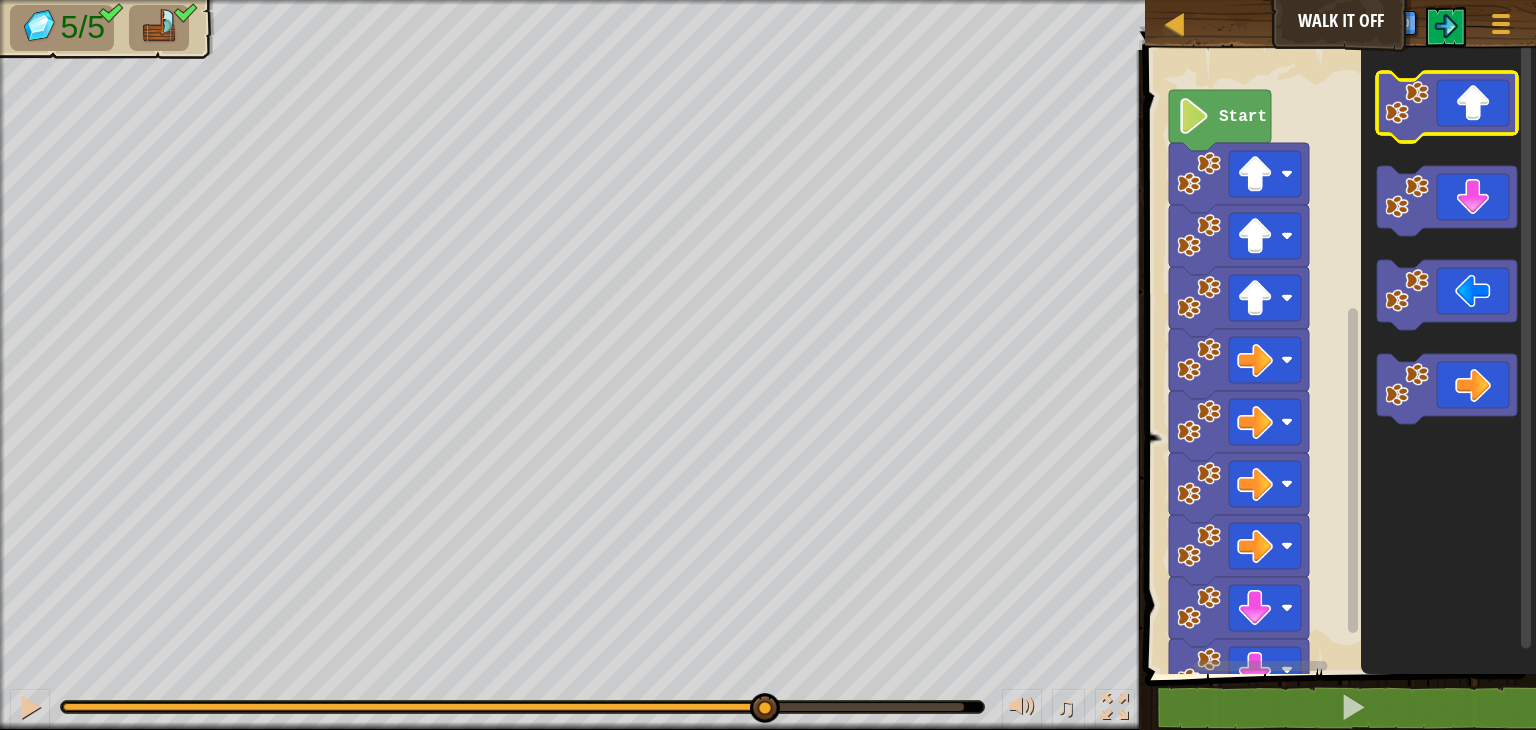 click 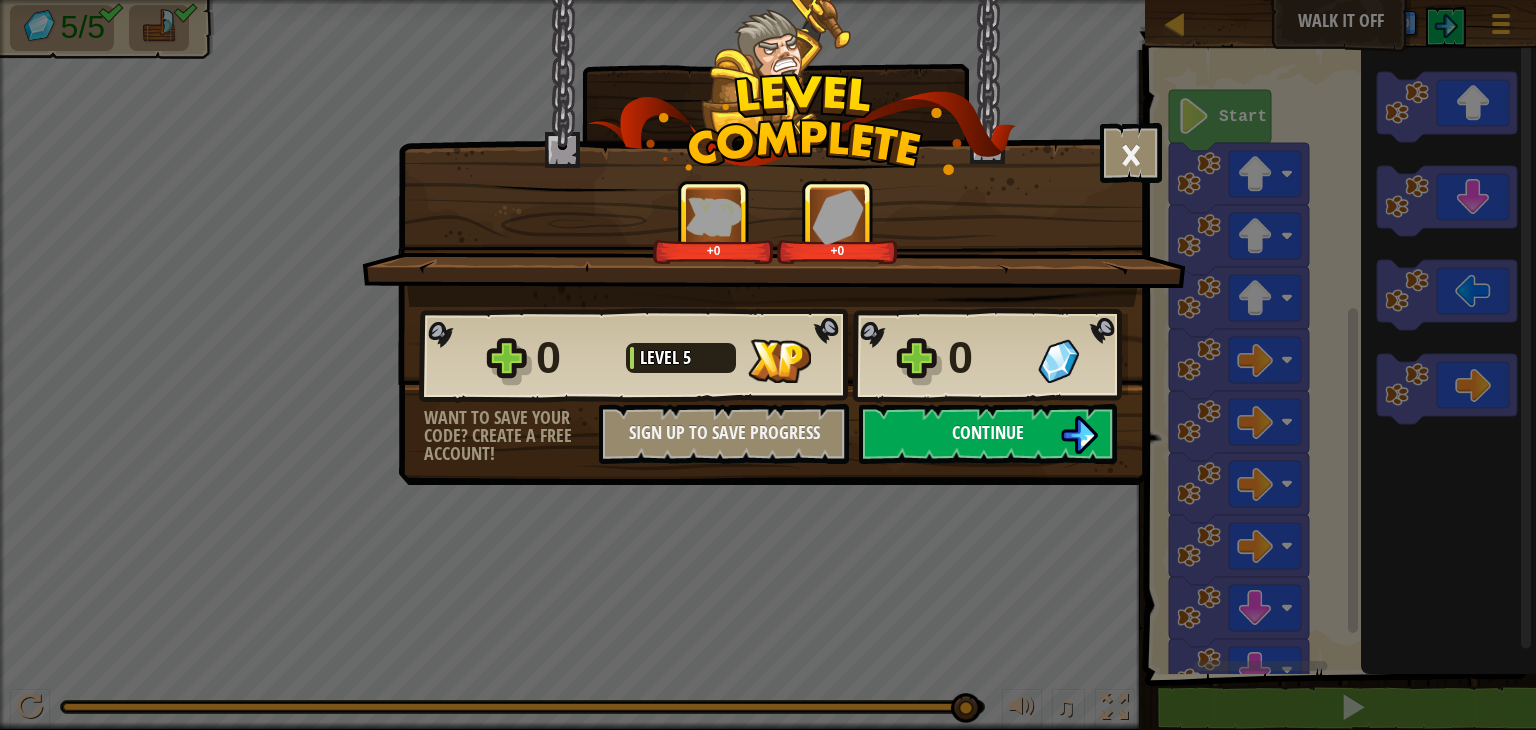 click on "Continue" at bounding box center [988, 434] 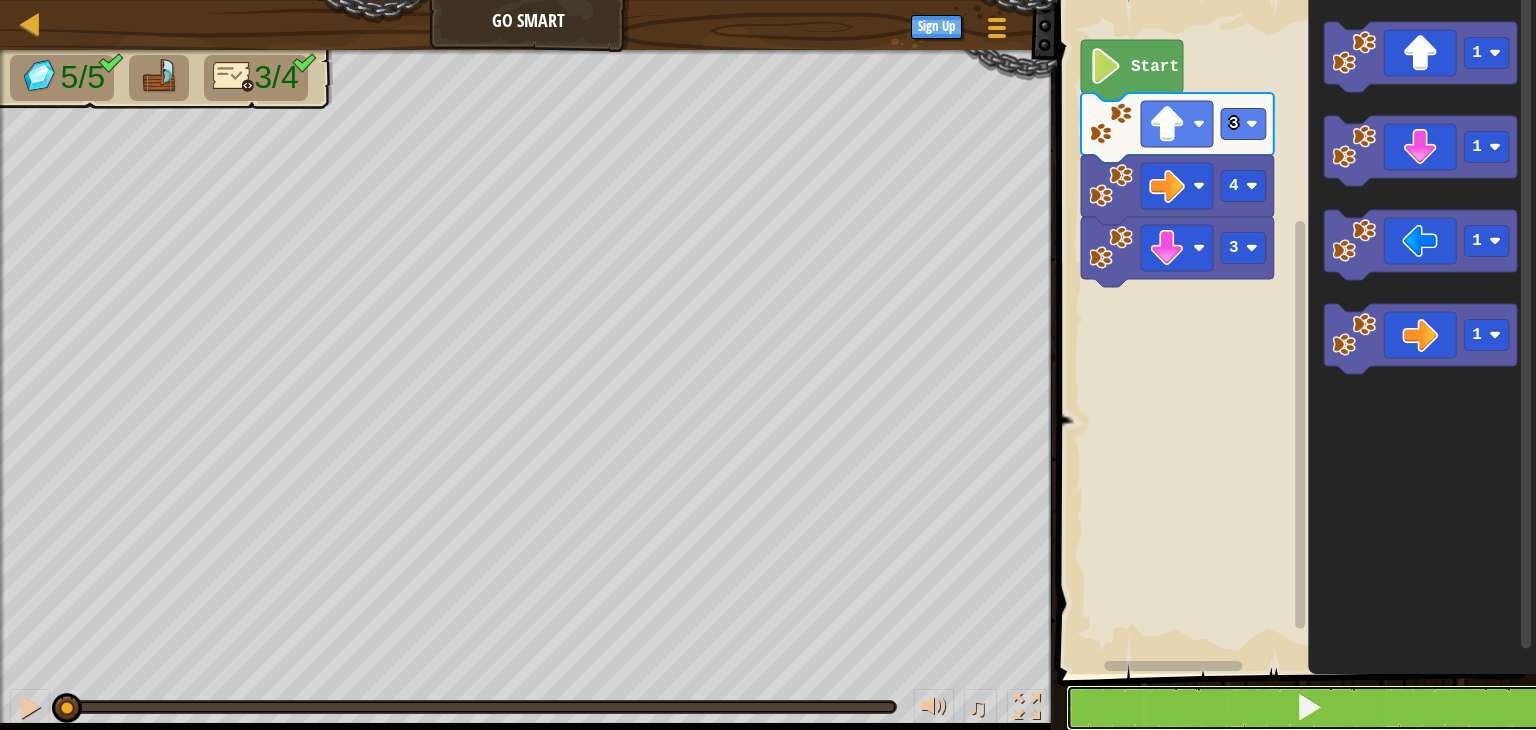 click at bounding box center (1308, 708) 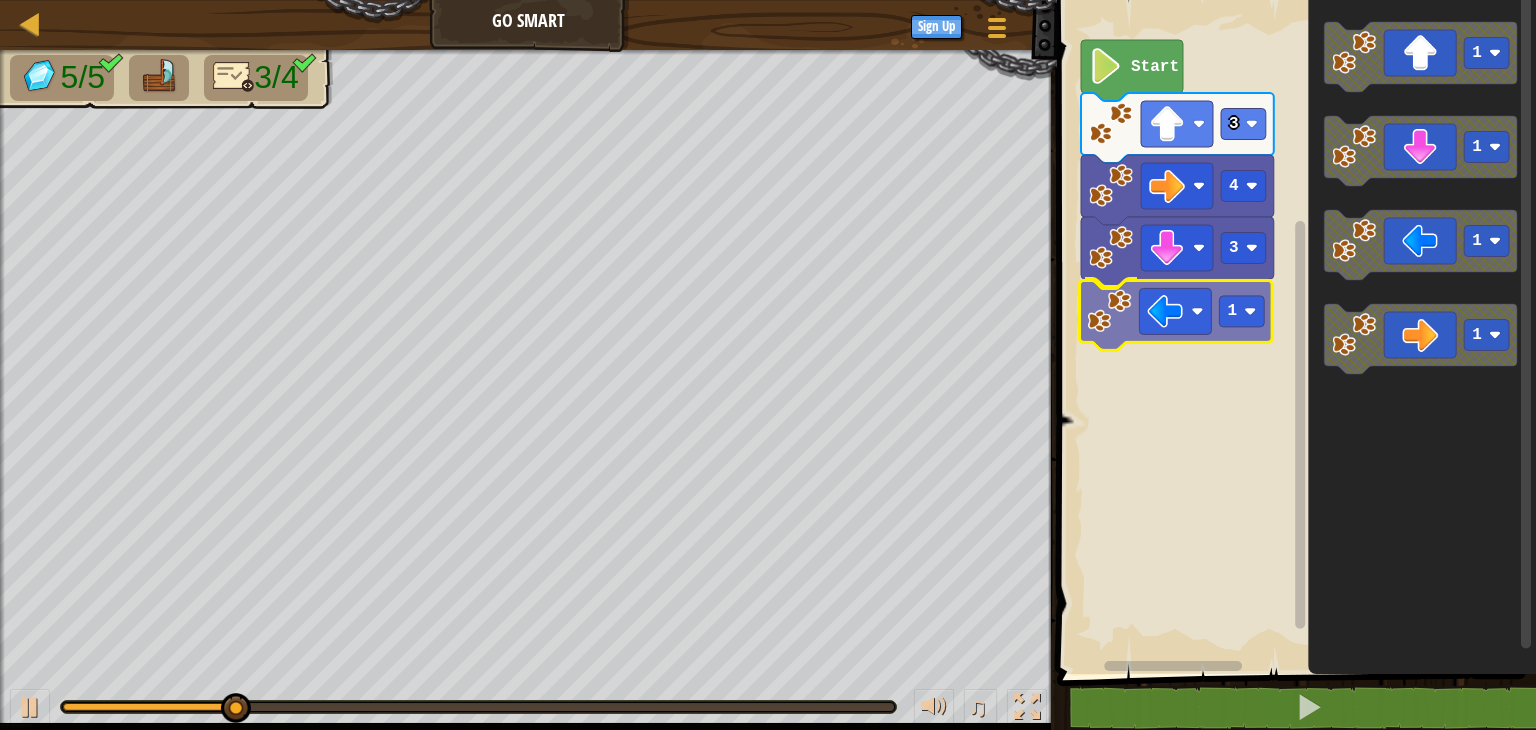 click on "3 1 4 3 Start 1 1 1 1 1" at bounding box center [1293, 332] 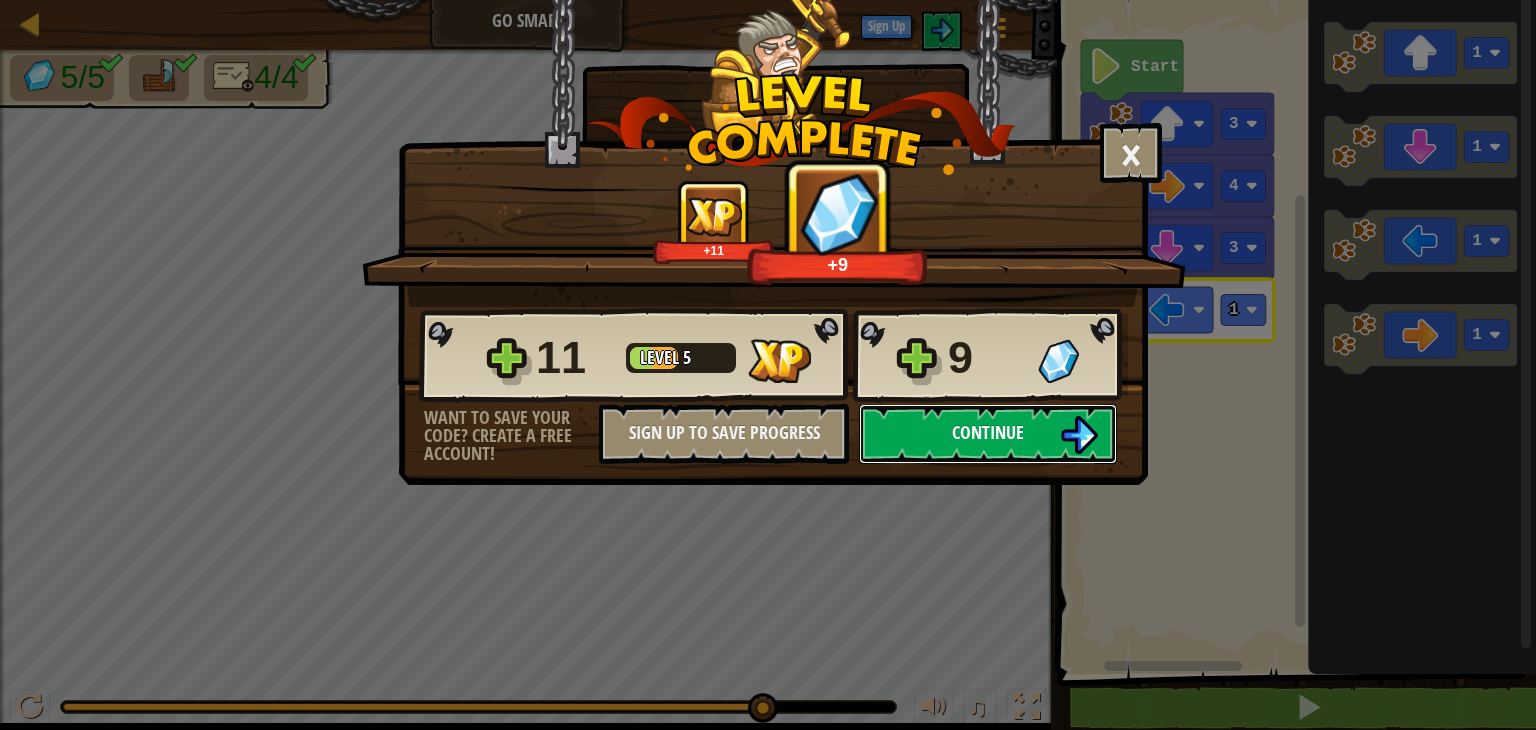 click on "Continue" at bounding box center [988, 434] 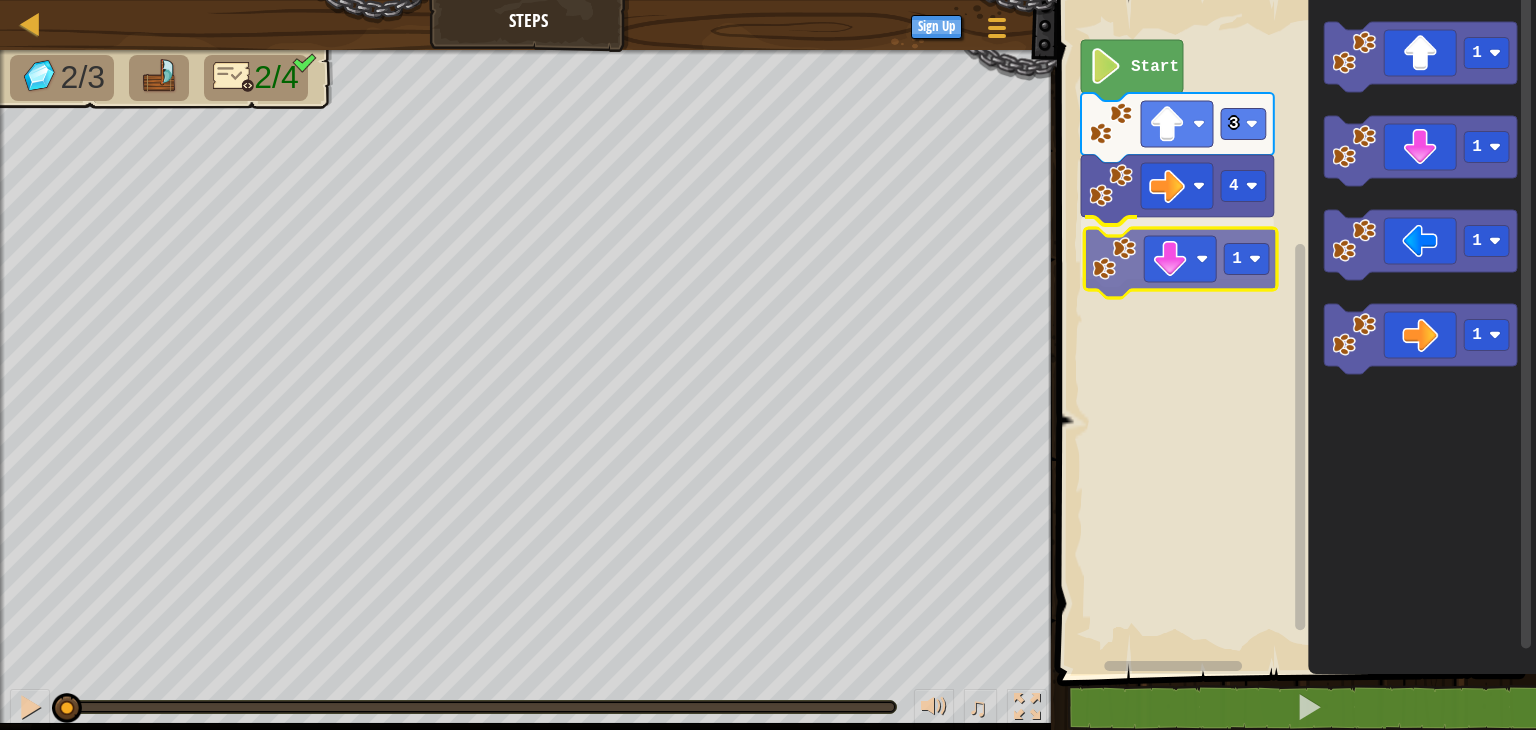 click on "4 1 3 Start 1 1 1 1 1" at bounding box center (1293, 332) 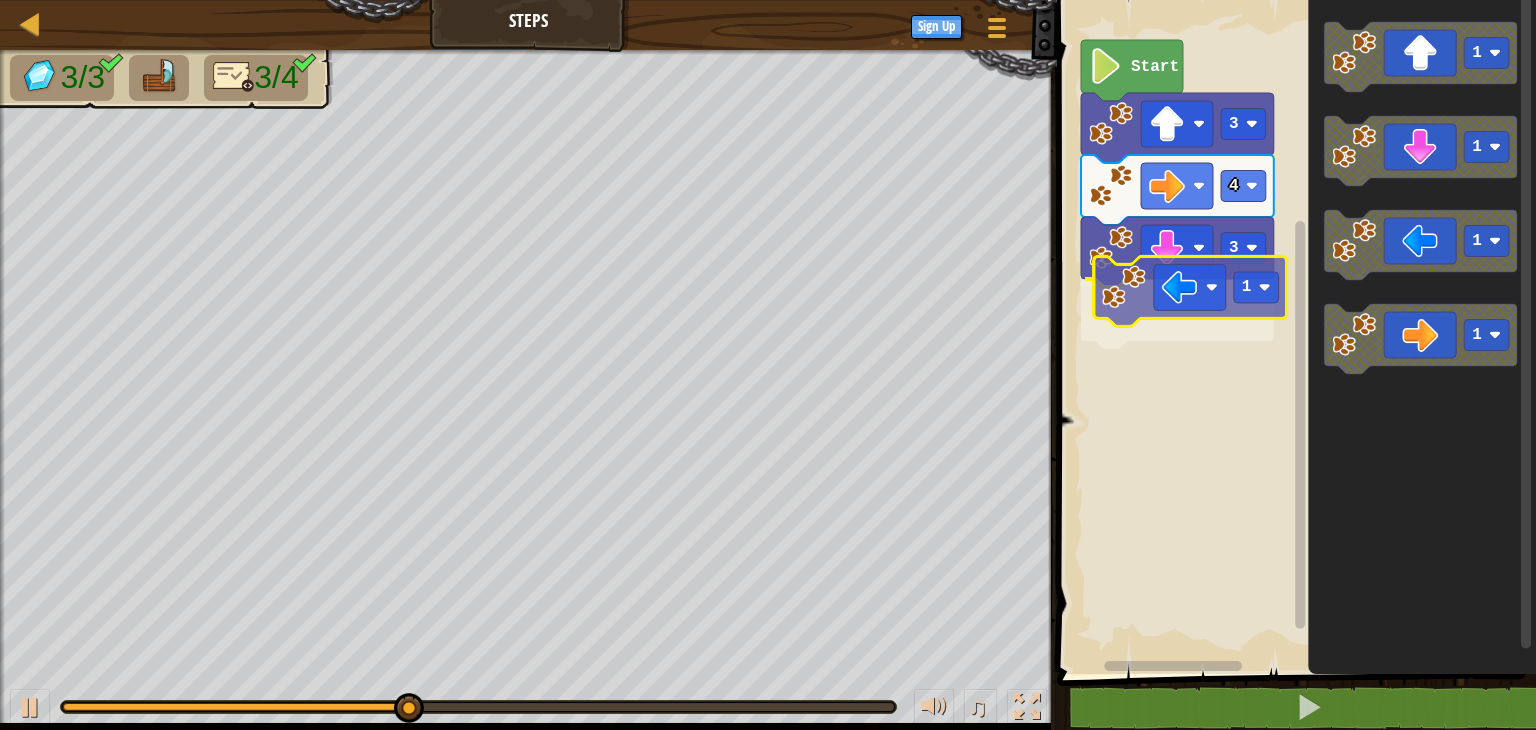 click on "Start 3 4 3 1 1 1 1 1 1" at bounding box center (1293, 332) 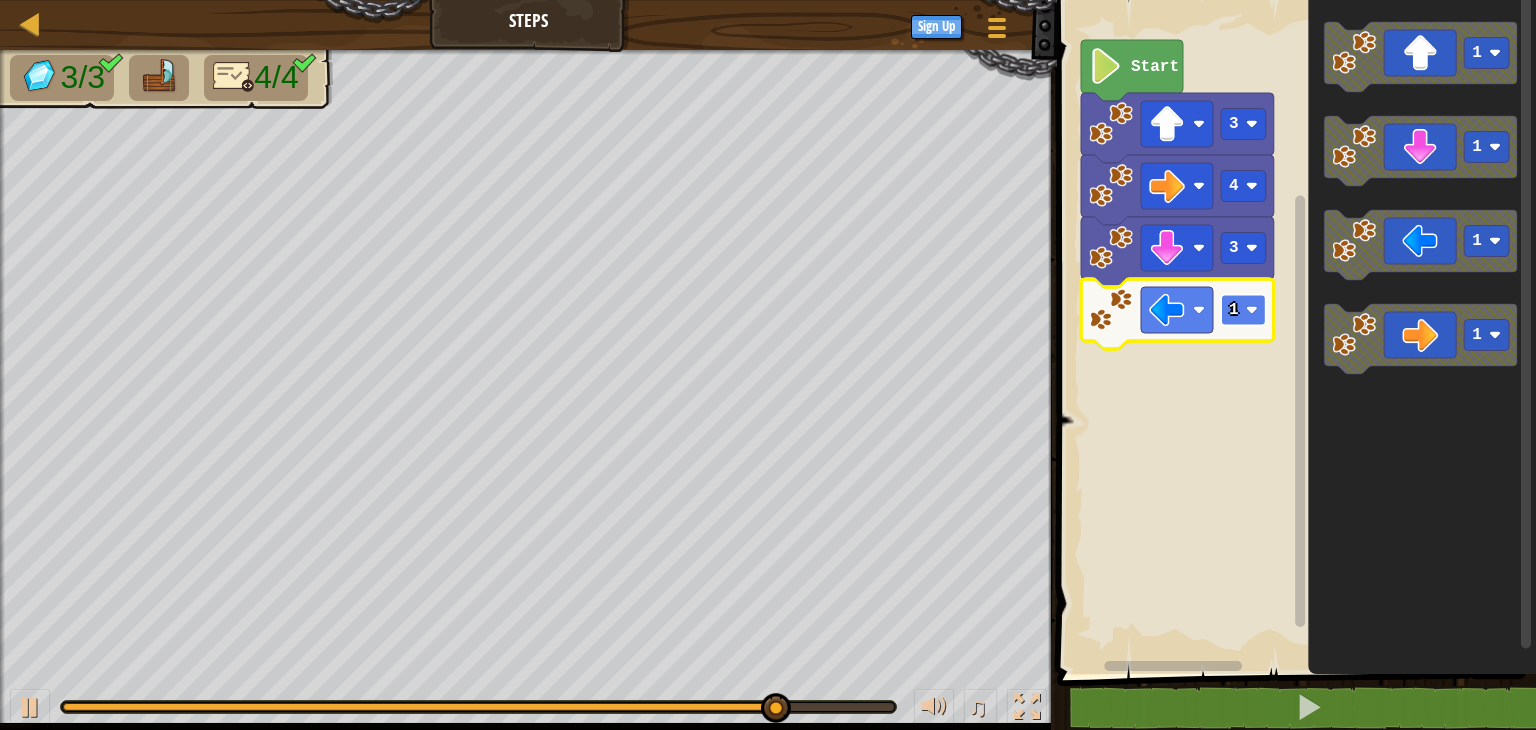 click 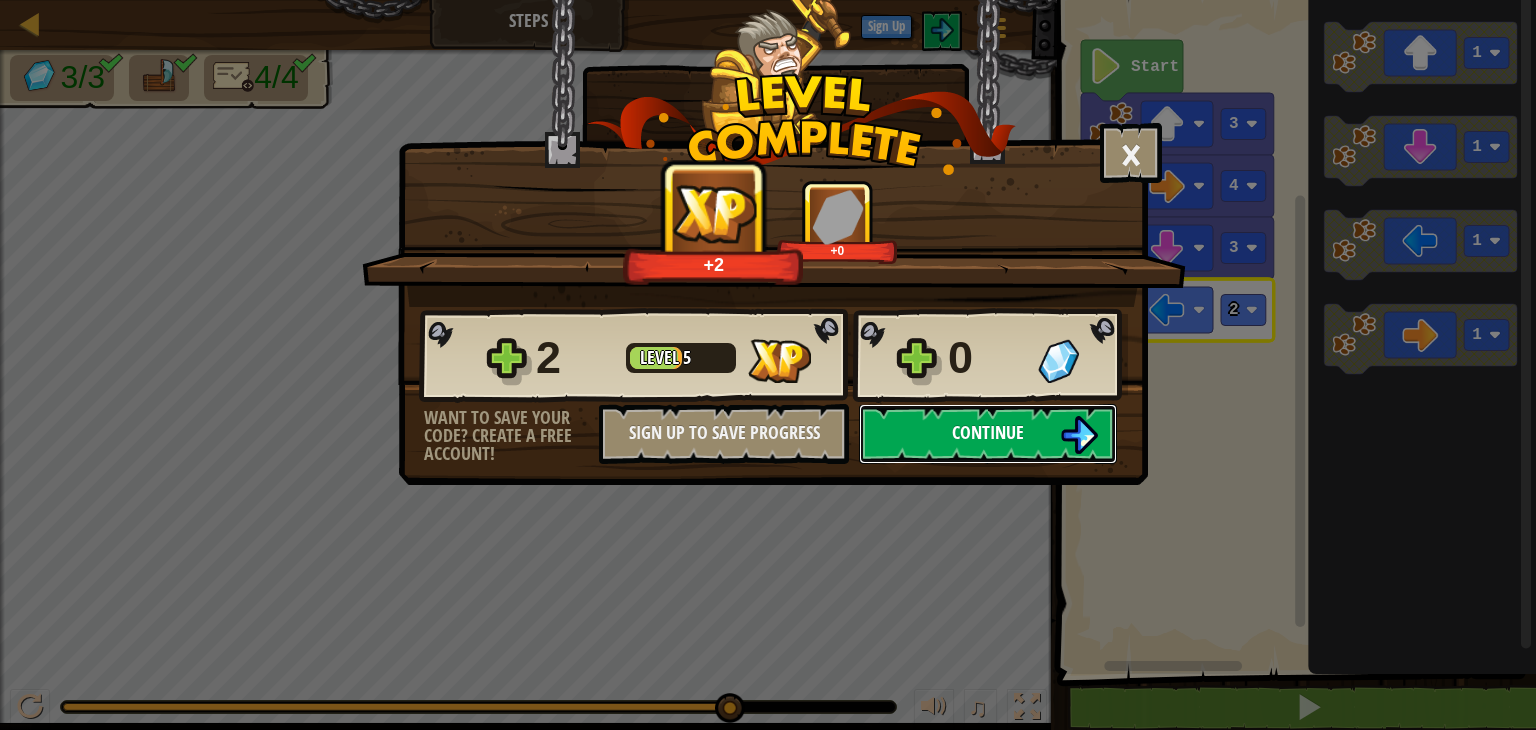 click on "Continue" at bounding box center (988, 434) 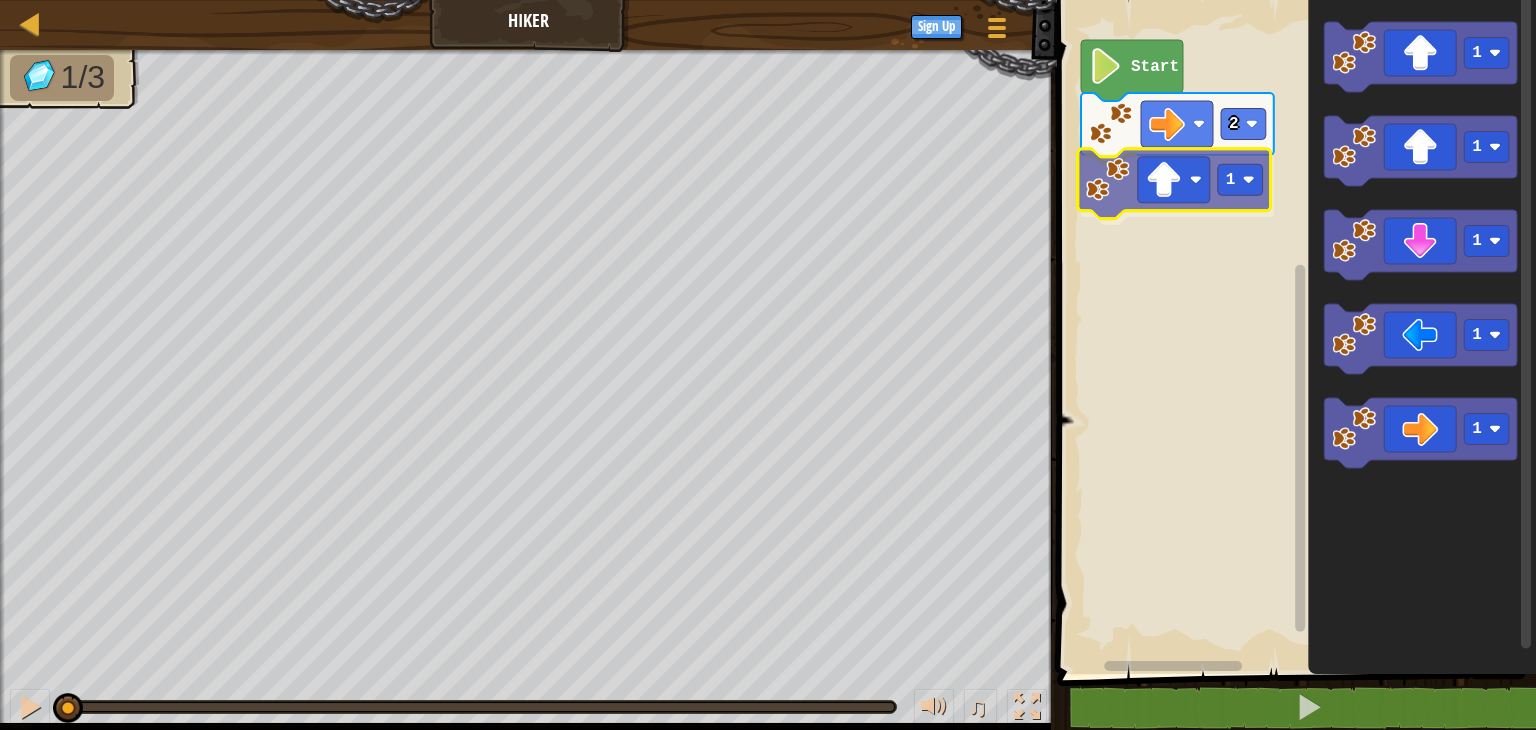 click on "2 1 Start 1 1 1 1 1 1" at bounding box center (1293, 332) 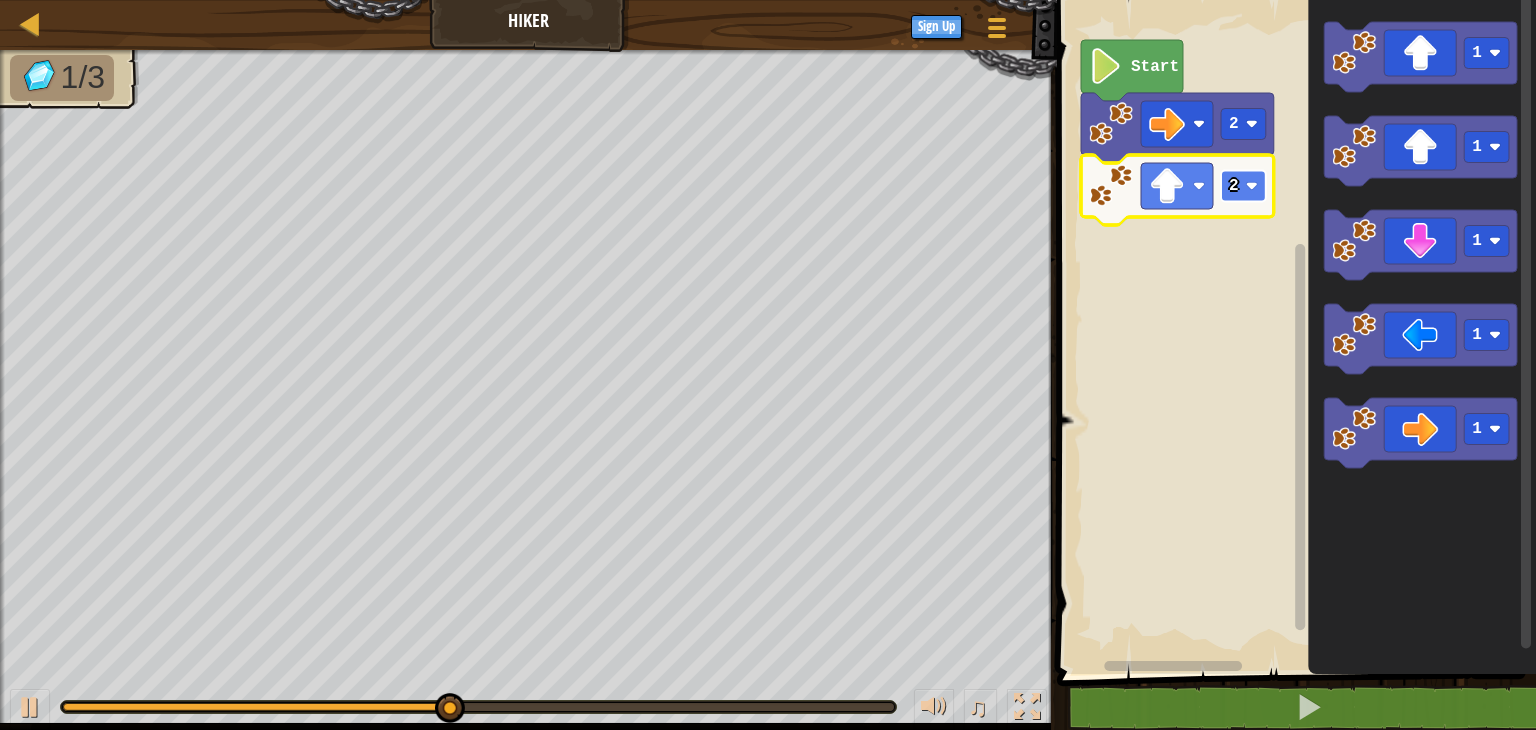 click 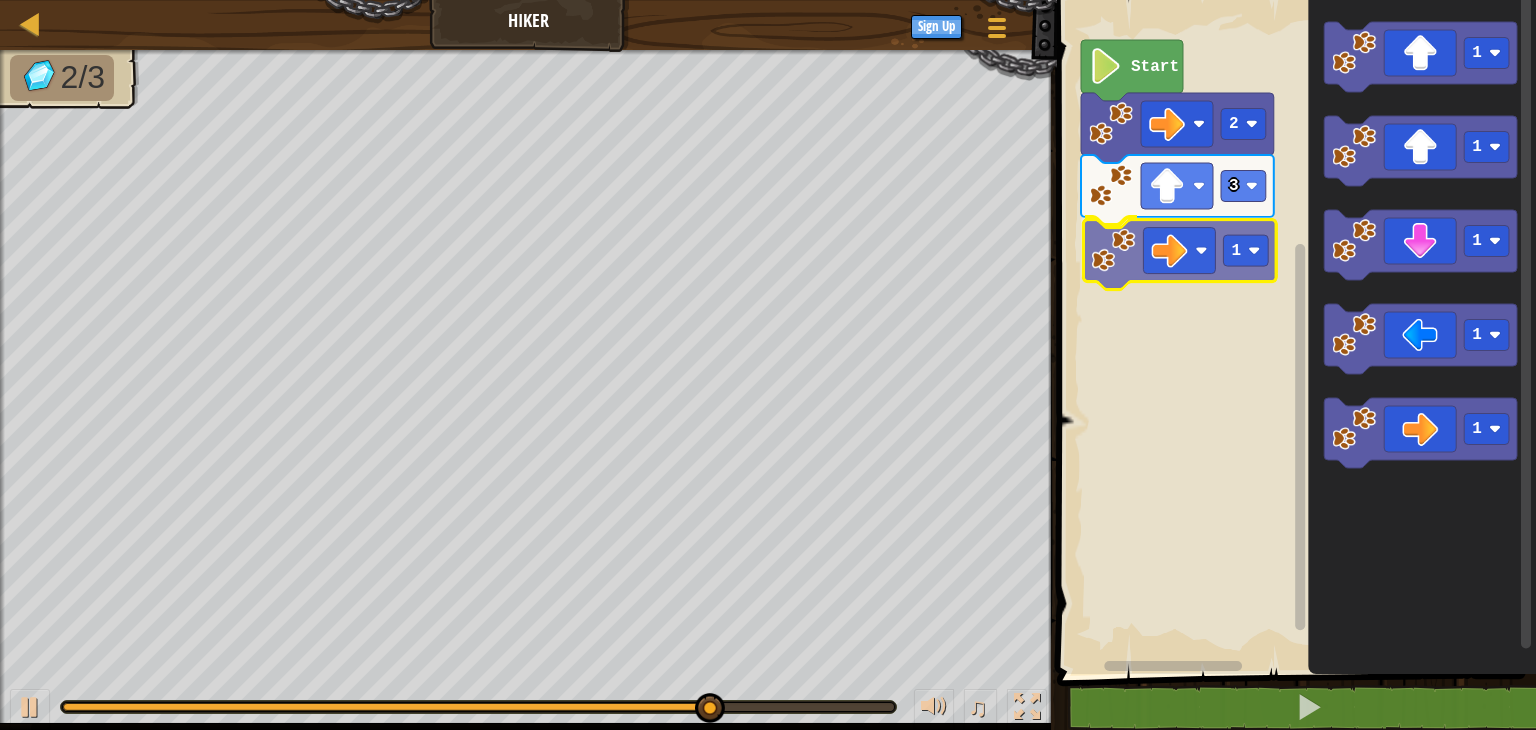 click on "Start 2 3 1 1 1 1 1 1 1" at bounding box center [1293, 332] 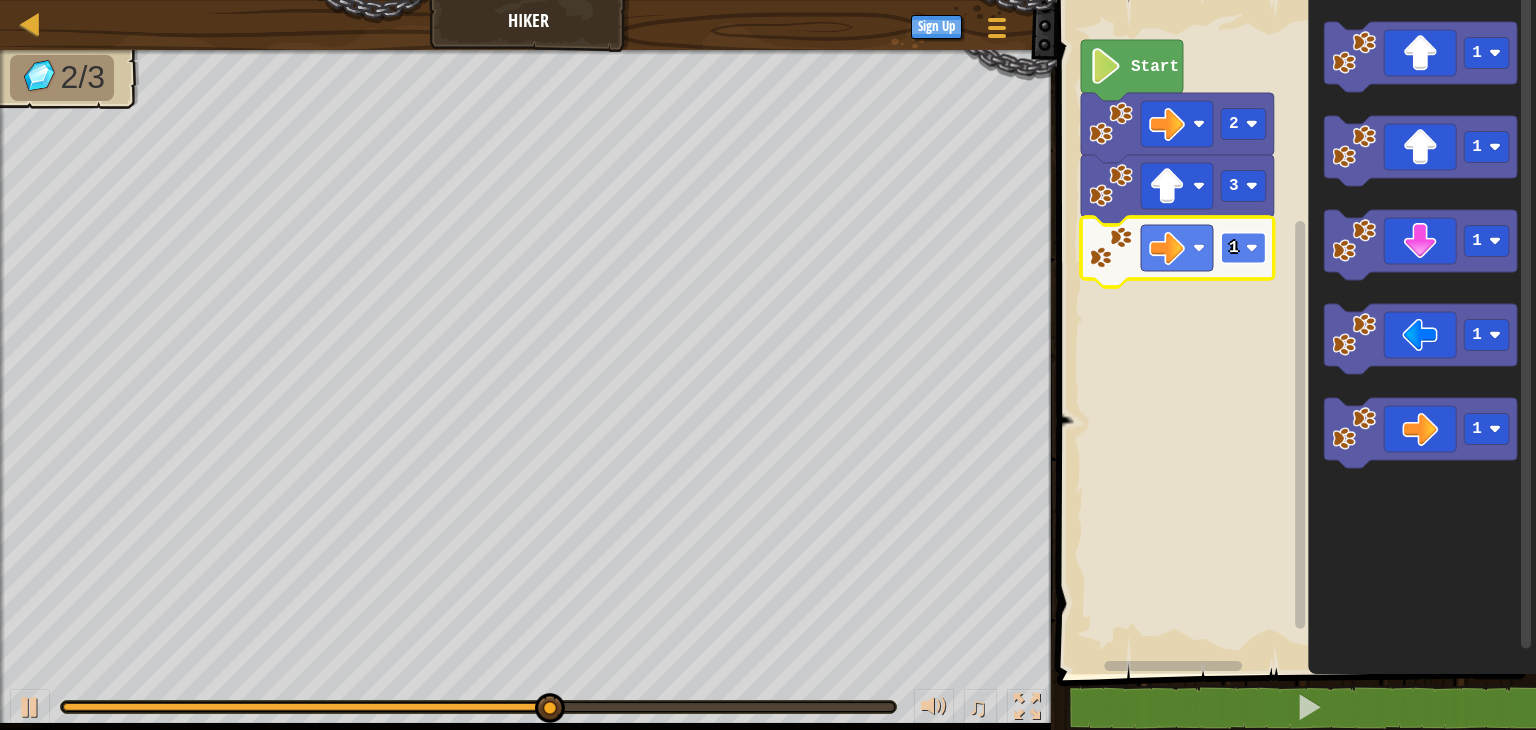 click 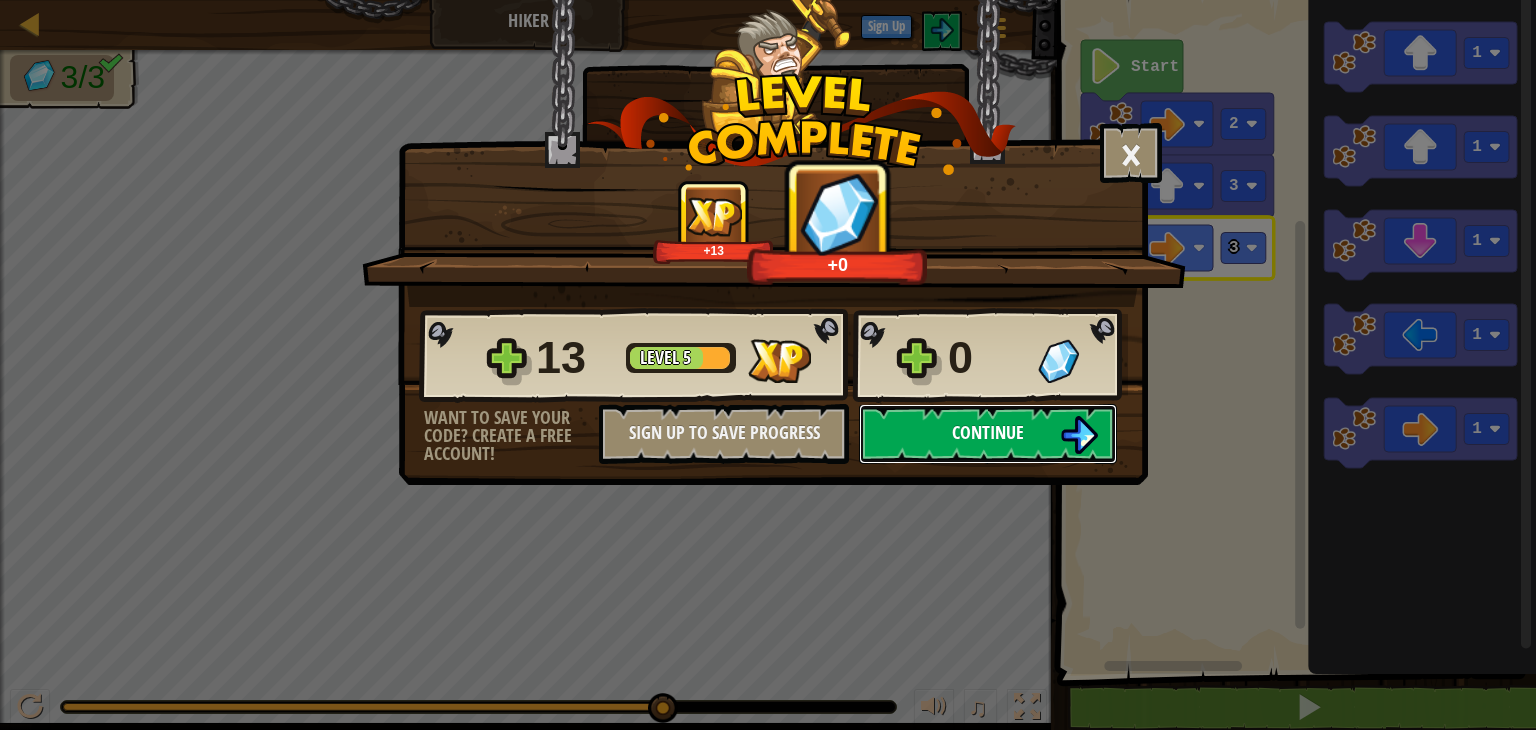 click on "Continue" at bounding box center [988, 432] 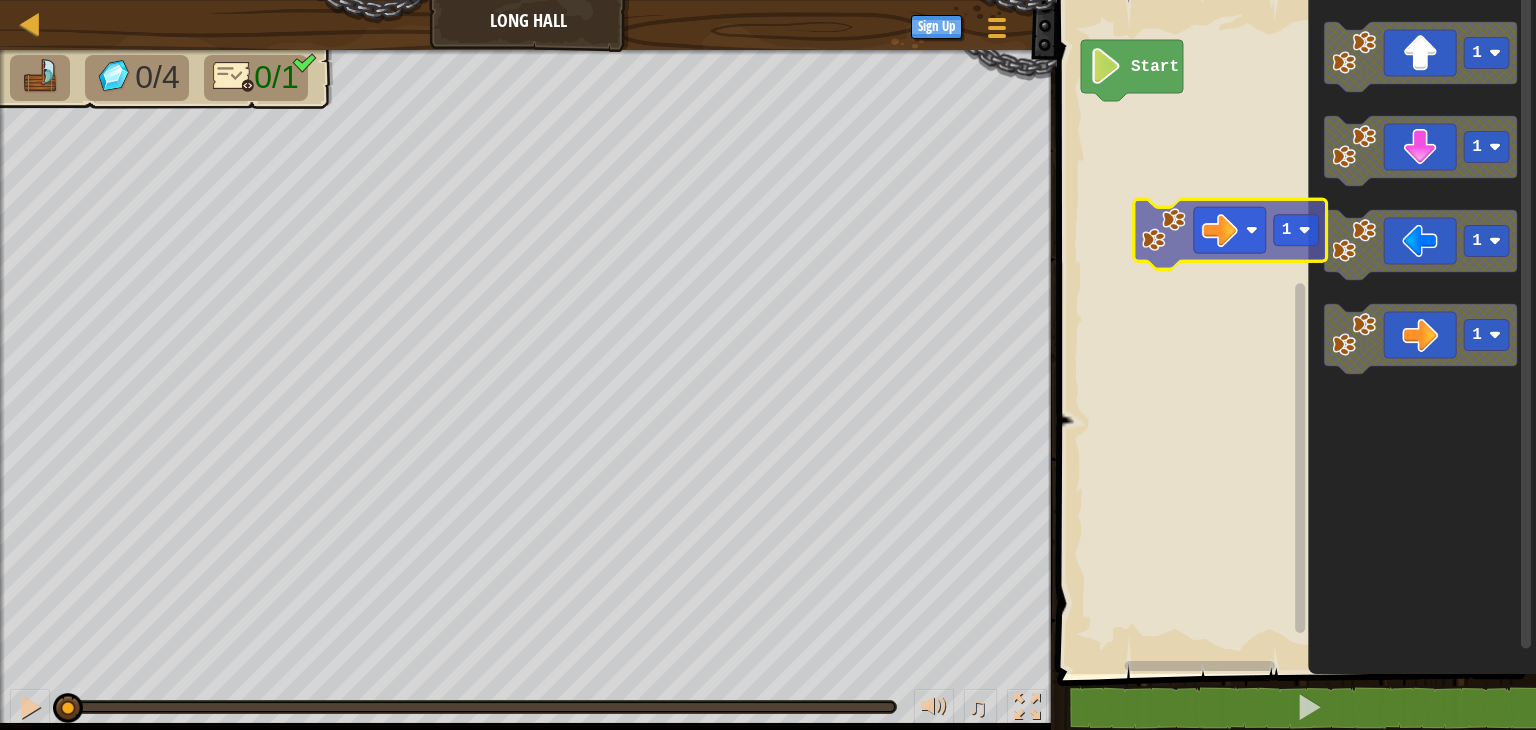click on "Start 1 1 1 1 1" at bounding box center (1293, 332) 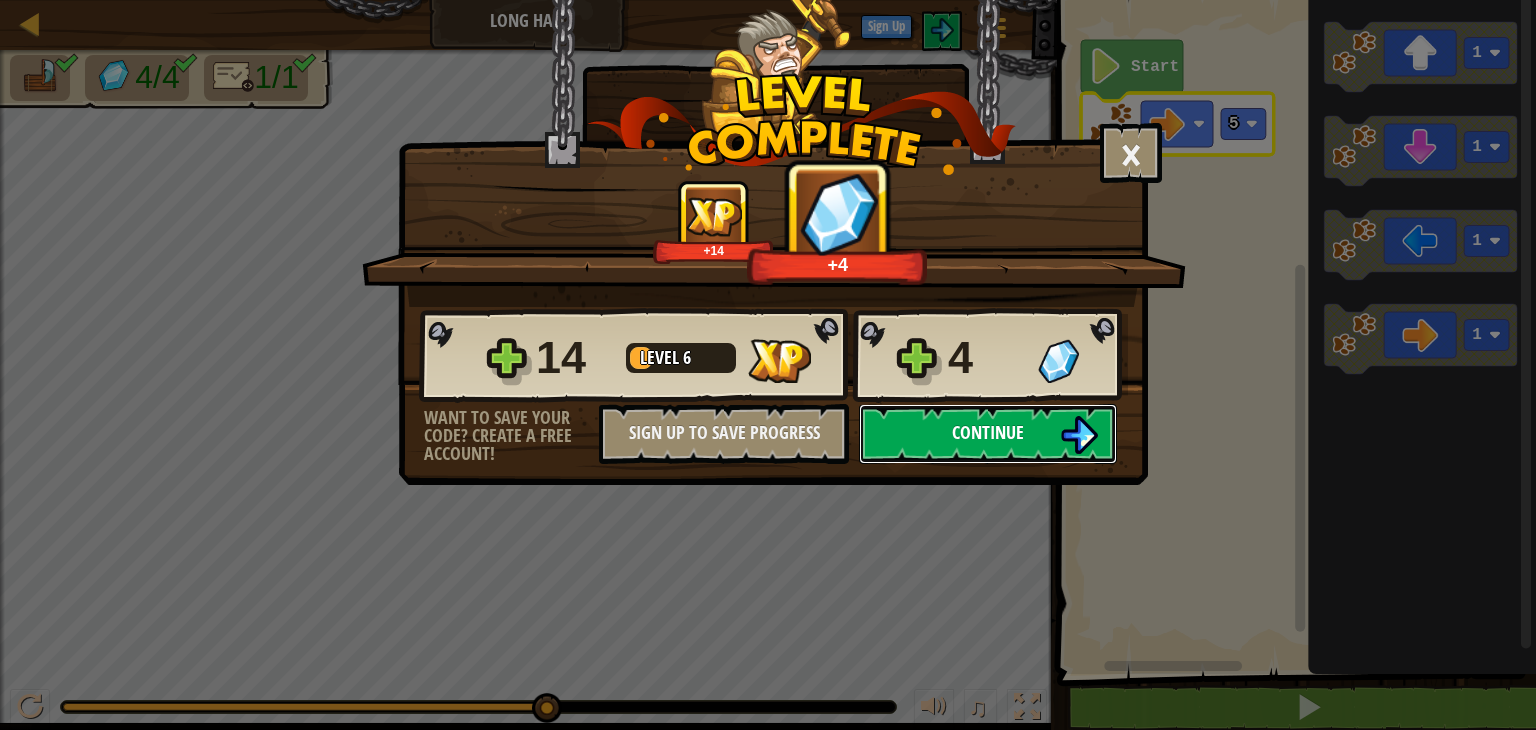 click on "Continue" at bounding box center (988, 434) 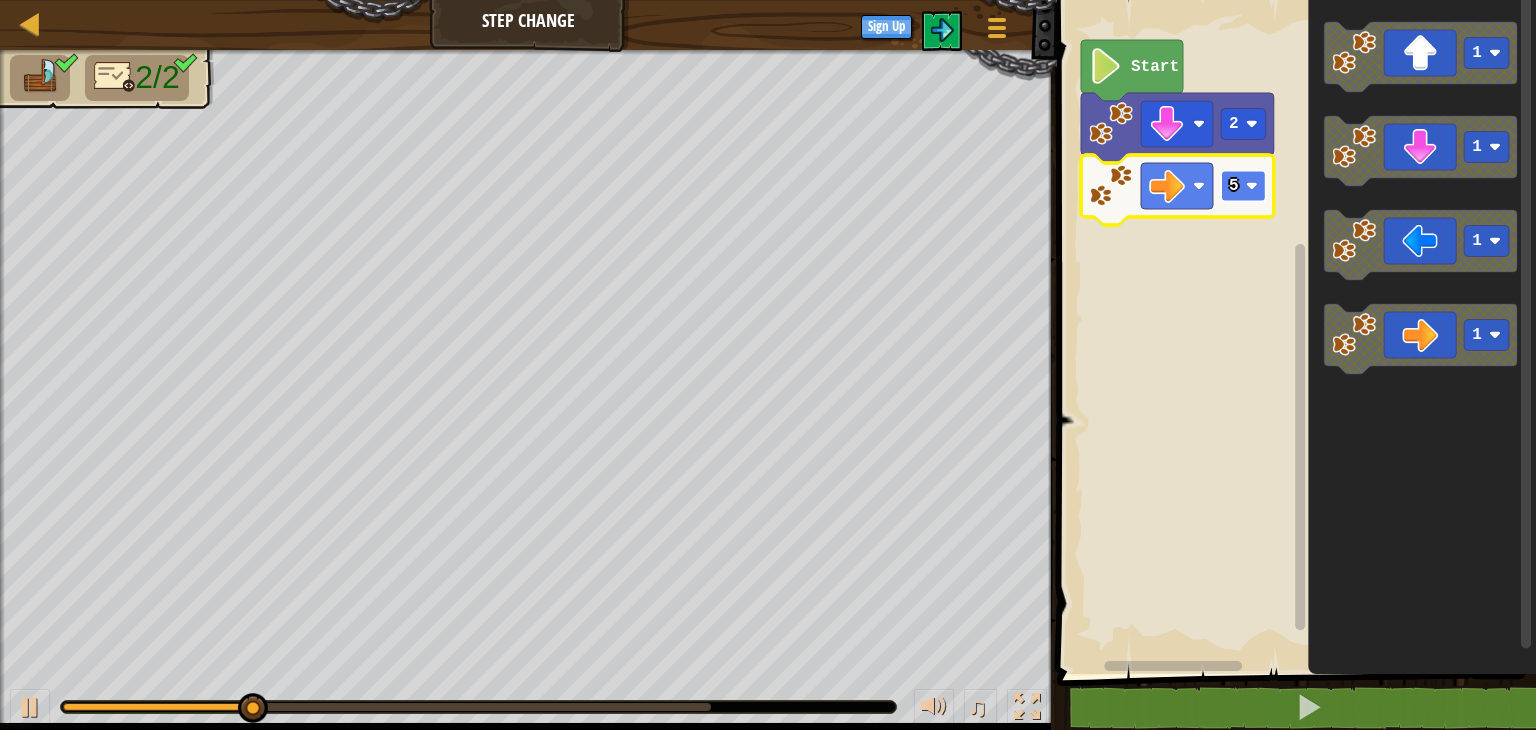 click on "5" 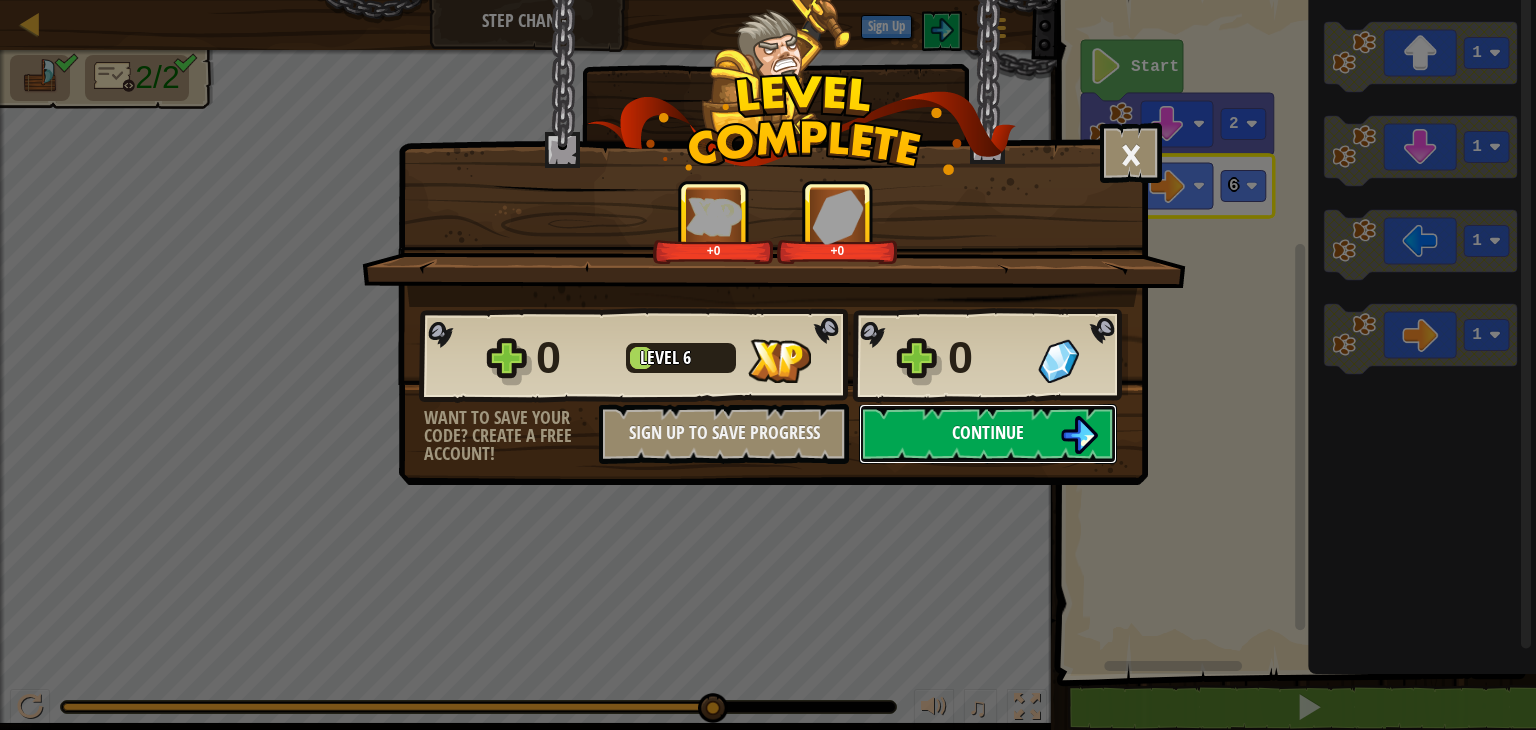 click on "Continue" at bounding box center [988, 434] 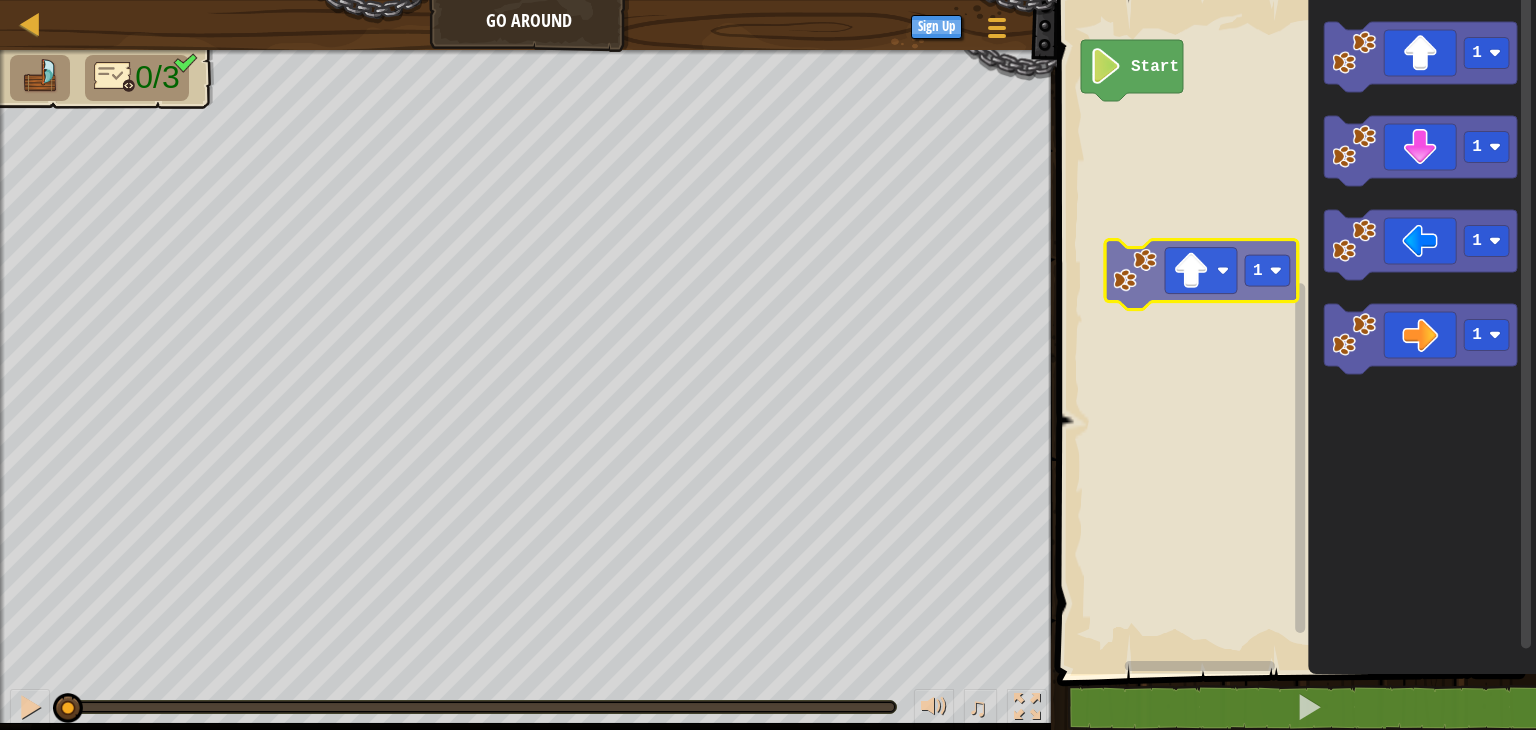 click on "Start 1 1 1 1 1" at bounding box center (1293, 332) 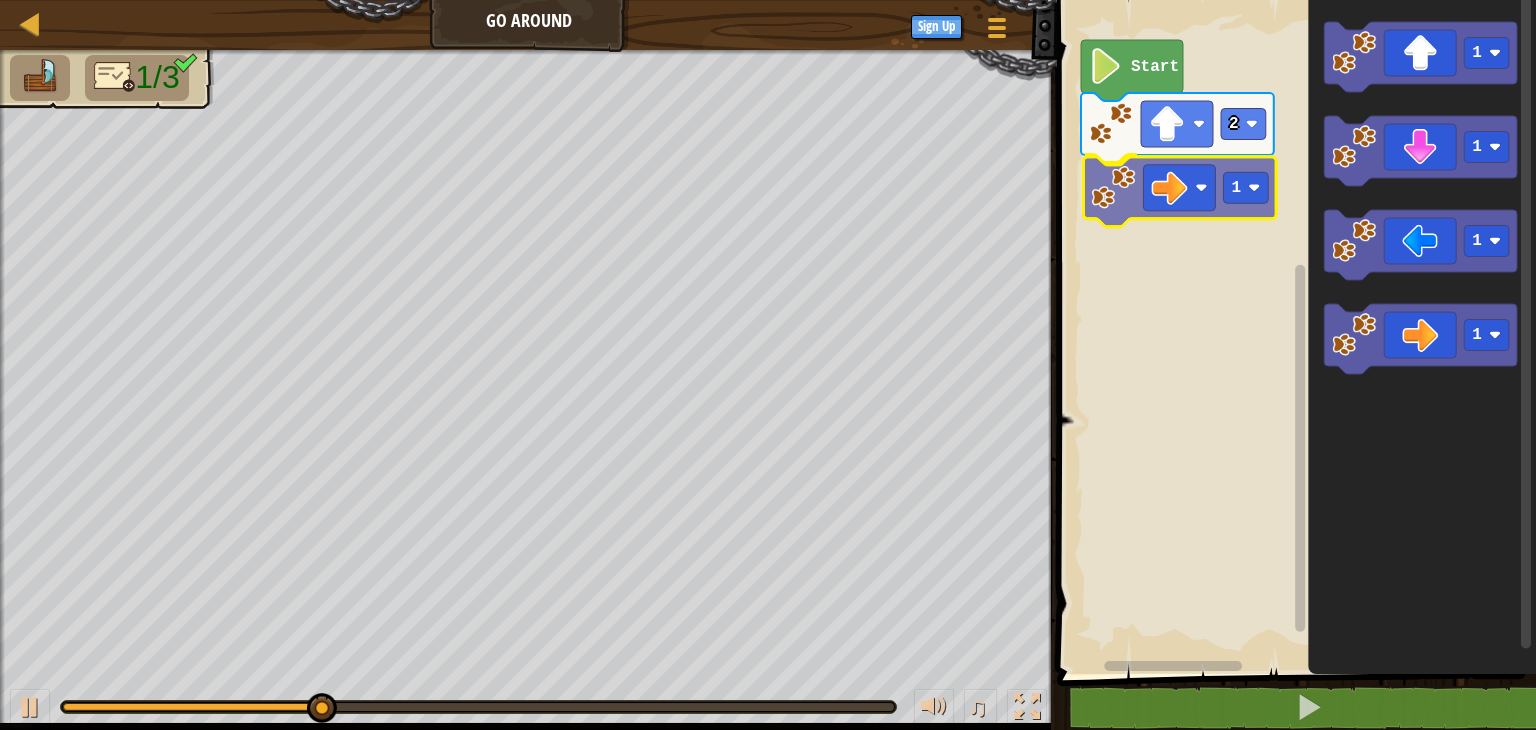 click on "Start 2 1 1 1 1 1 1" at bounding box center [1293, 332] 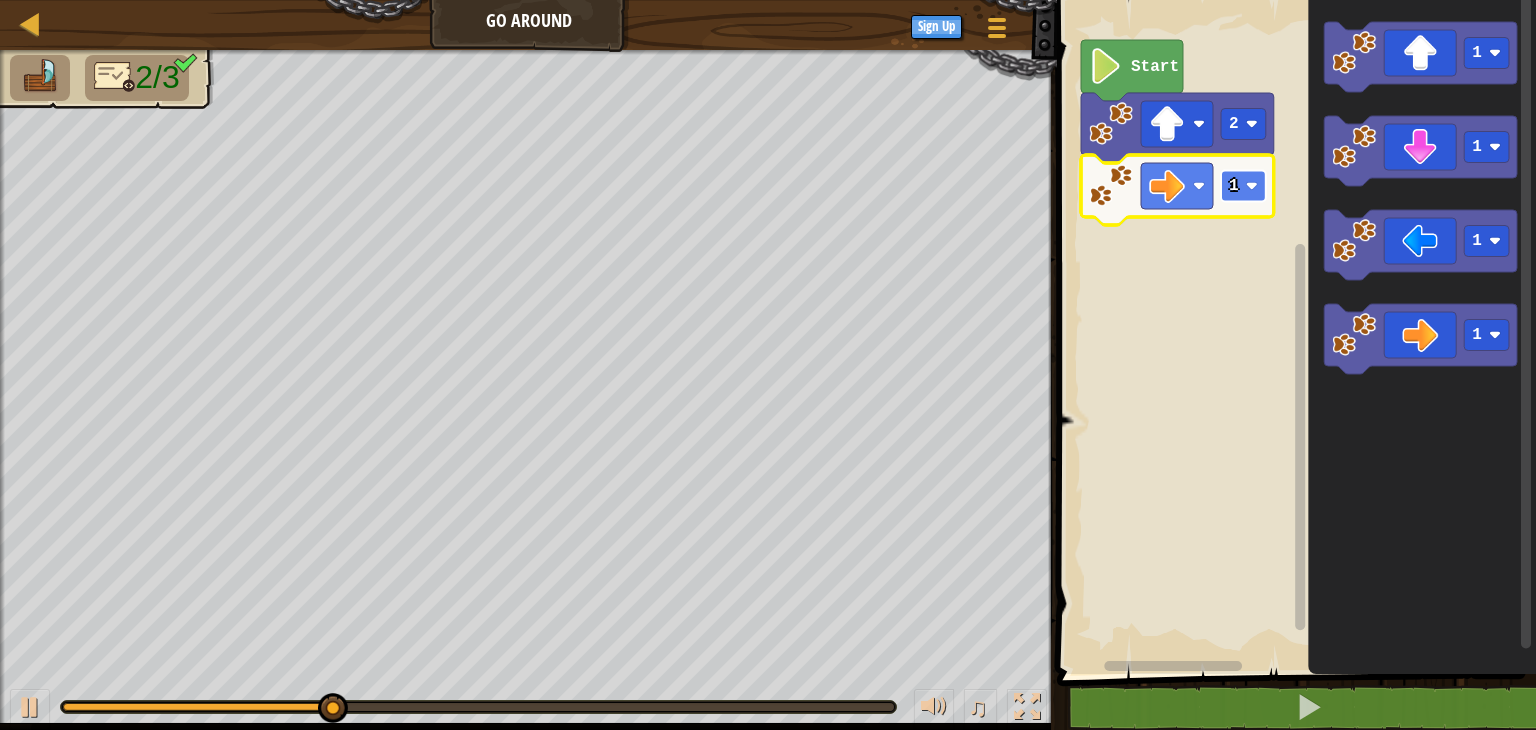 click 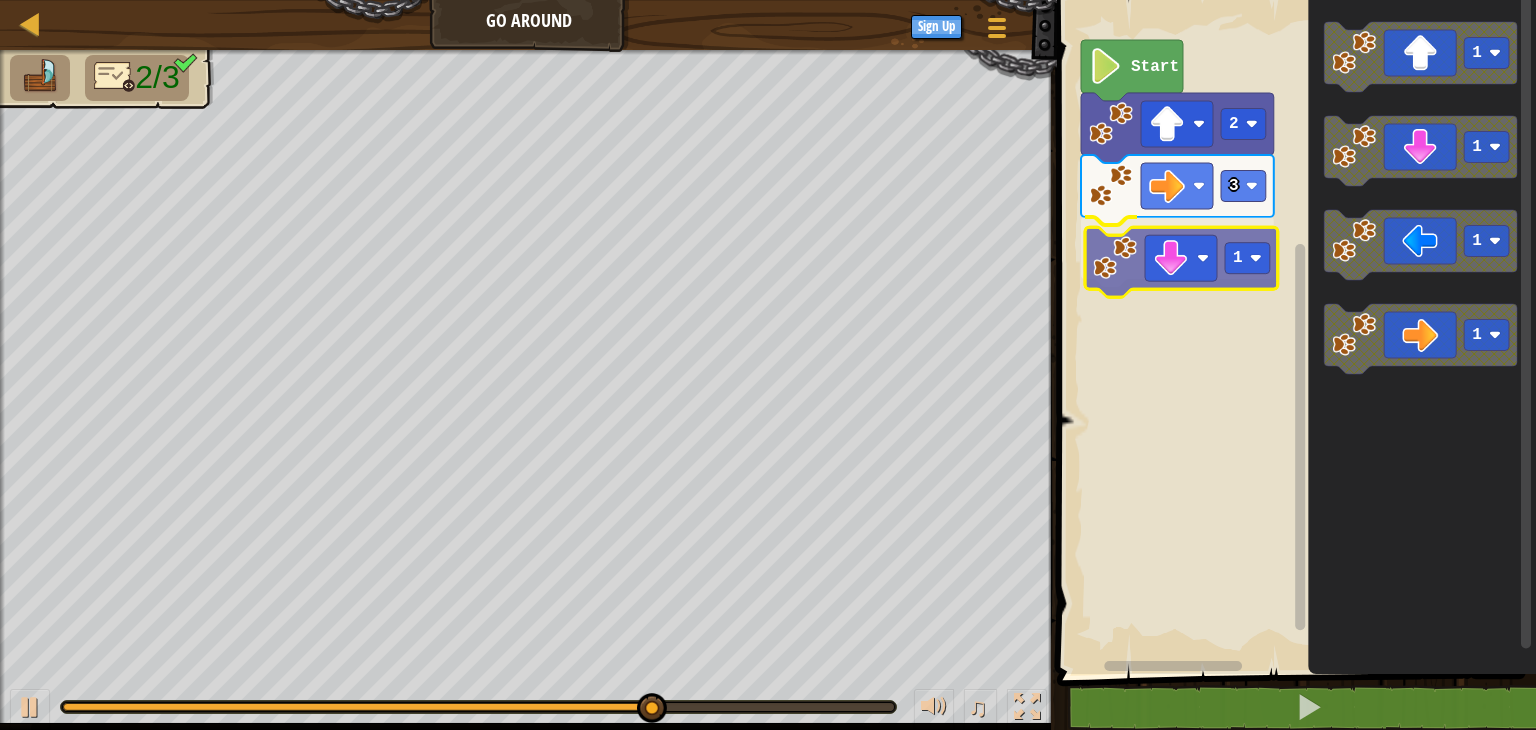 click on "Start 2 3 1 1 1 1 1 1" at bounding box center (1293, 332) 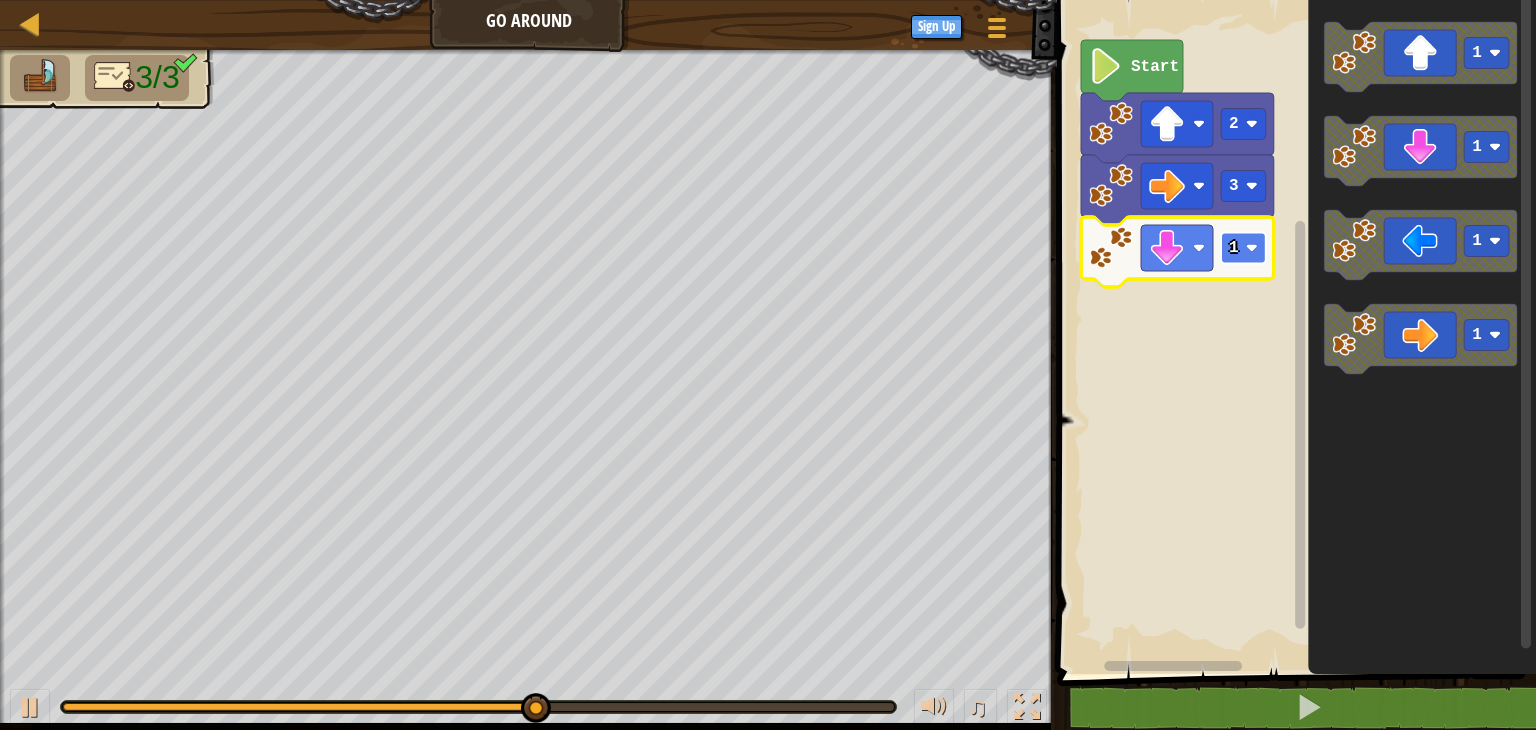 click 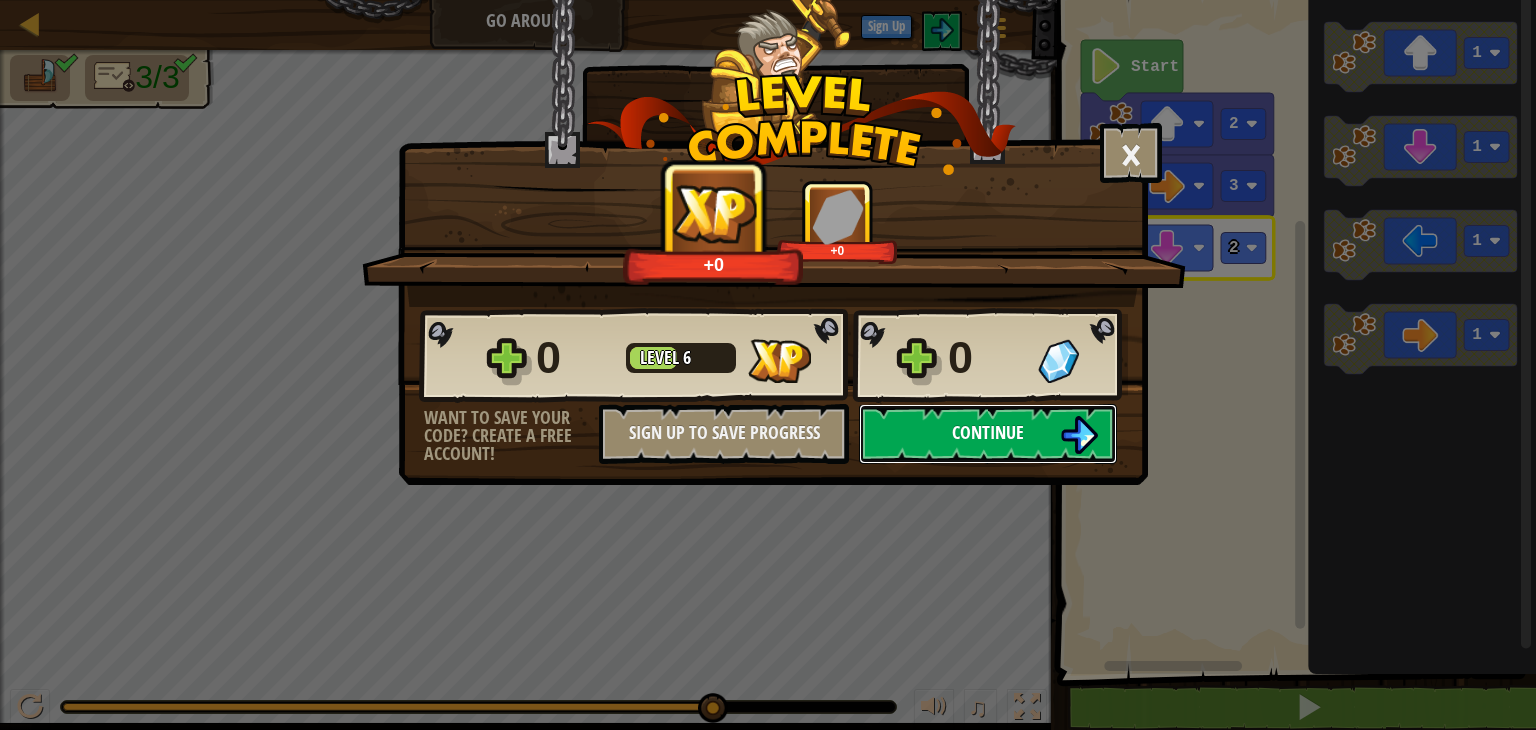 click on "Continue" at bounding box center [988, 432] 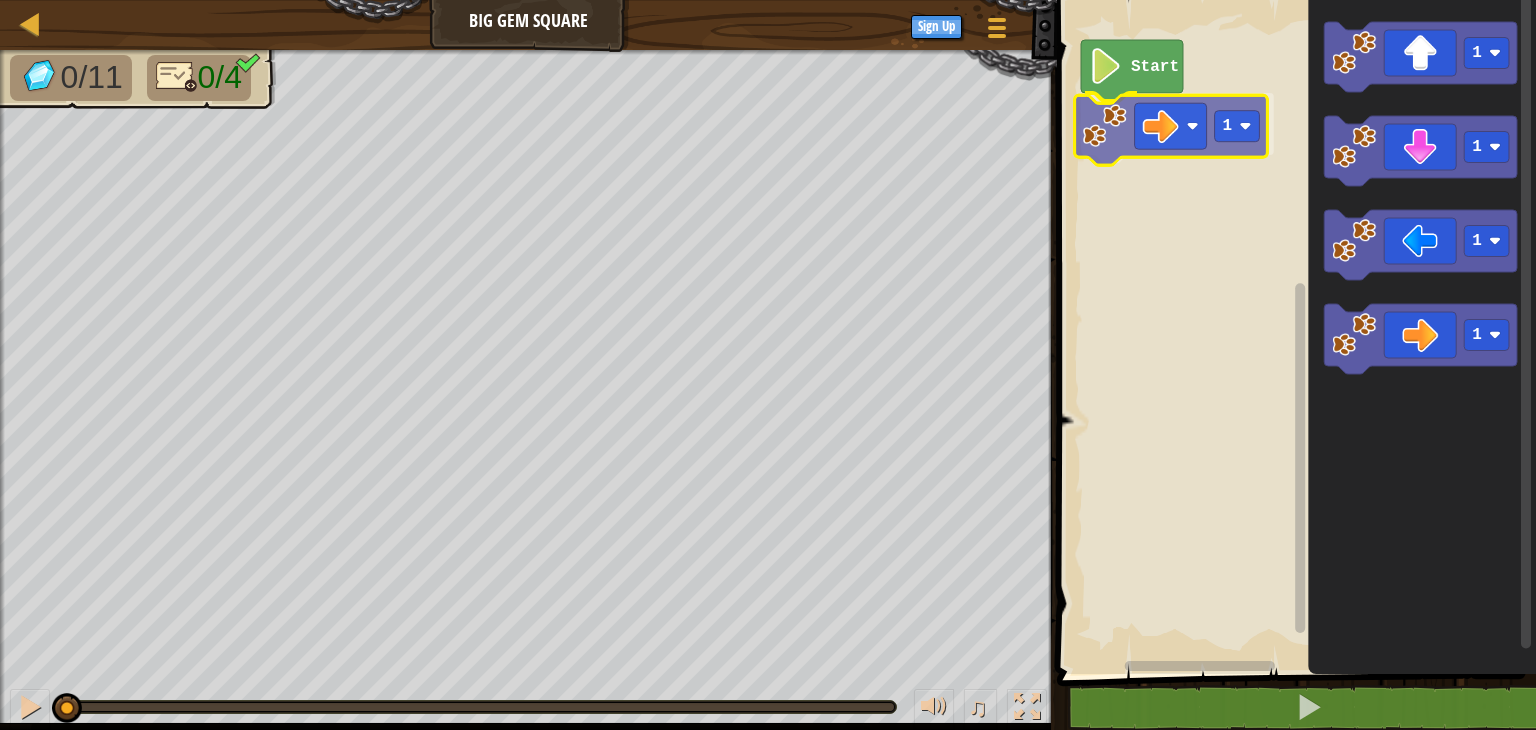 click on "Start 1 1 1 1 1 1" at bounding box center [1293, 332] 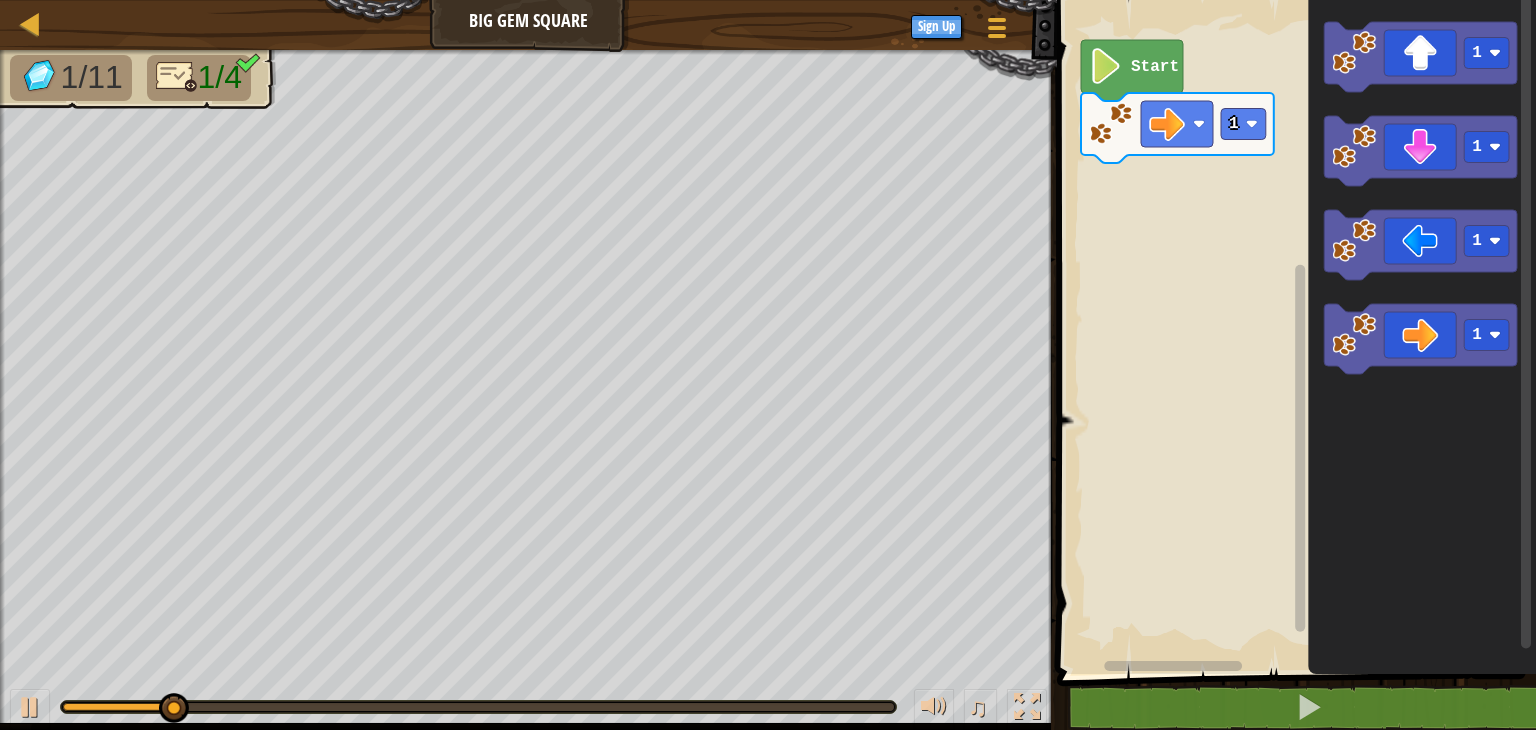 click 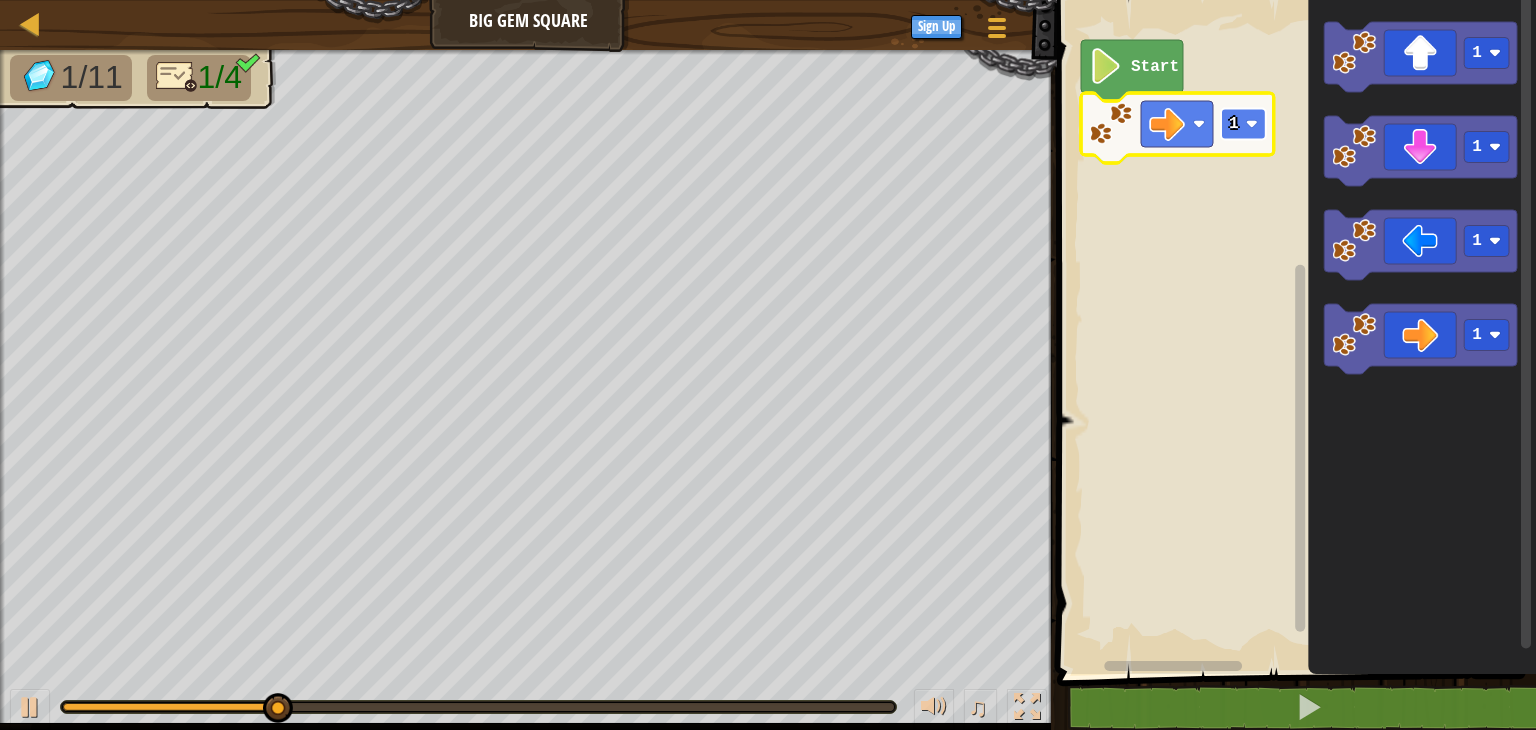 click 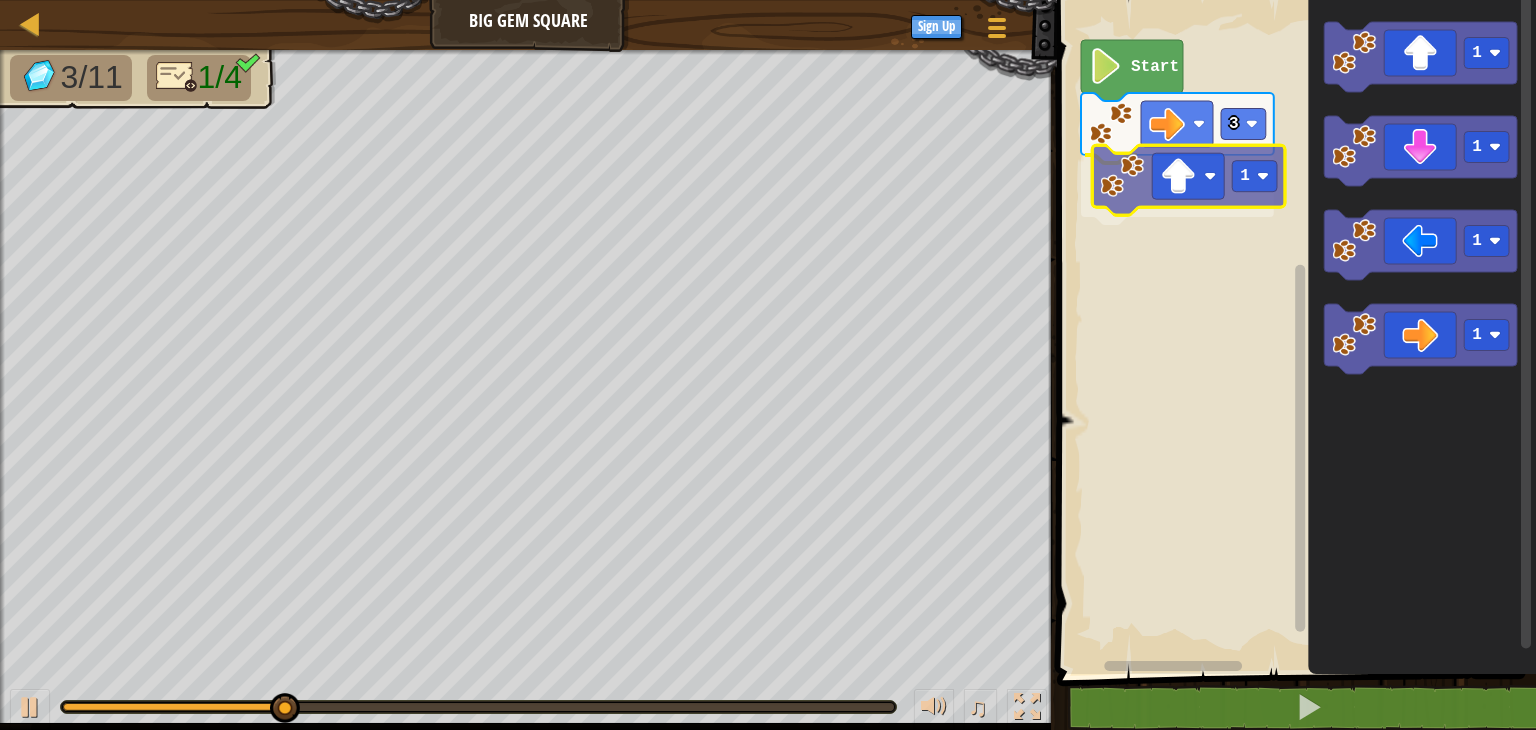 click on "Start 3 1 1 1 1 1 1" at bounding box center [1293, 332] 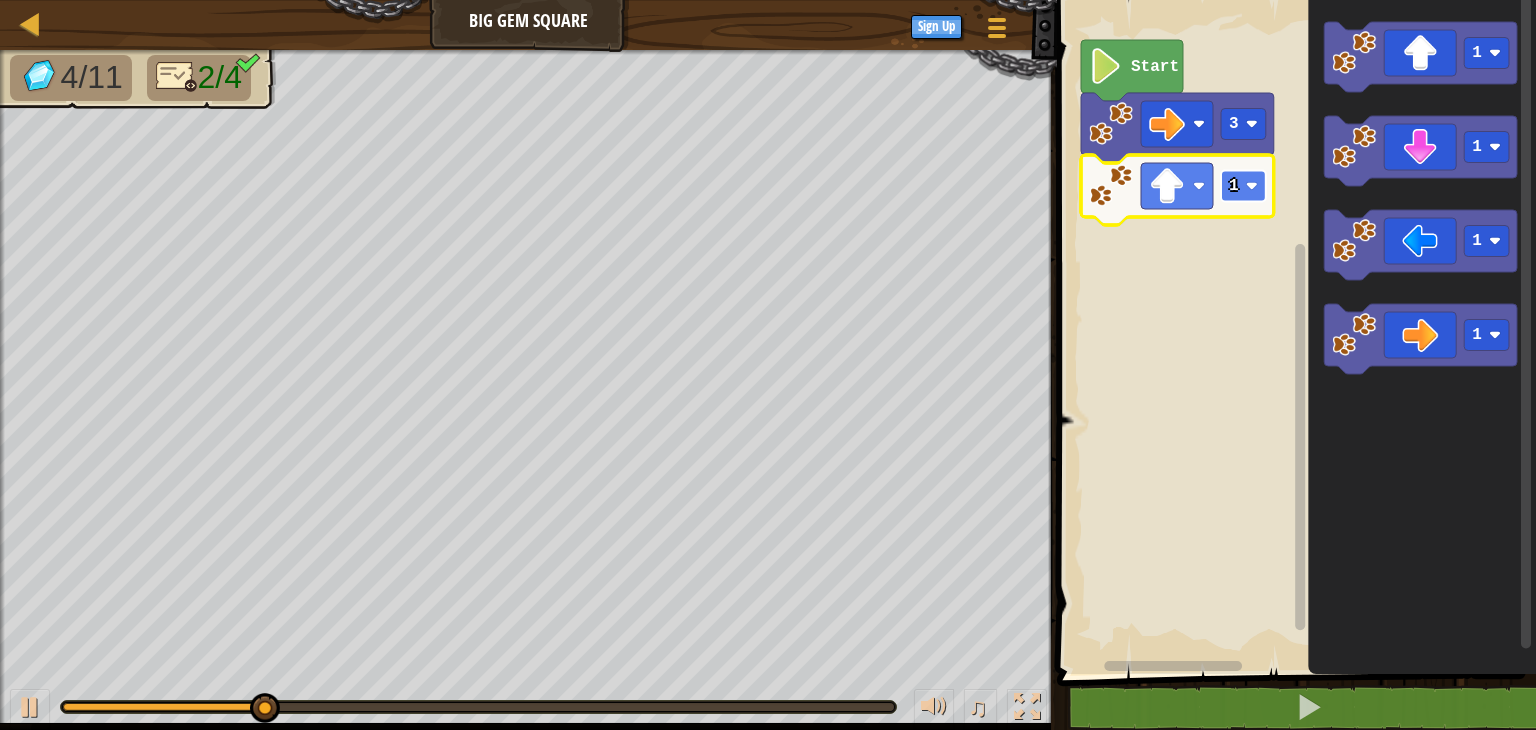 click 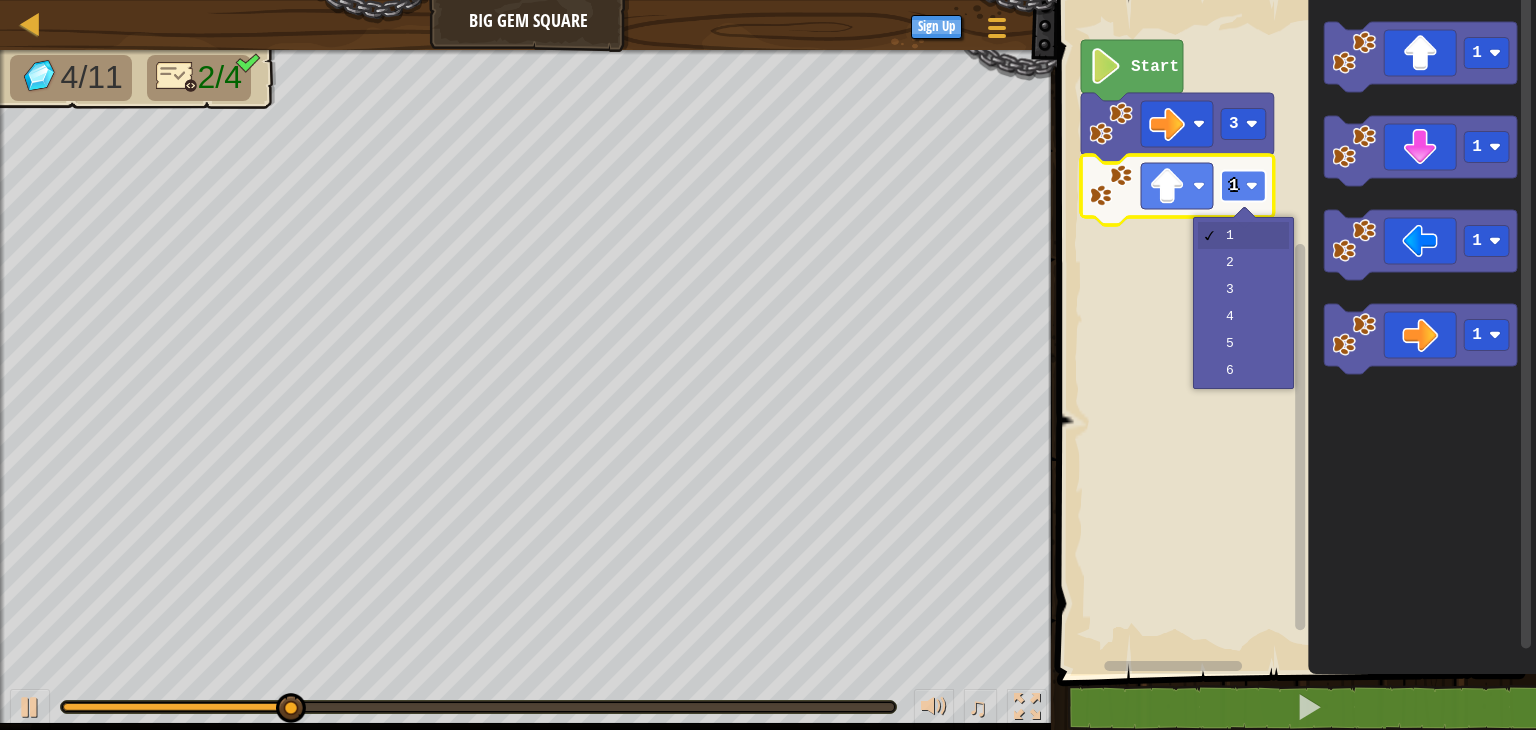 click 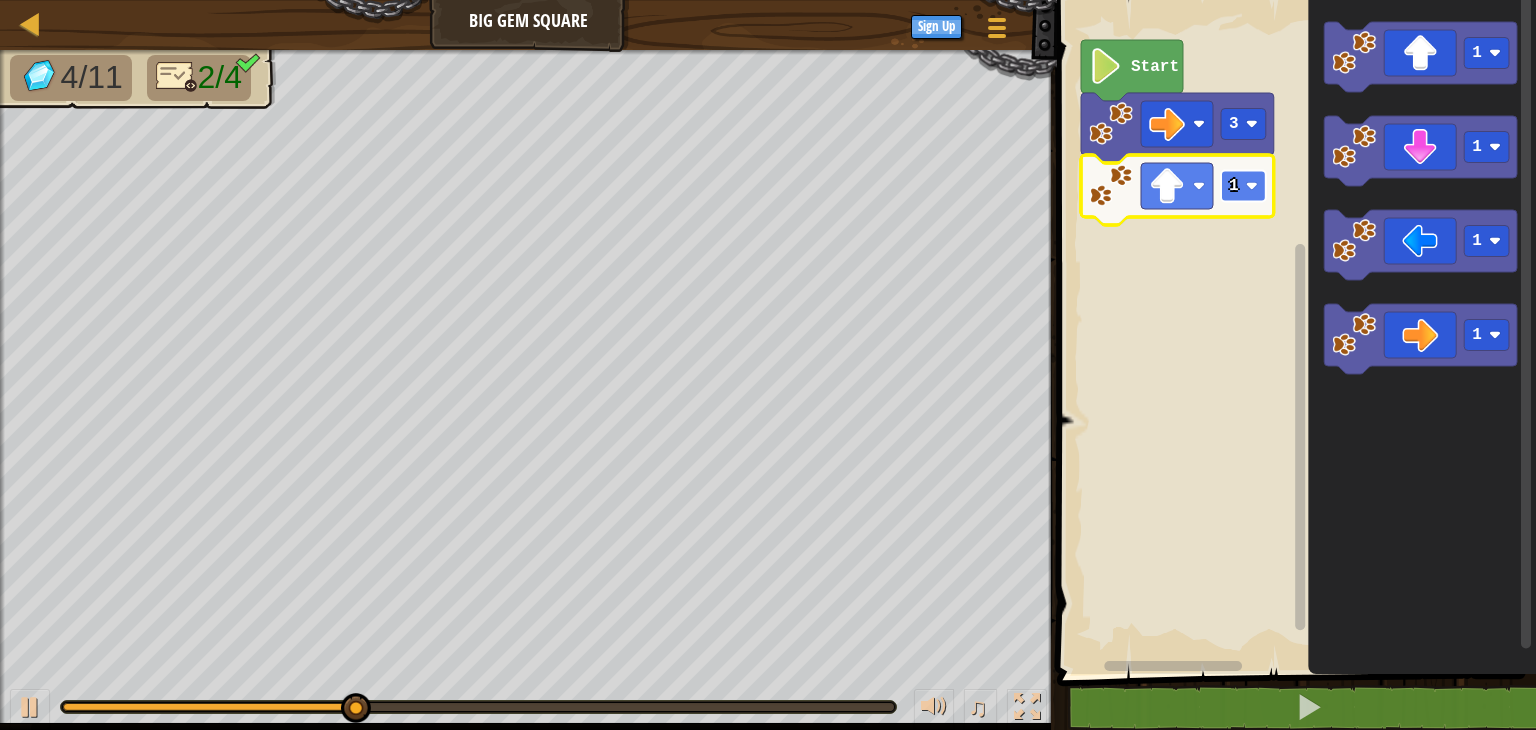 click on "1" 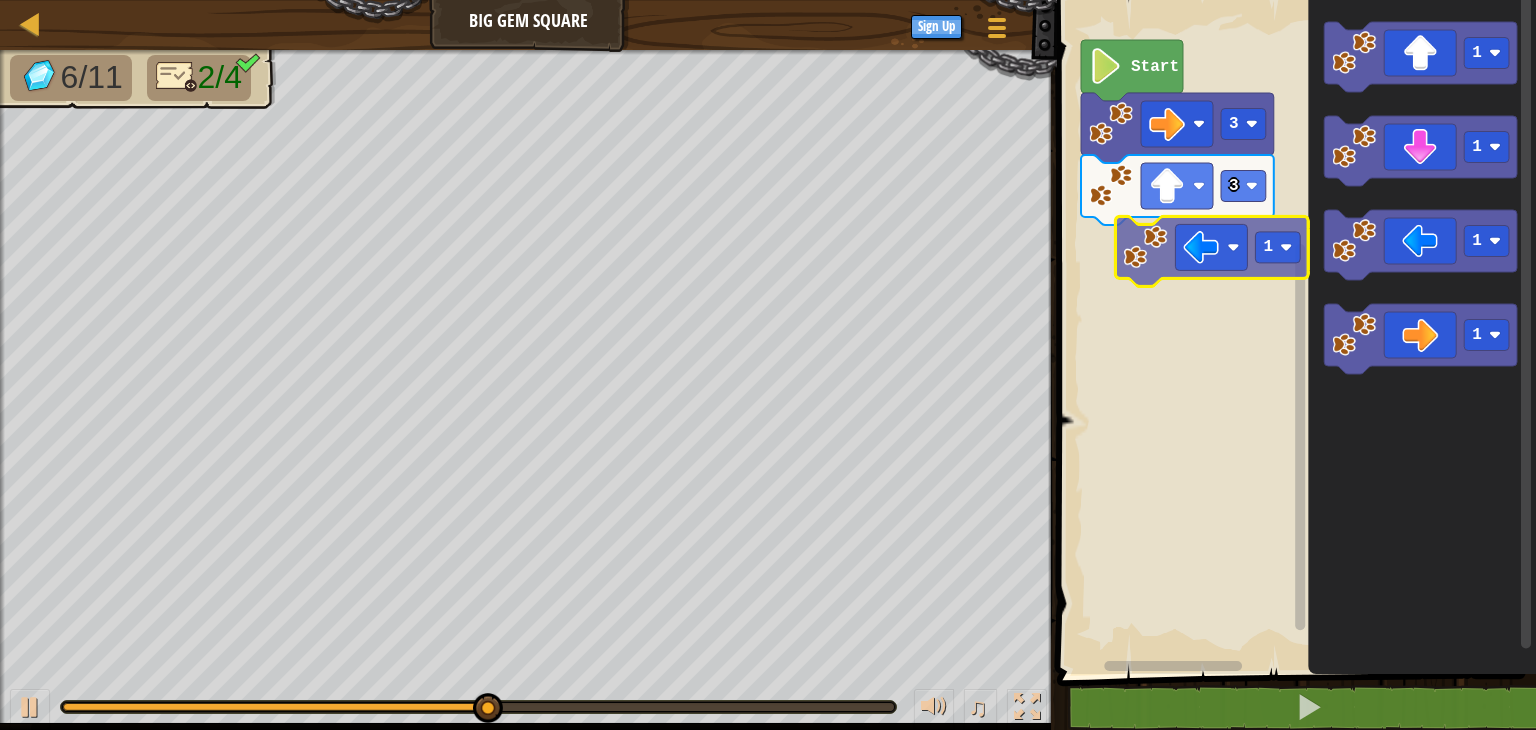 click on "Start 3 3 1 1 1 1 1" at bounding box center [1293, 332] 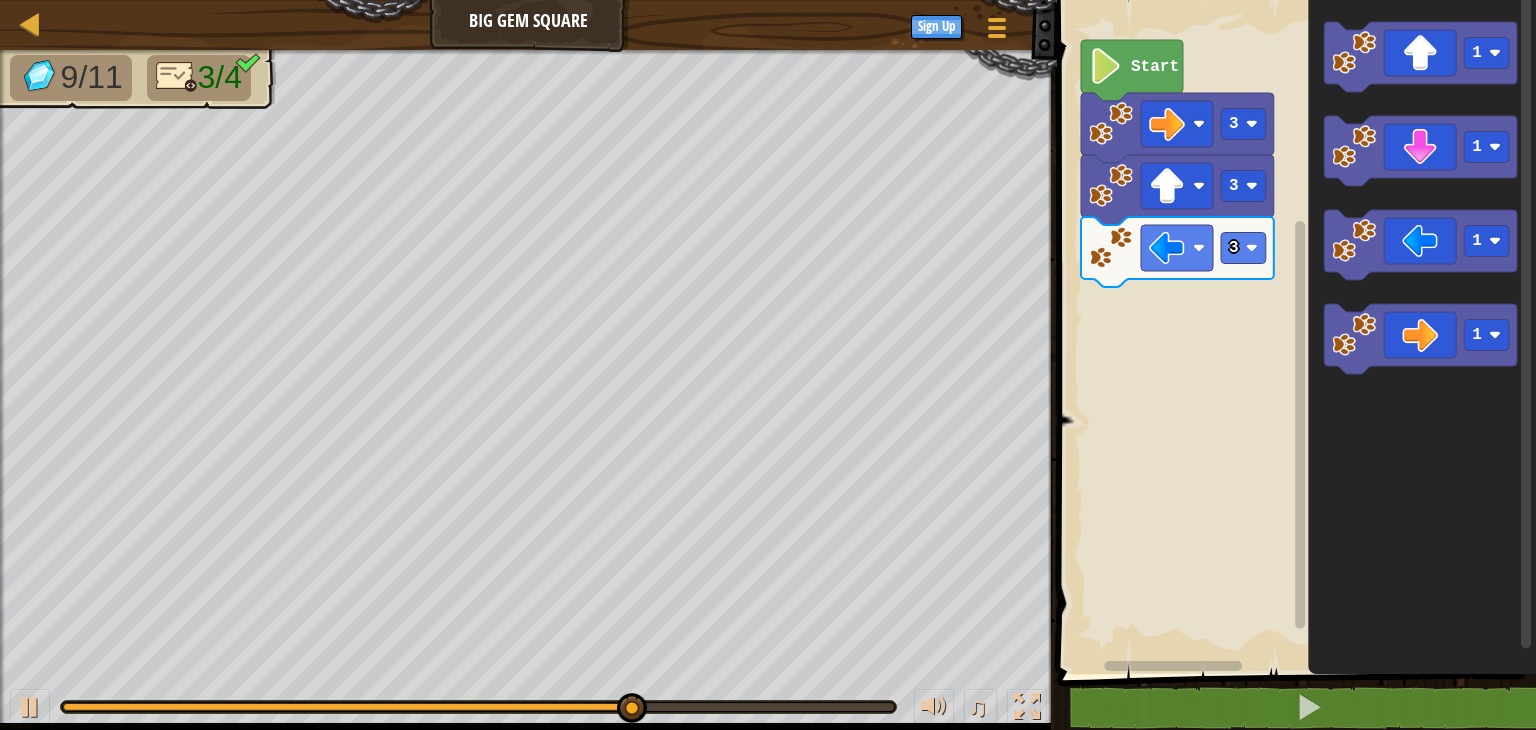 click on "Start [NUMBER] [NUMBER] [NUMBER] [NUMBER] [NUMBER] [NUMBER] [NUMBER]" at bounding box center [1293, 332] 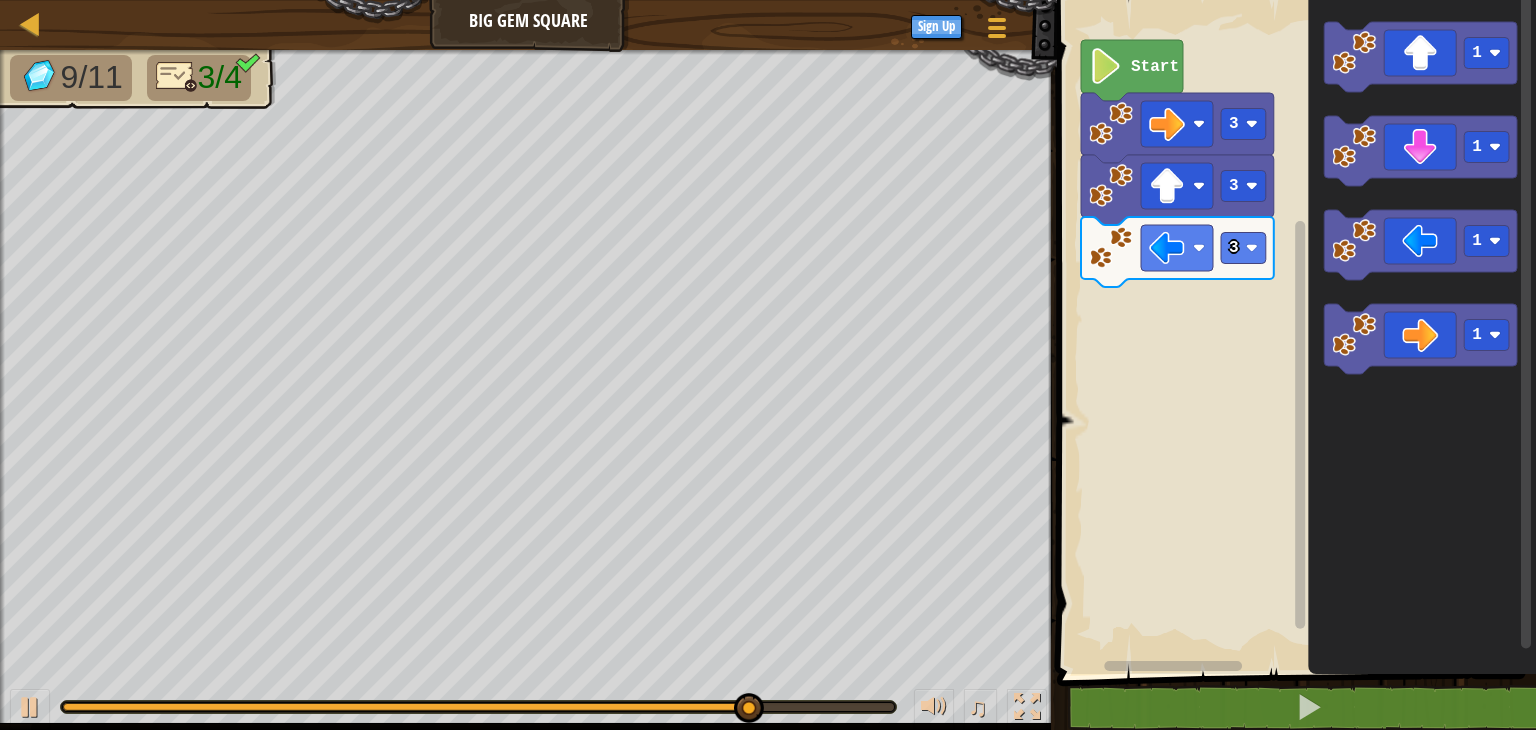 click on "Start [NUMBER] [NUMBER] [NUMBER] [NUMBER] [NUMBER] [NUMBER] [NUMBER]" at bounding box center (1293, 332) 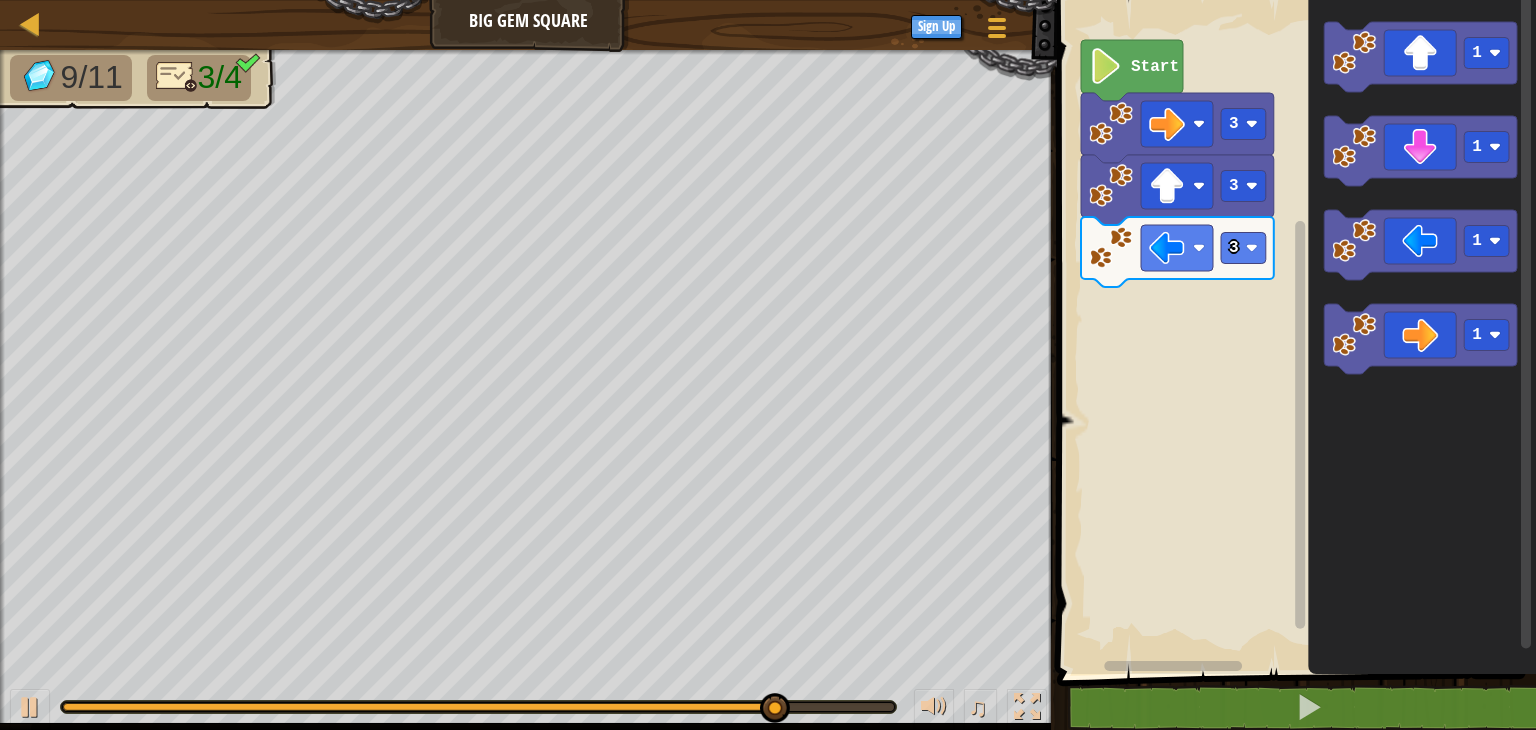 click 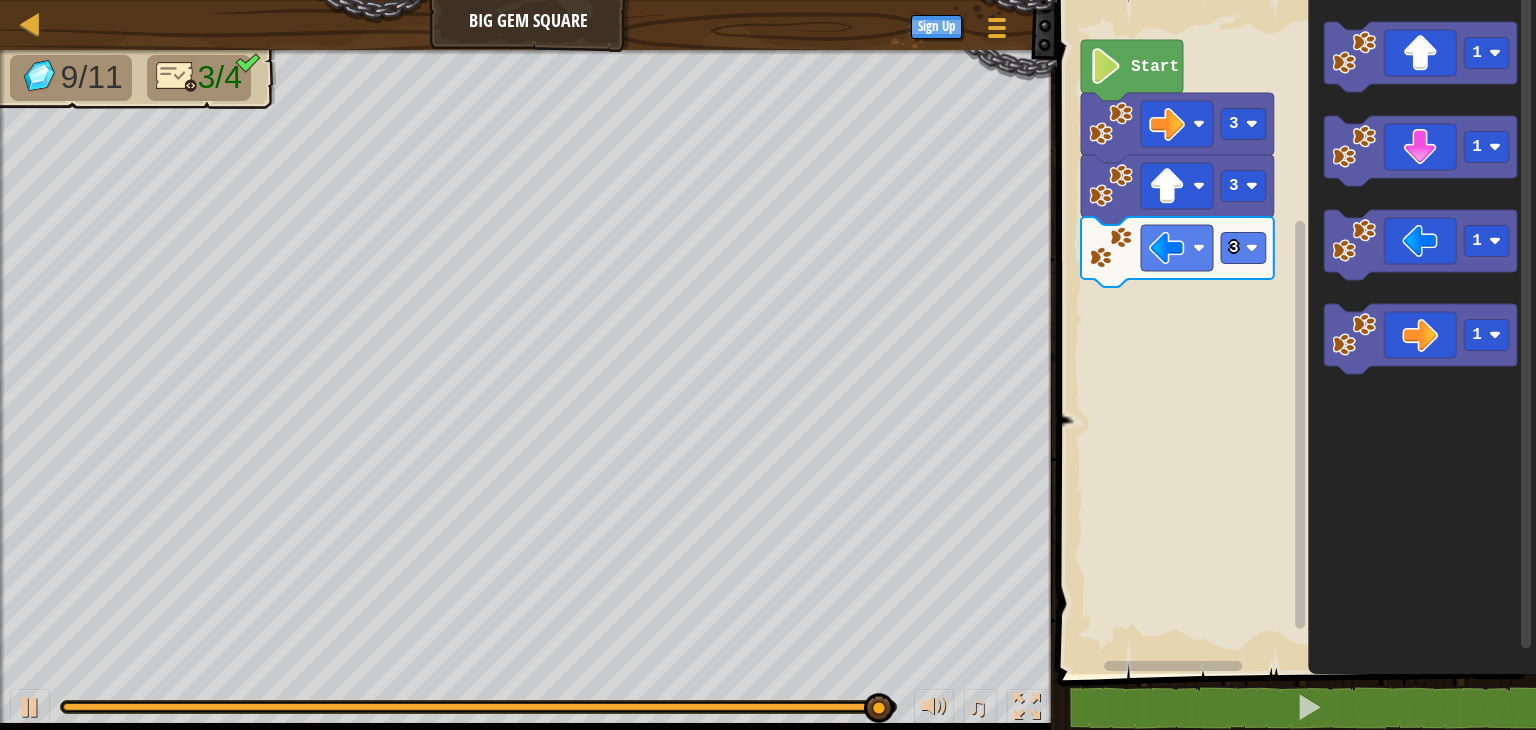 click on "Start [NUMBER] [NUMBER] [NUMBER] [NUMBER] [NUMBER] [NUMBER] [NUMBER]" at bounding box center [1293, 332] 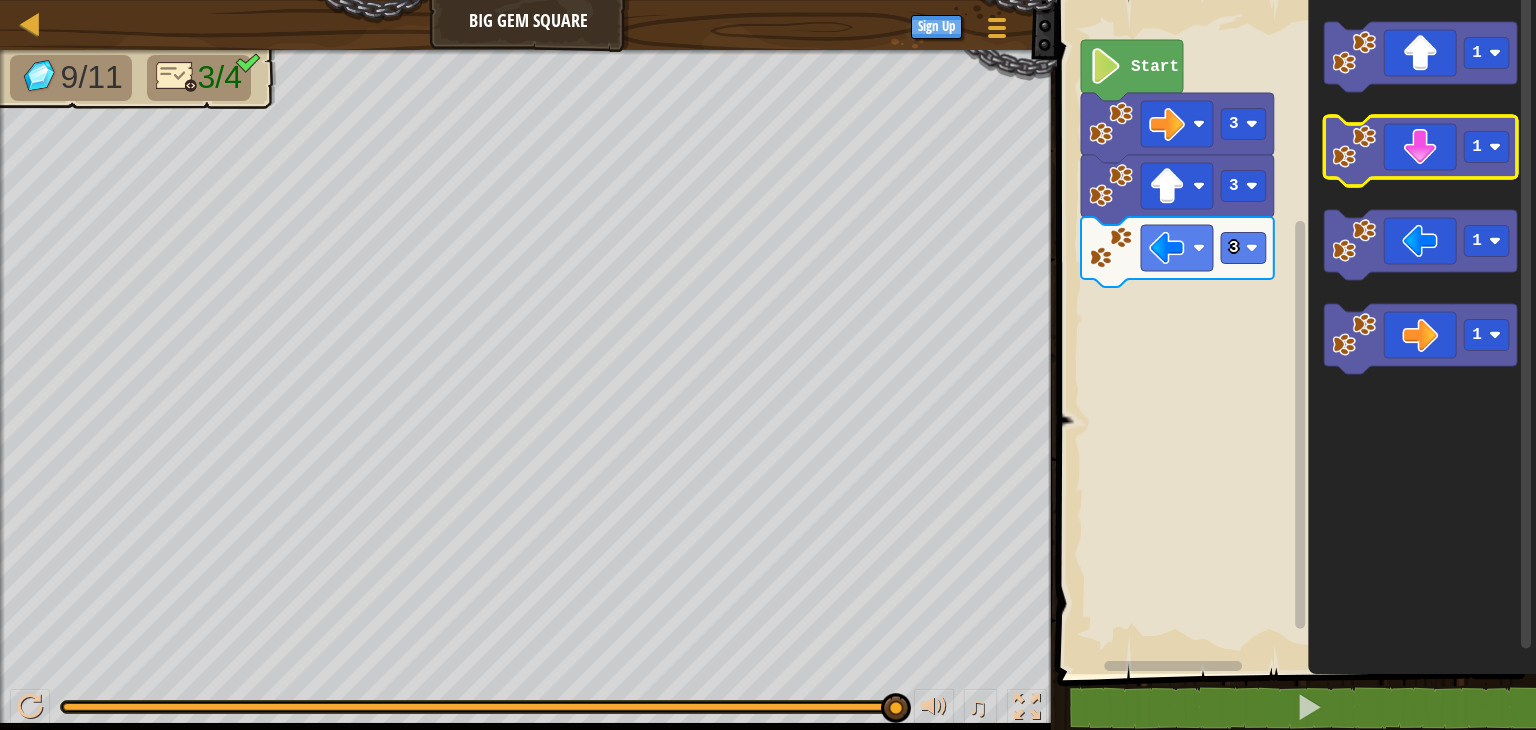 click 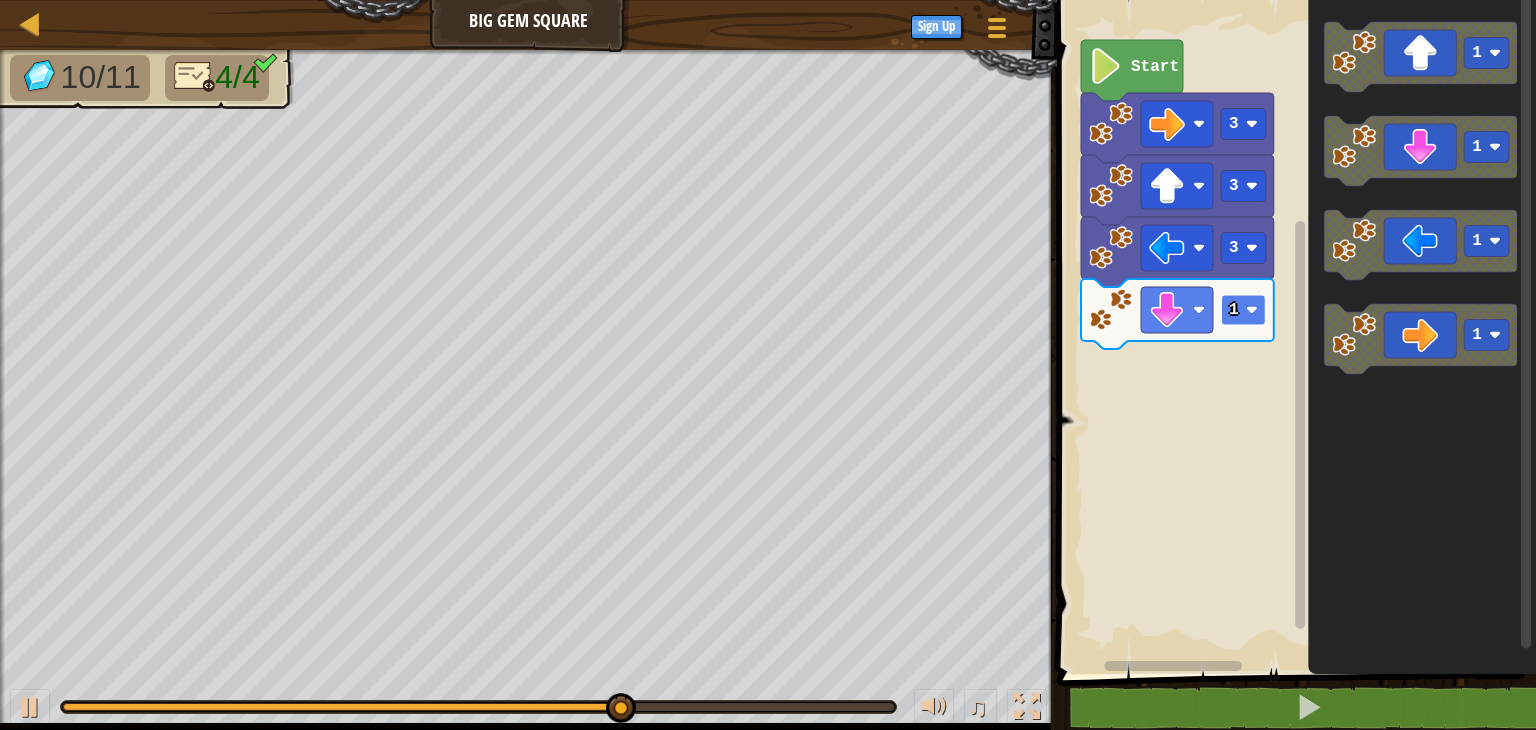 click 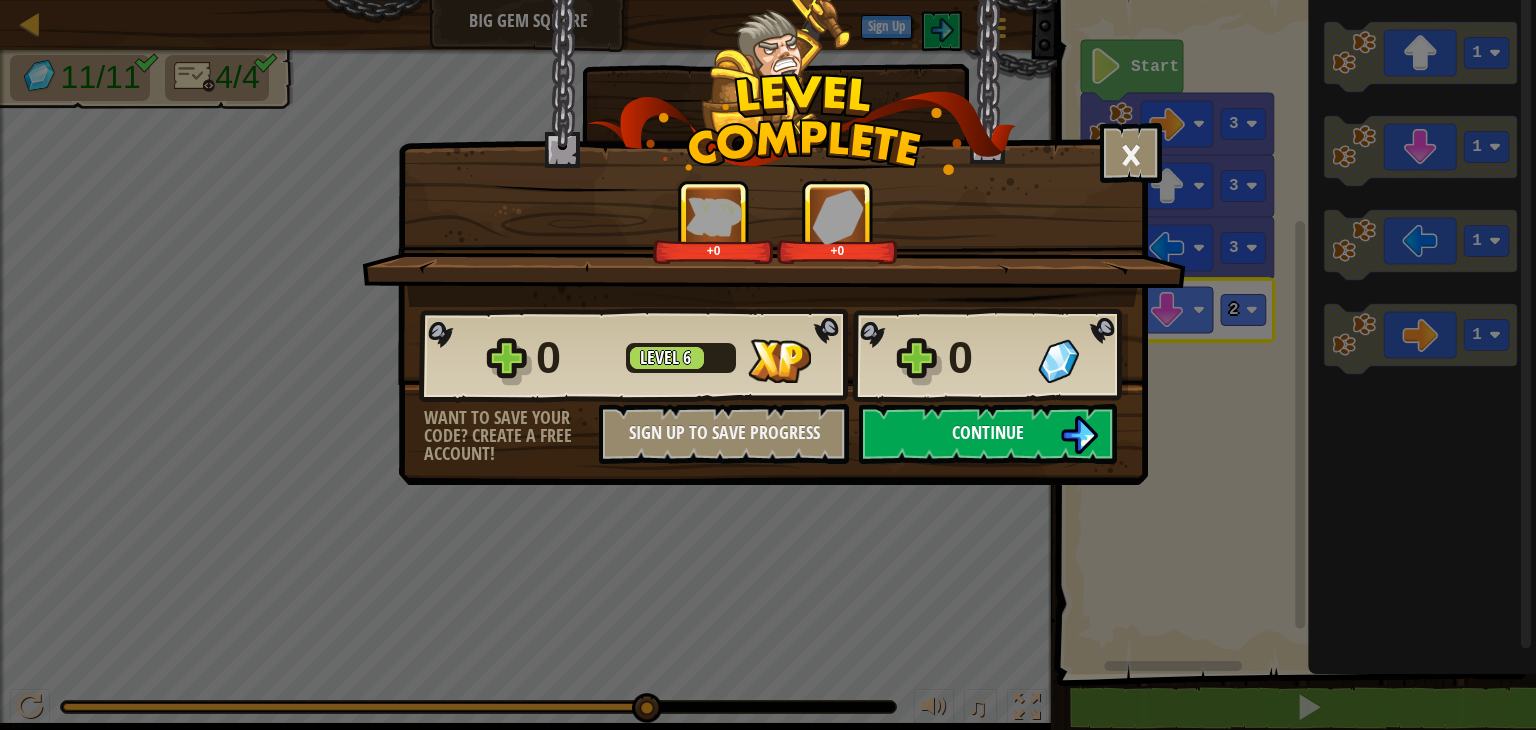 click on "Continue" at bounding box center (988, 434) 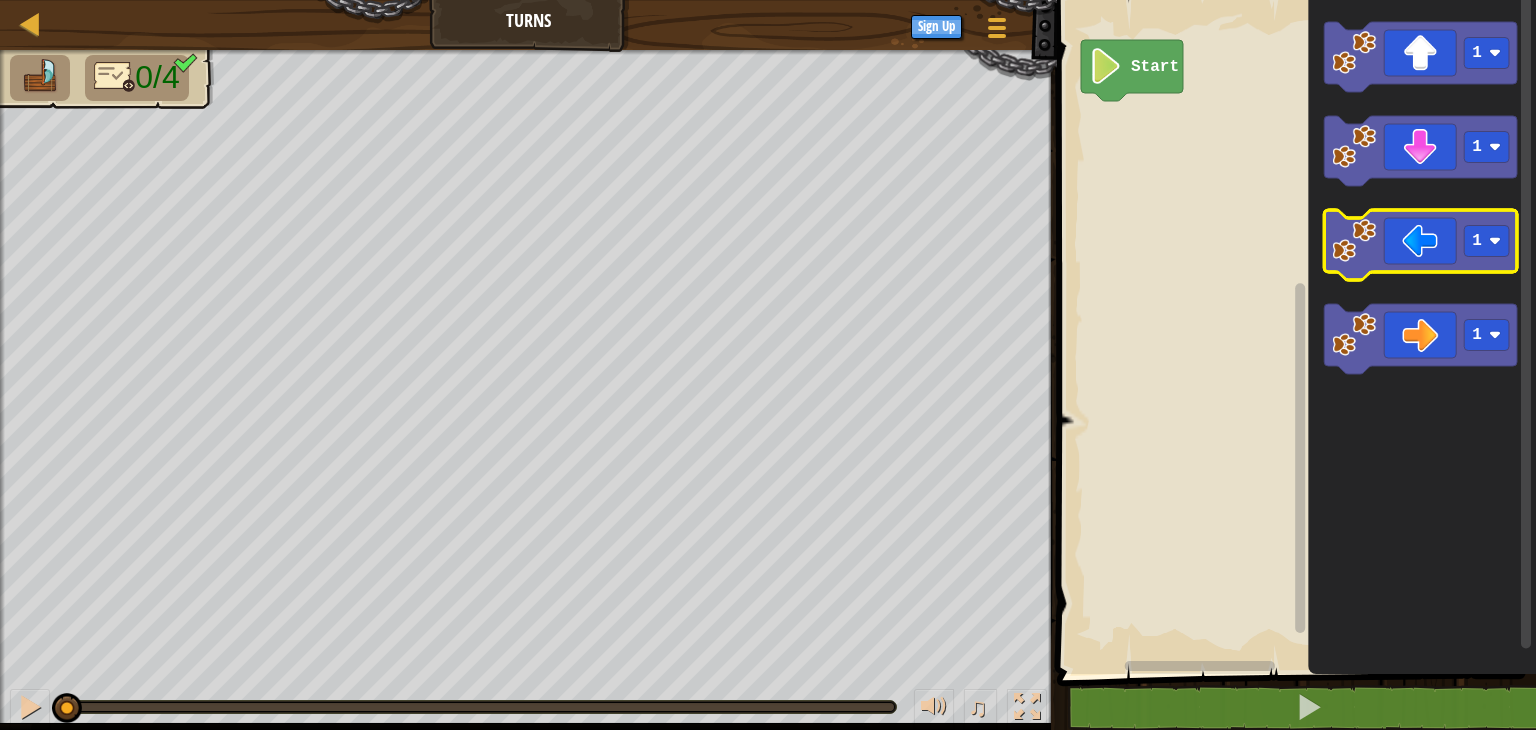 click 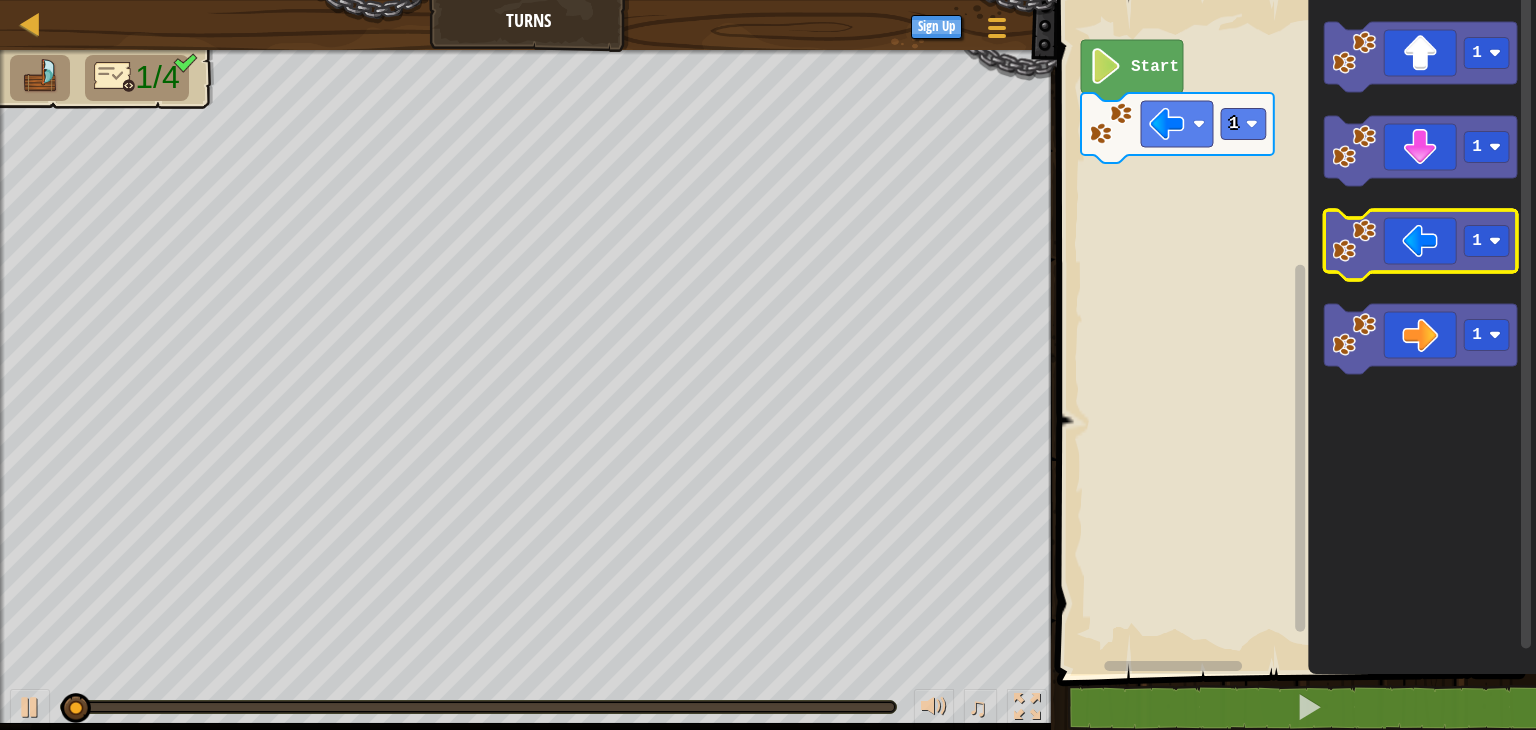 click 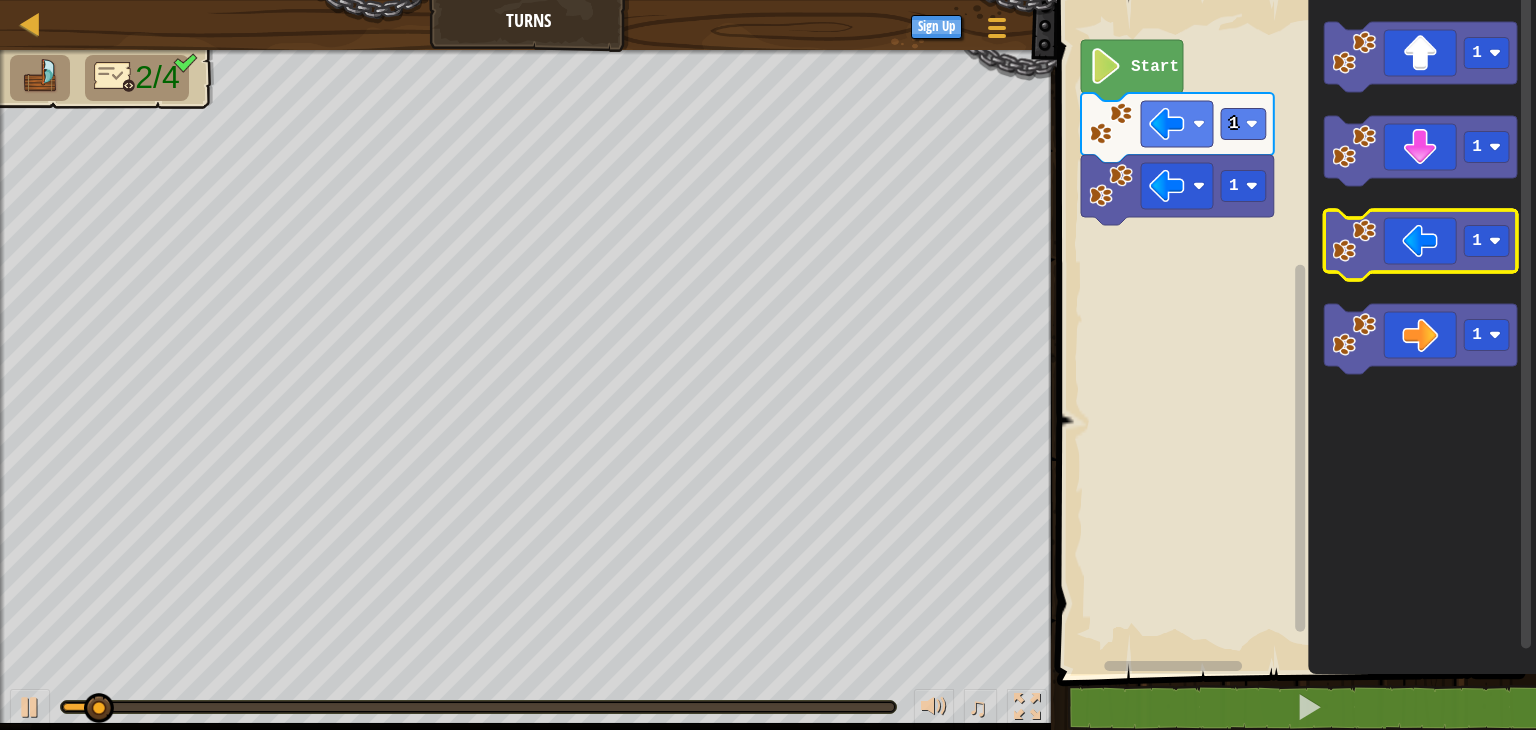 click 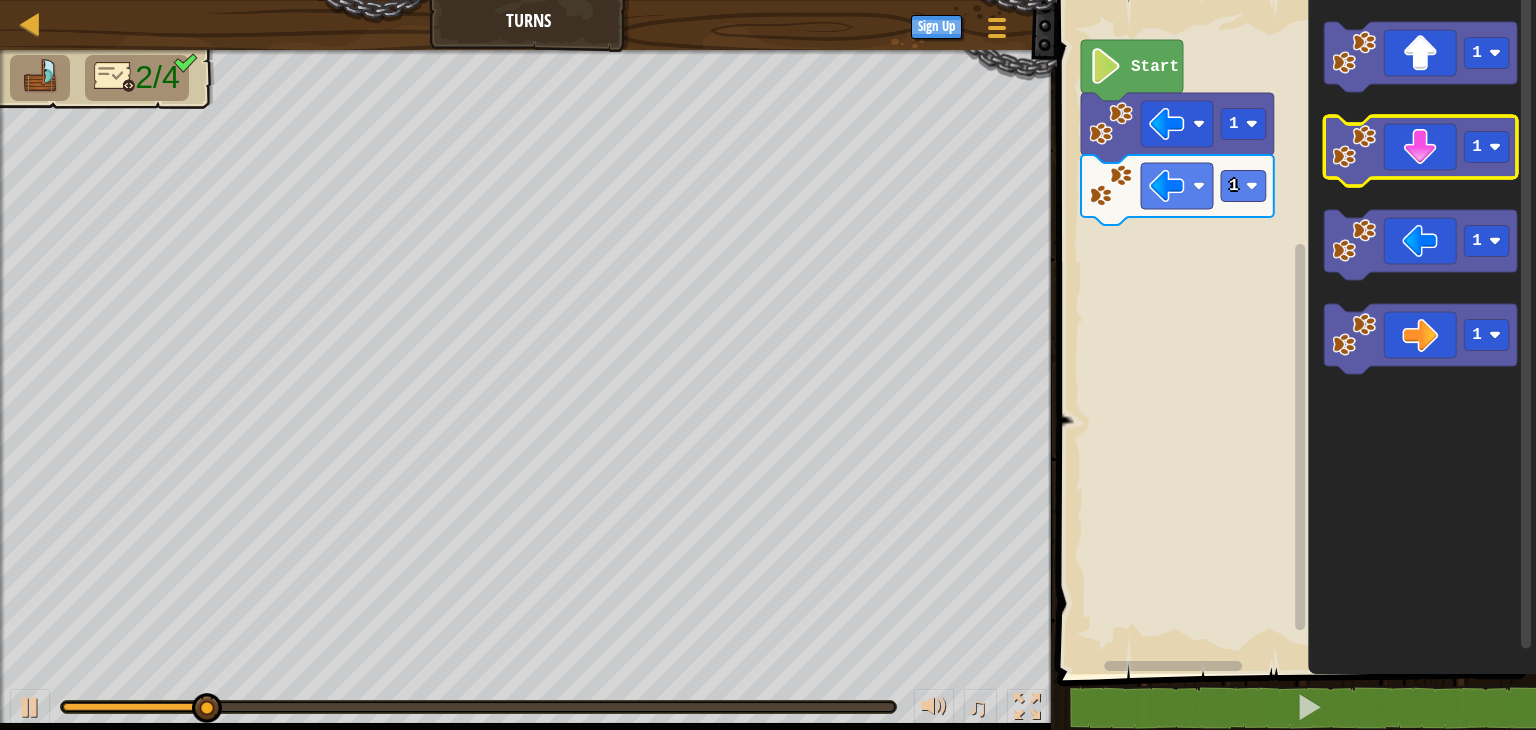 click 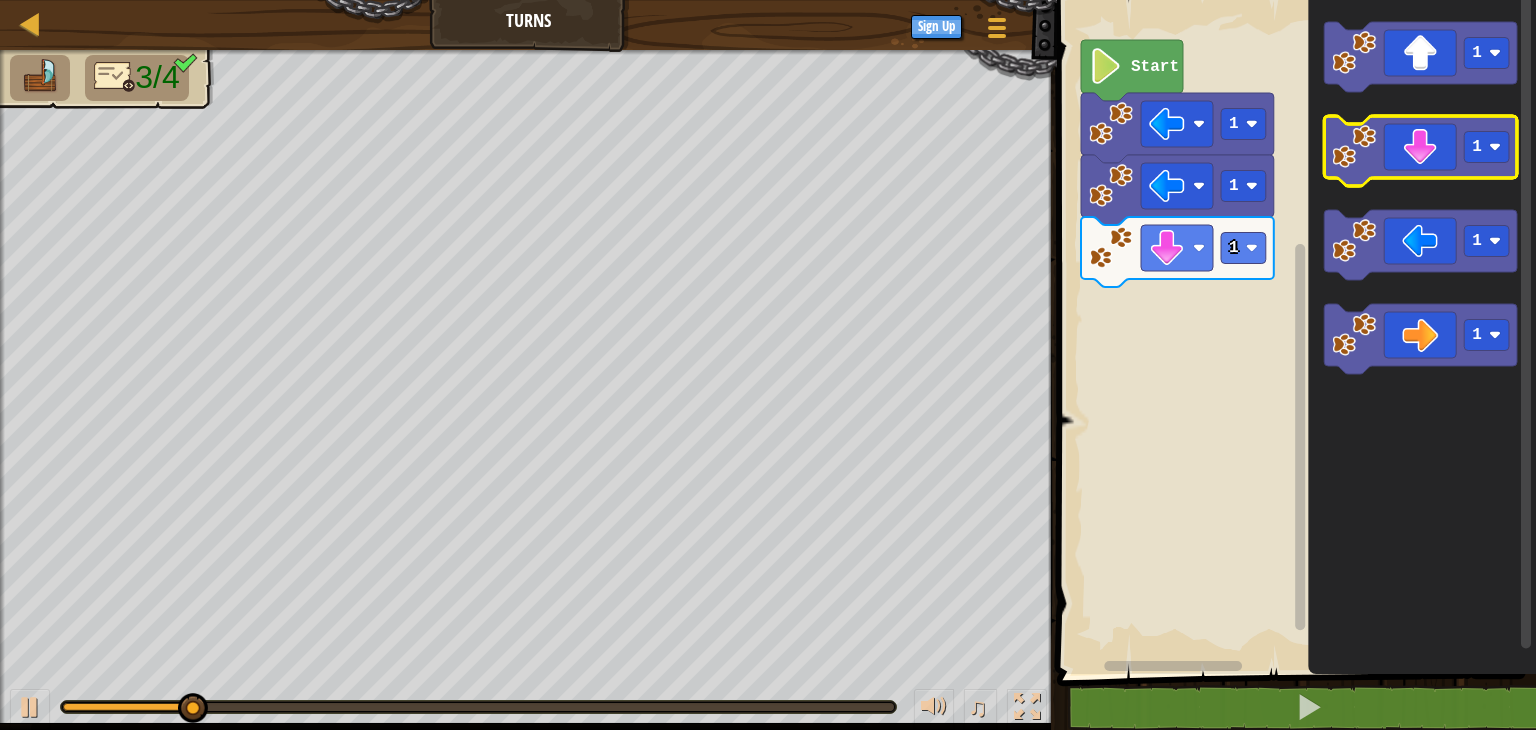 click 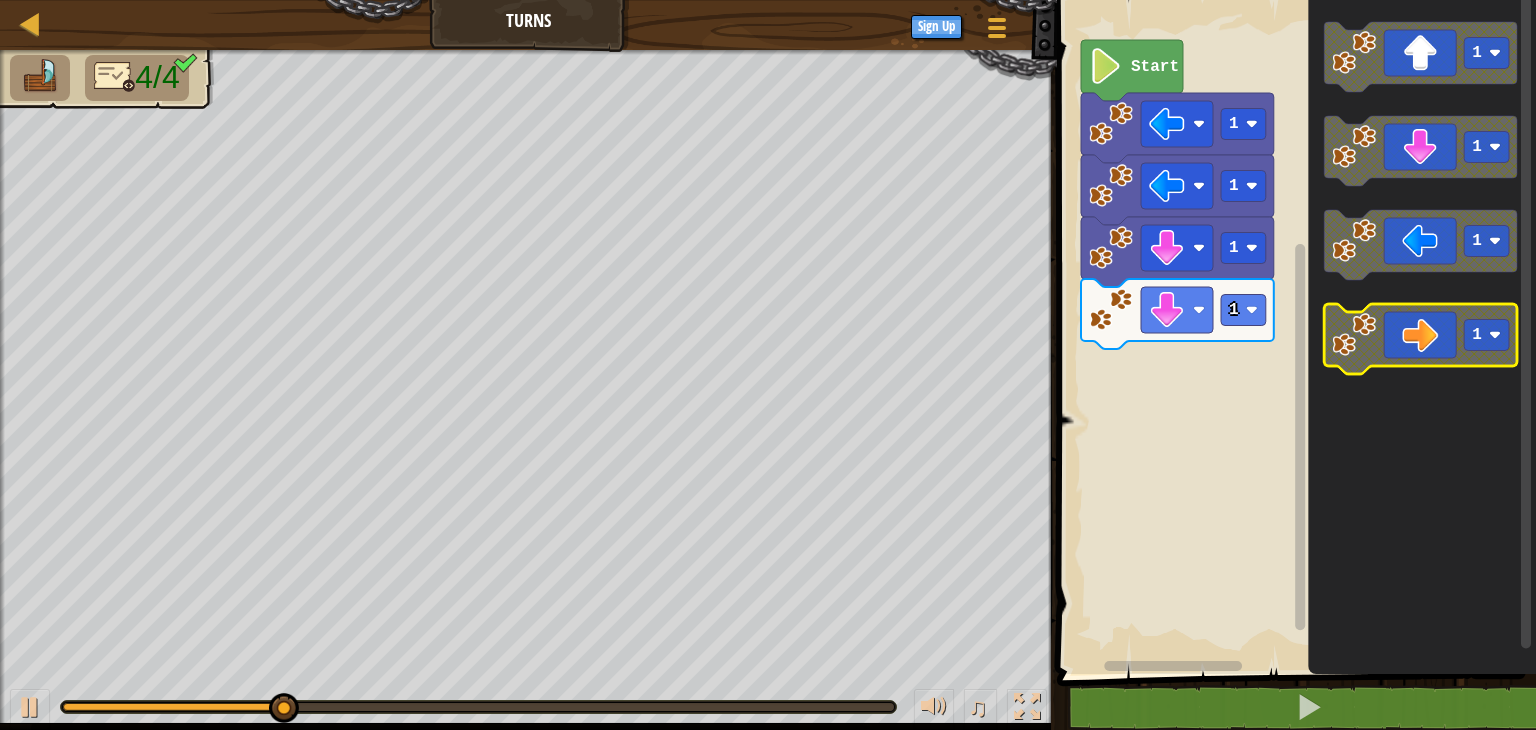 click 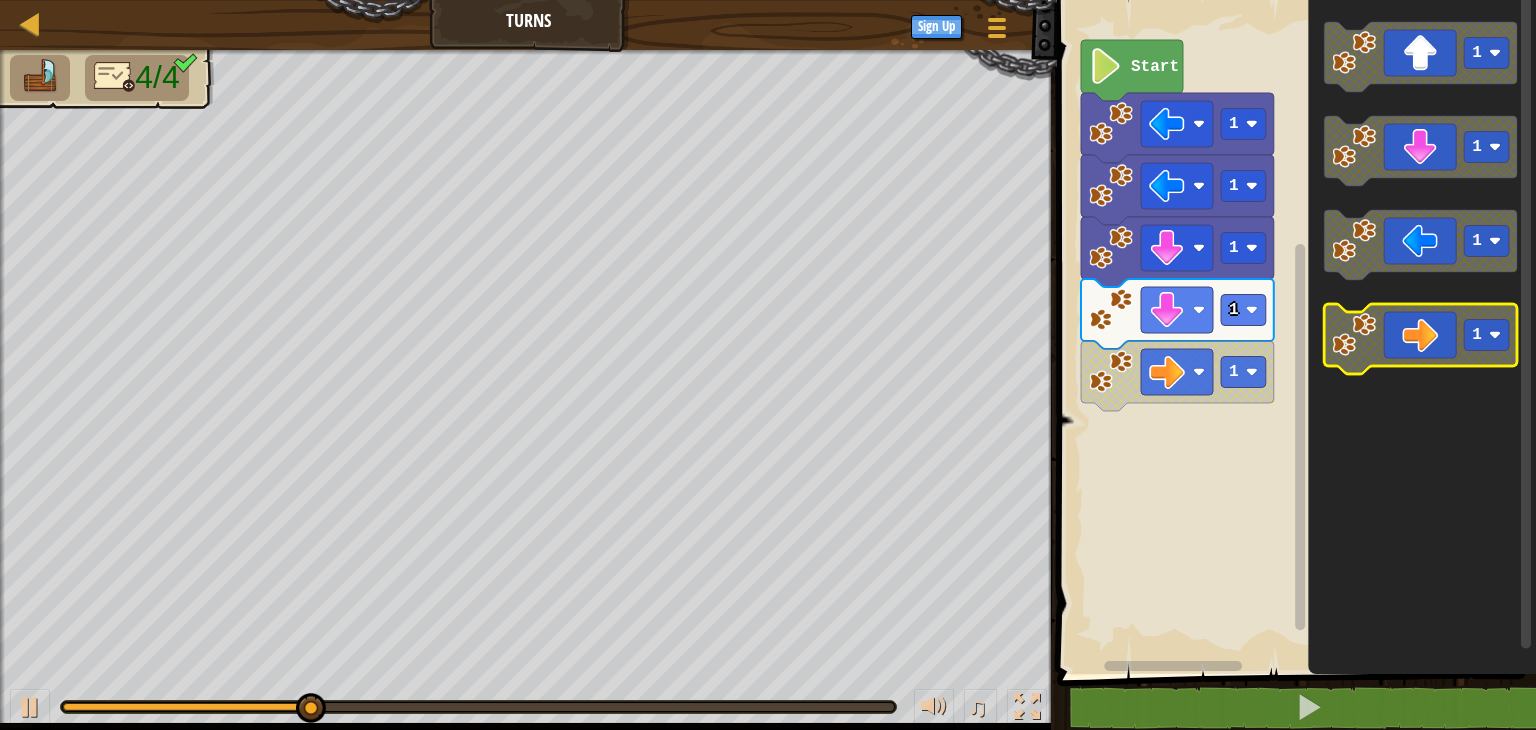 click 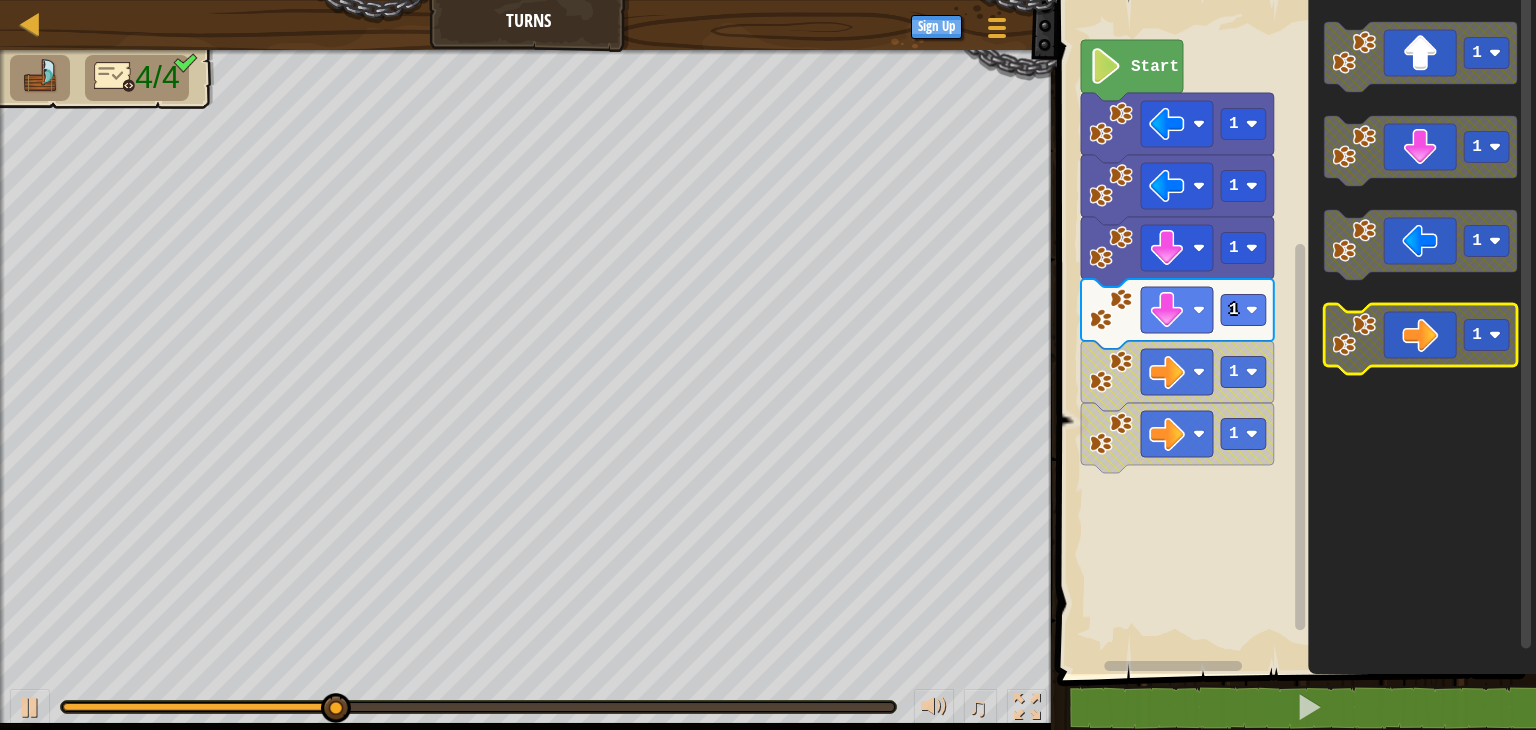 click 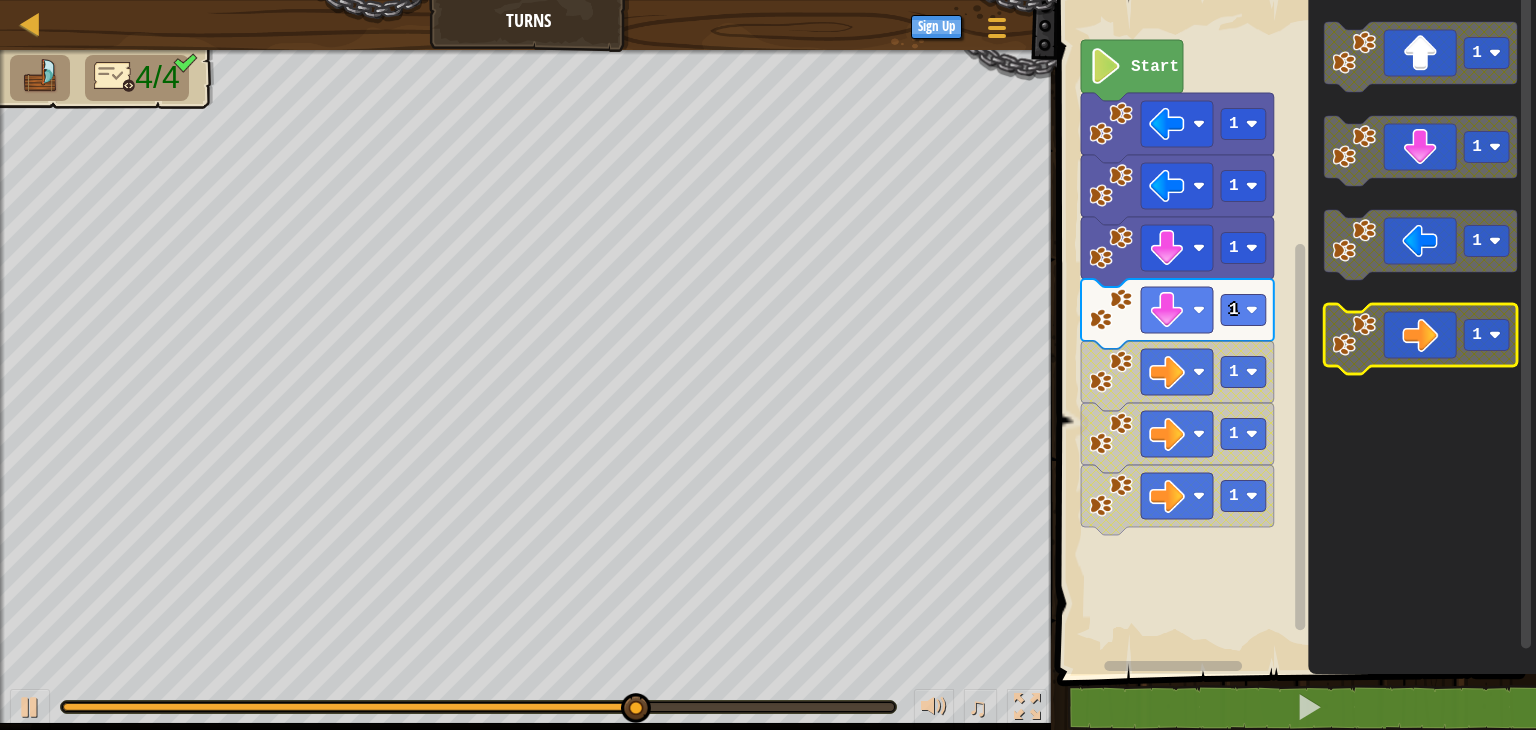 click 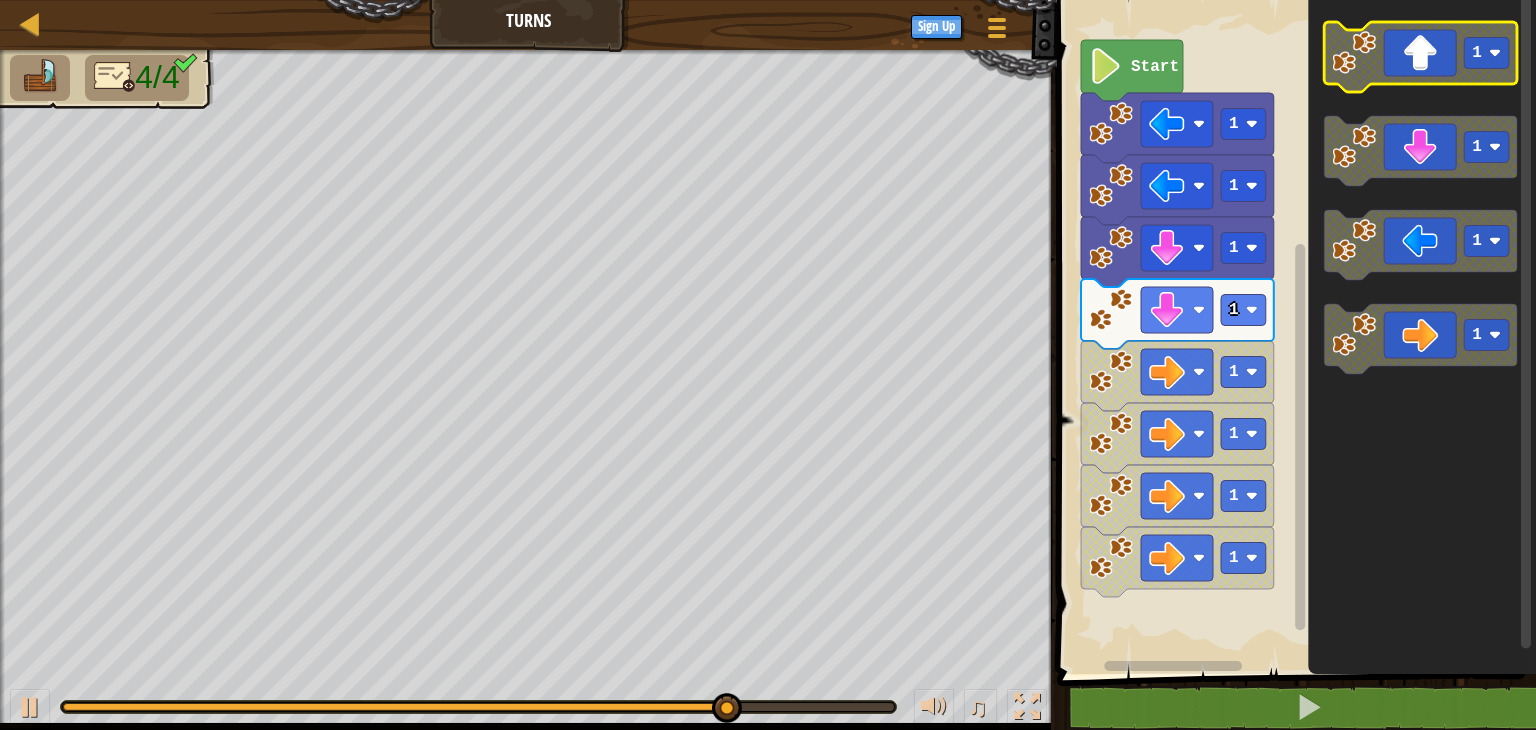 click 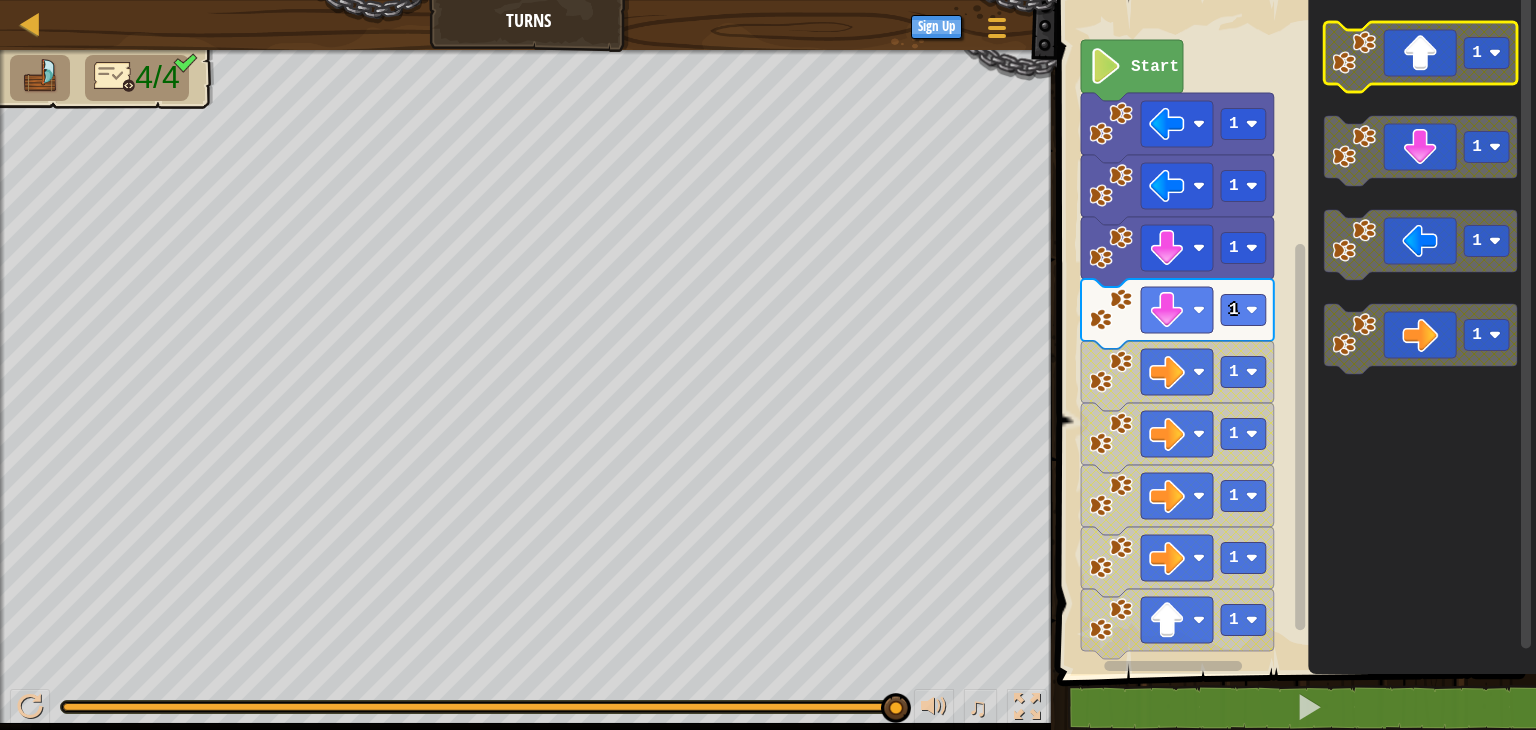 click 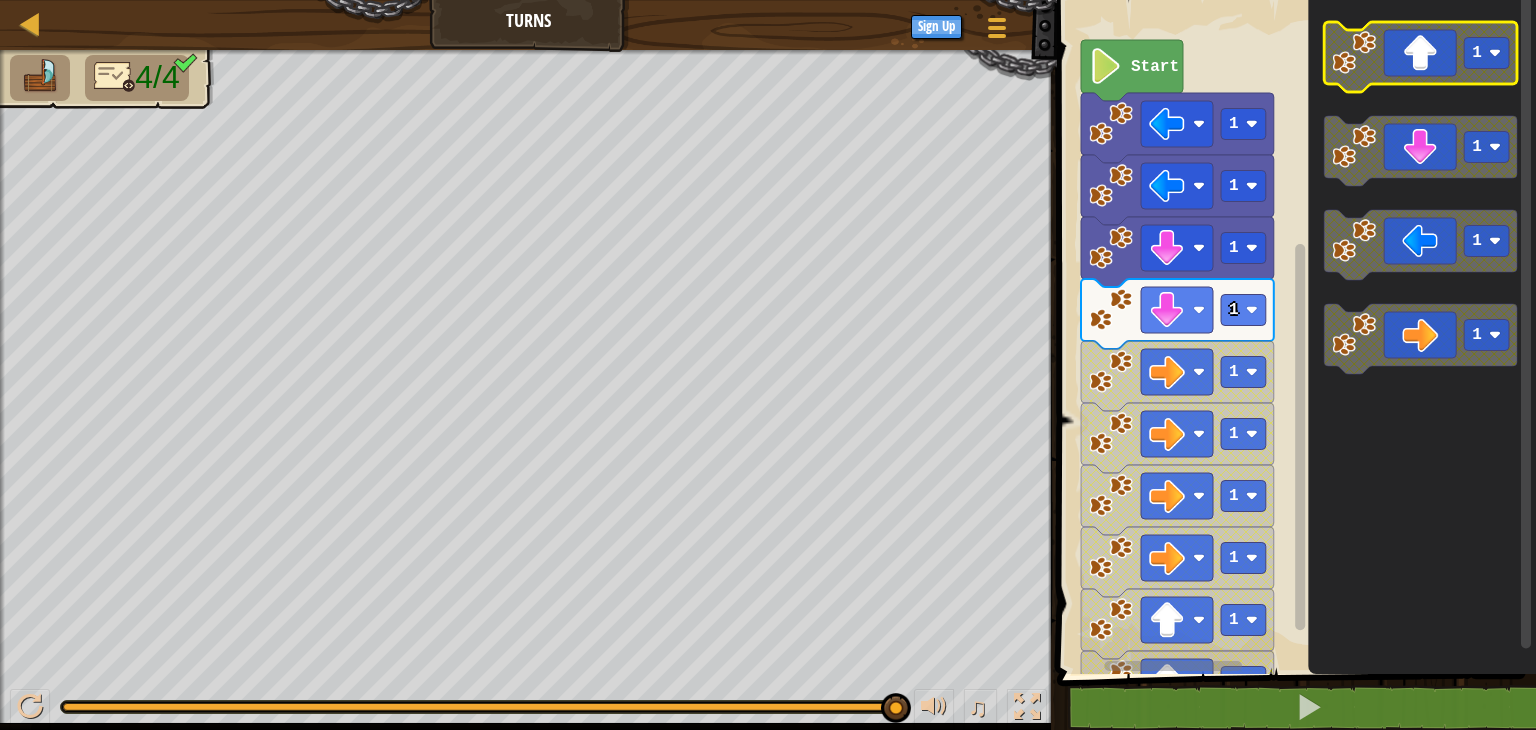click 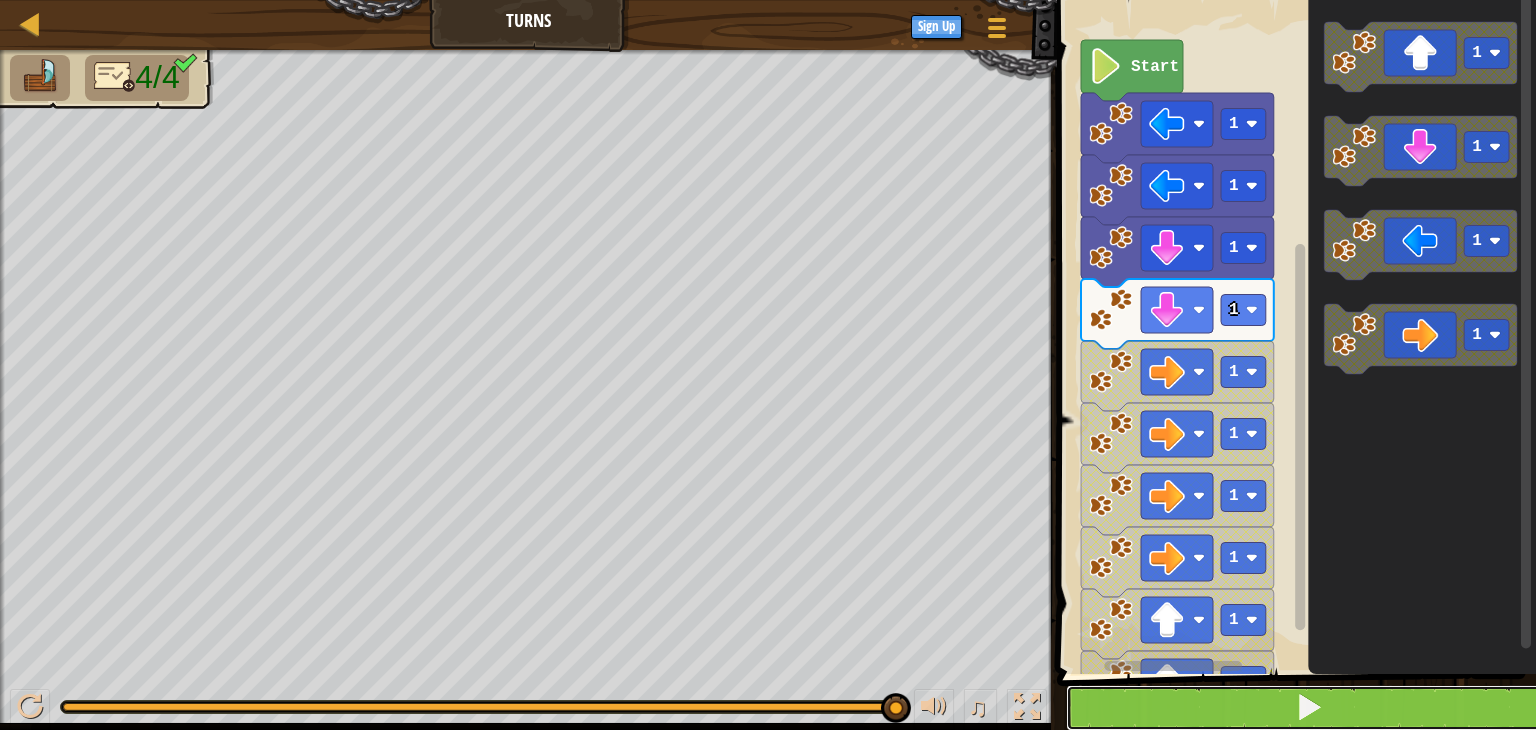 click at bounding box center [1308, 708] 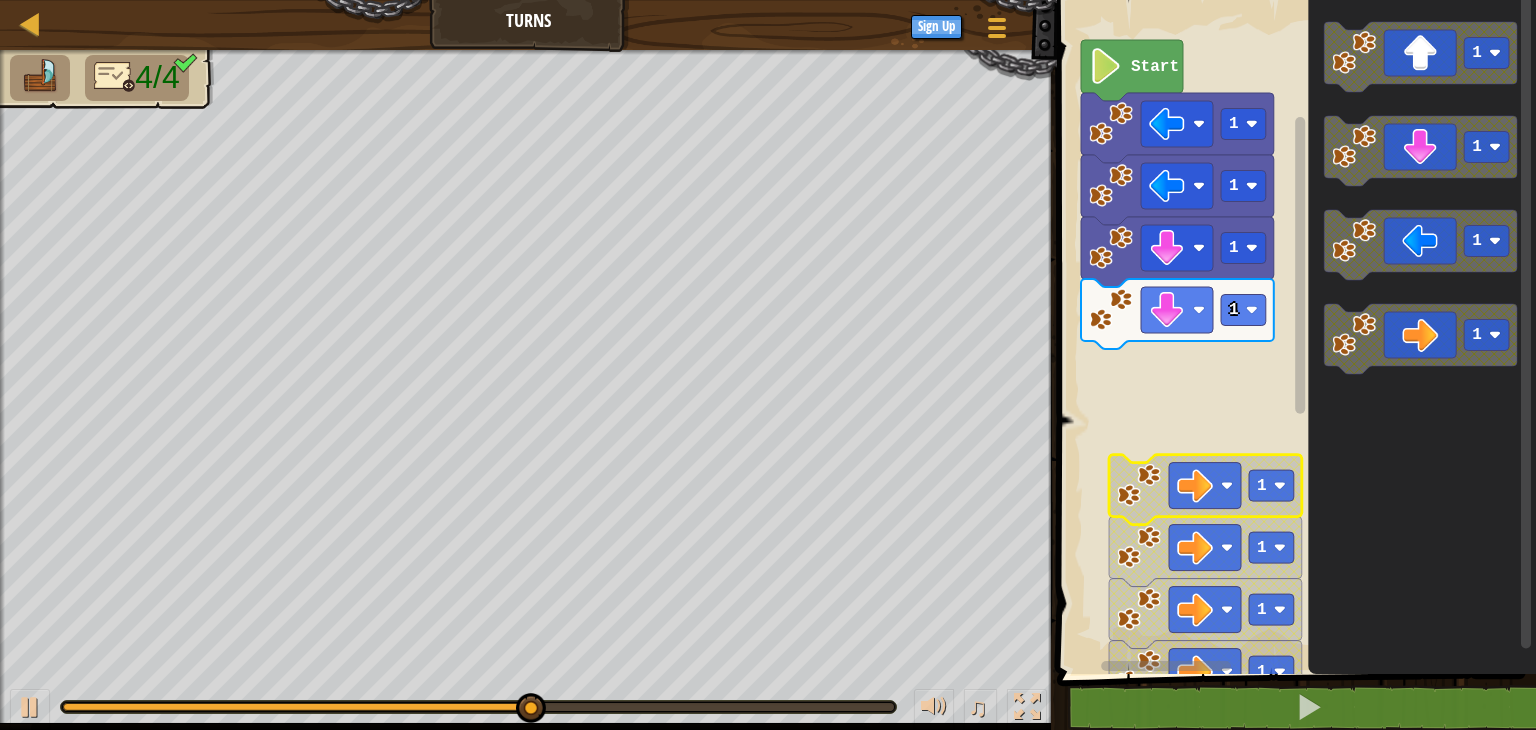 click 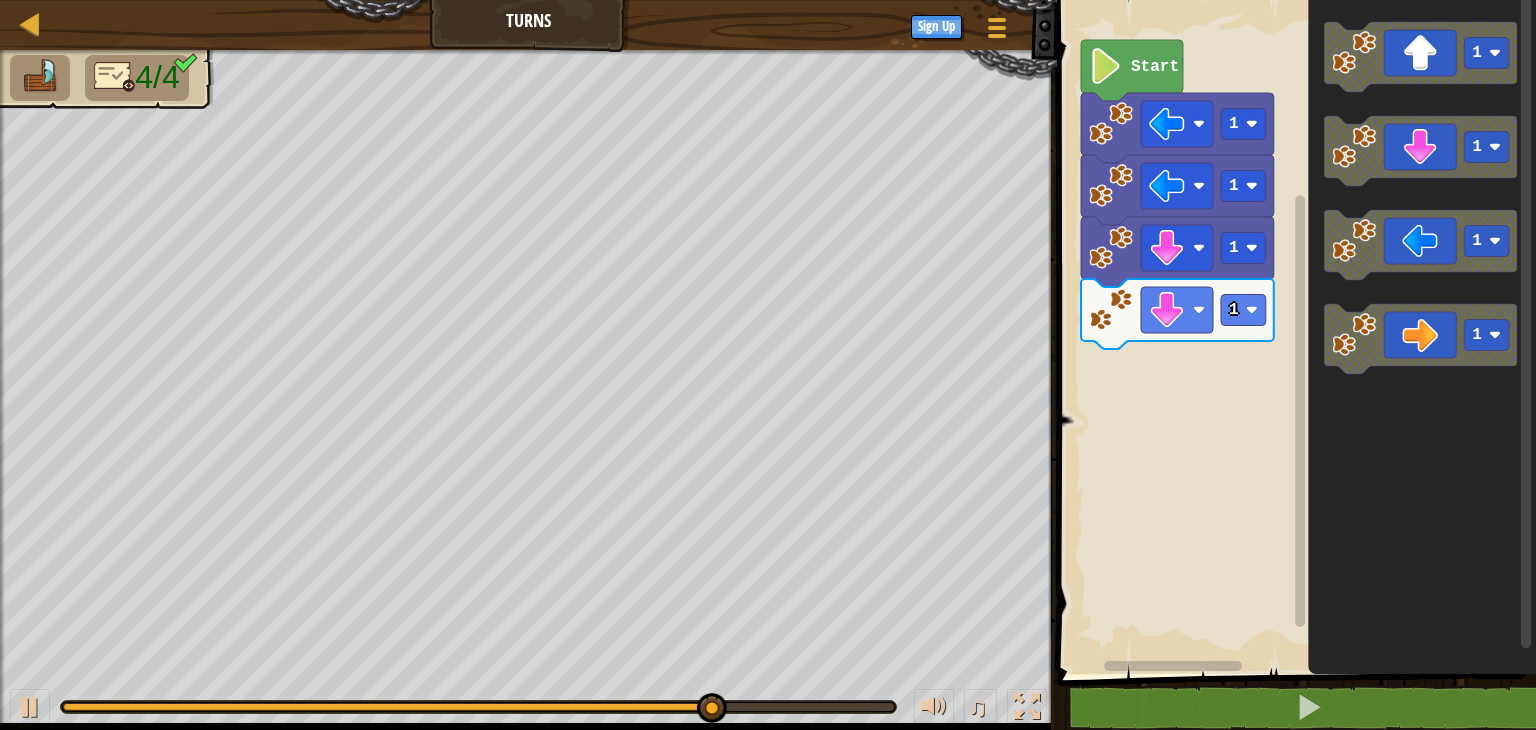 click on "[NUMBER] [NUMBER] [NUMBER] [NUMBER] Start [NUMBER] [NUMBER] [NUMBER] [NUMBER]" at bounding box center [1293, 332] 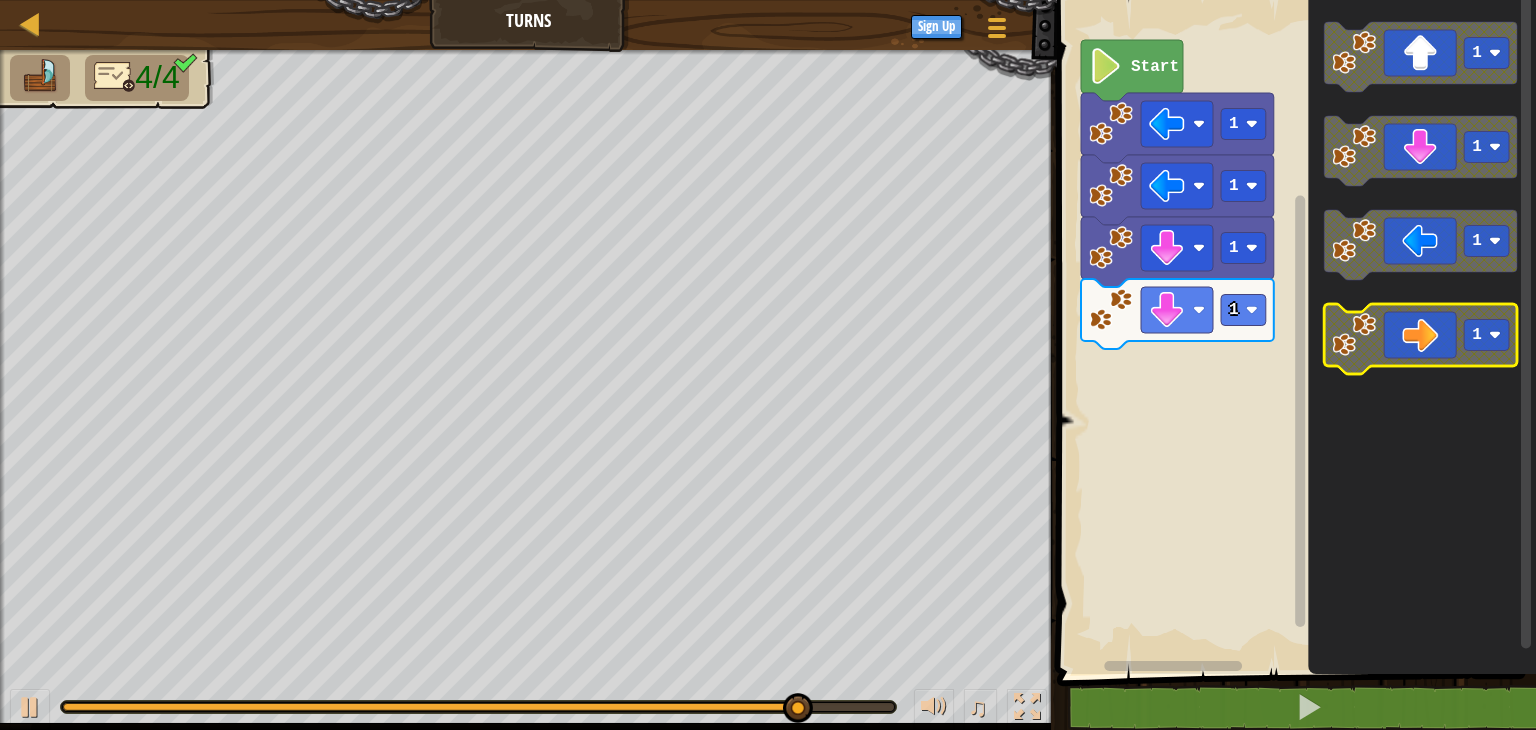 click 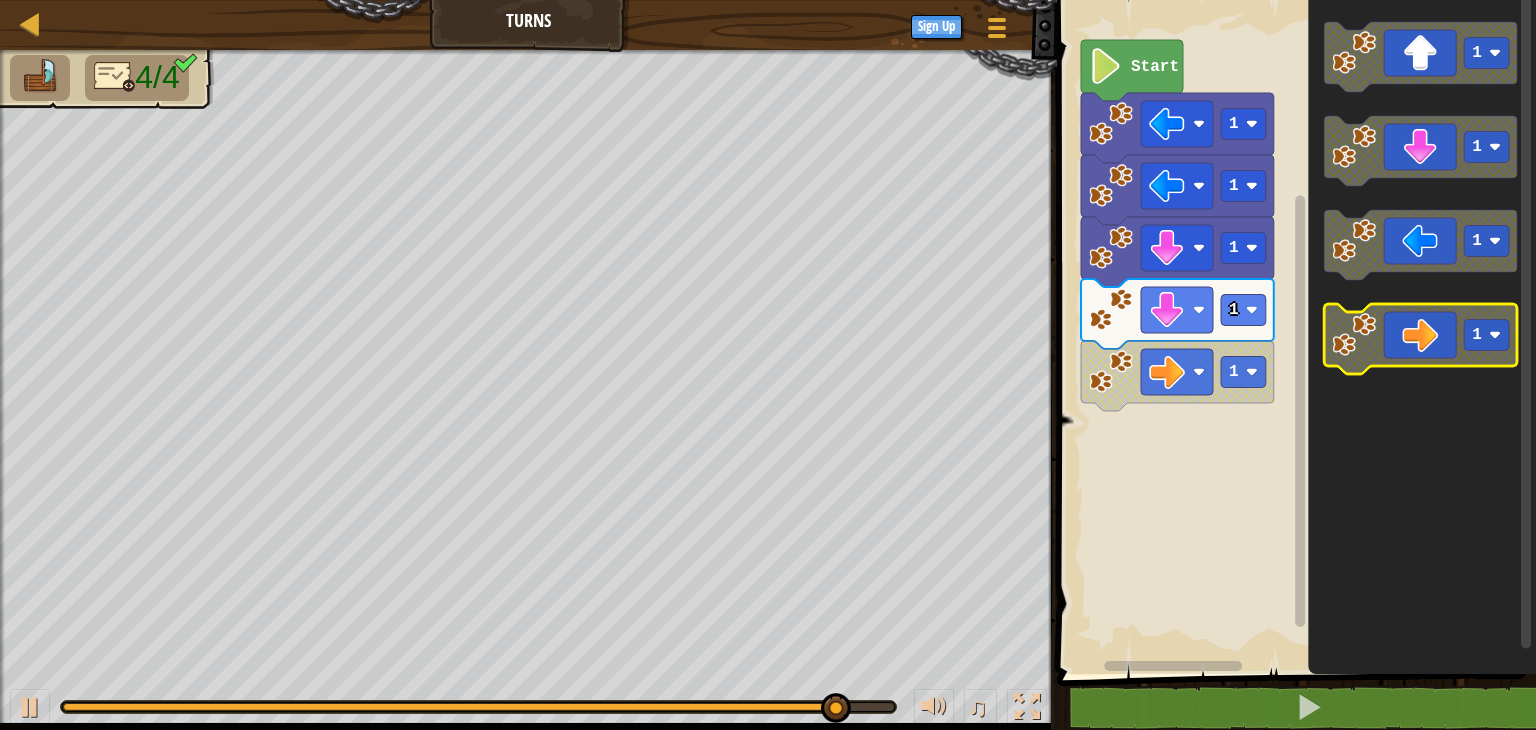 click 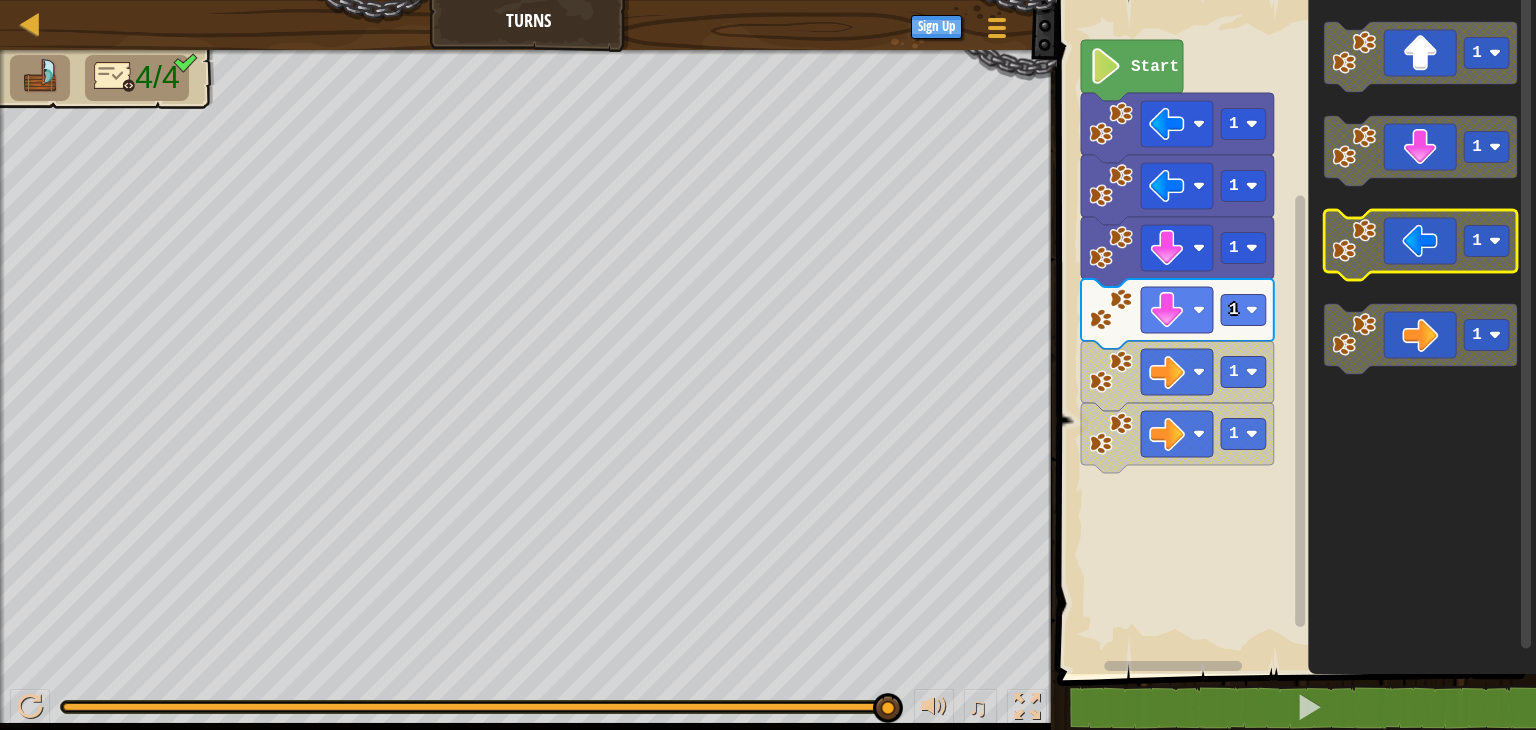 click 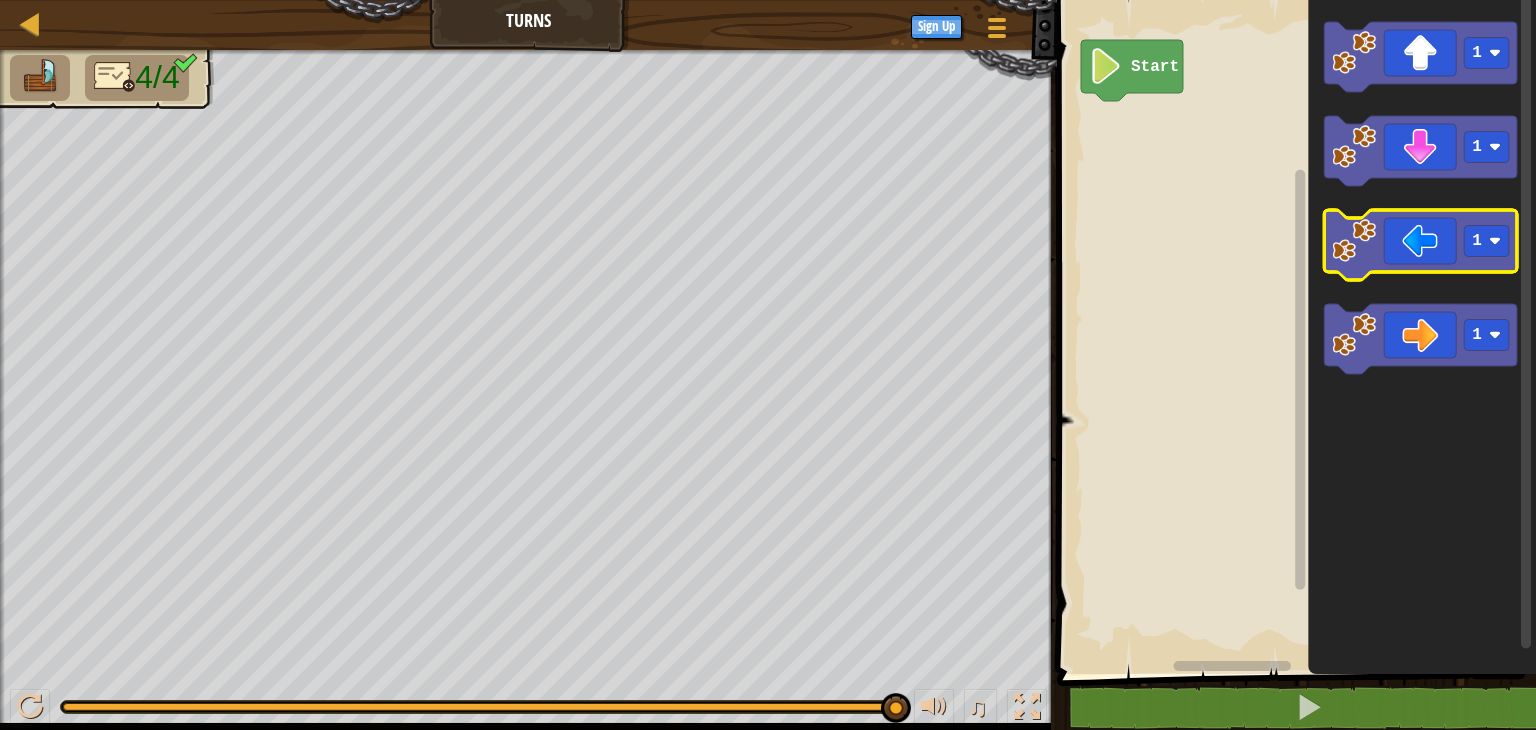 click 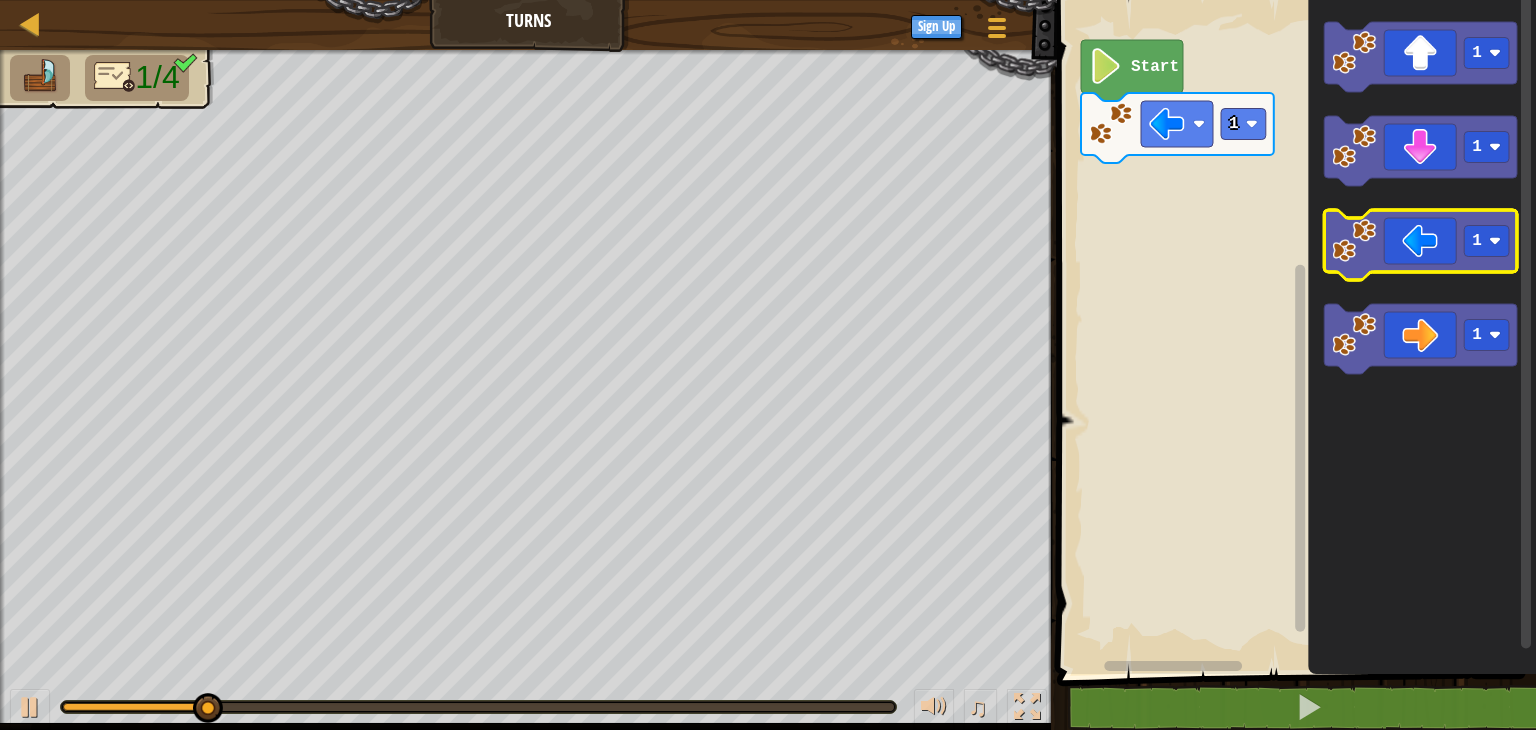 click 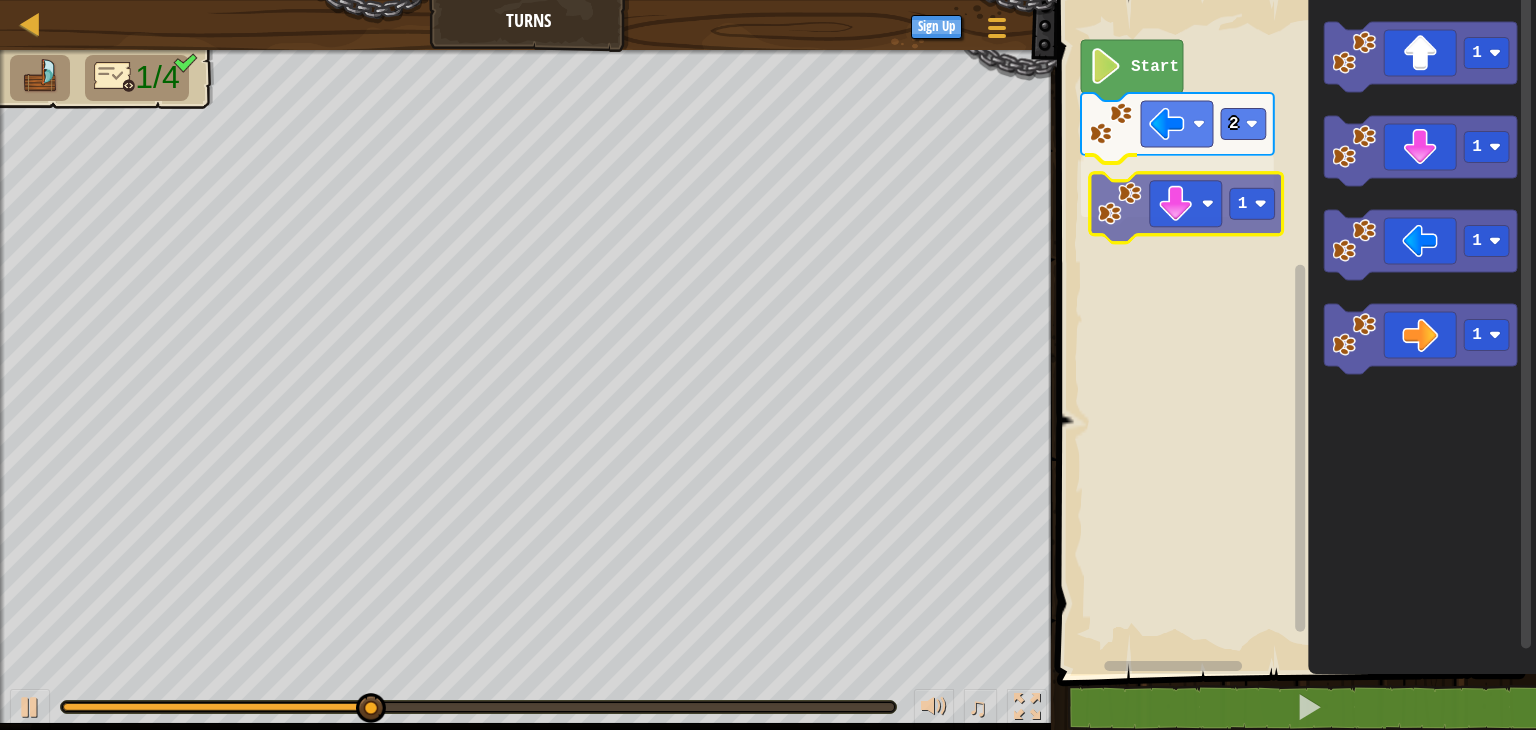 click on "Start 2 1 1 1 1 1 1" at bounding box center (1293, 332) 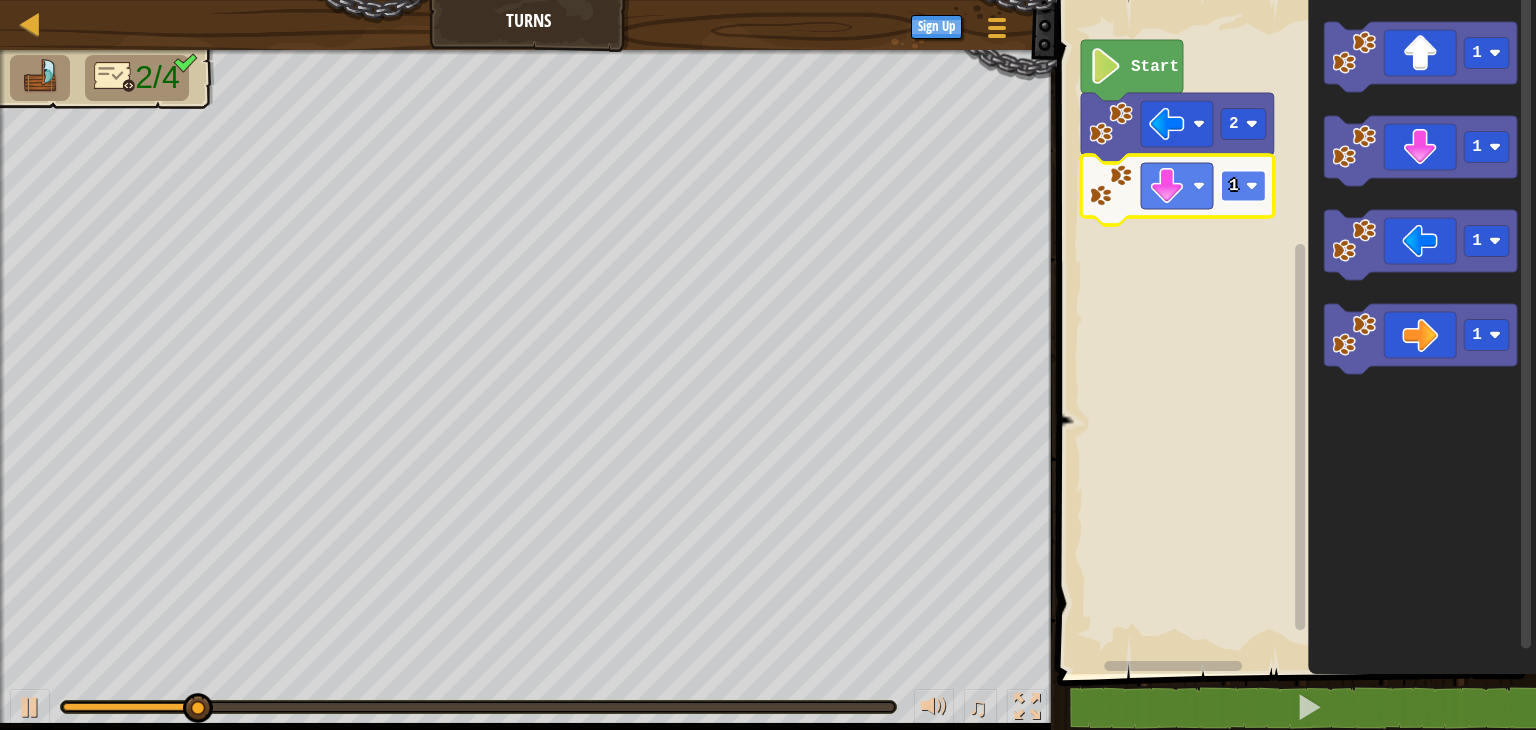 click 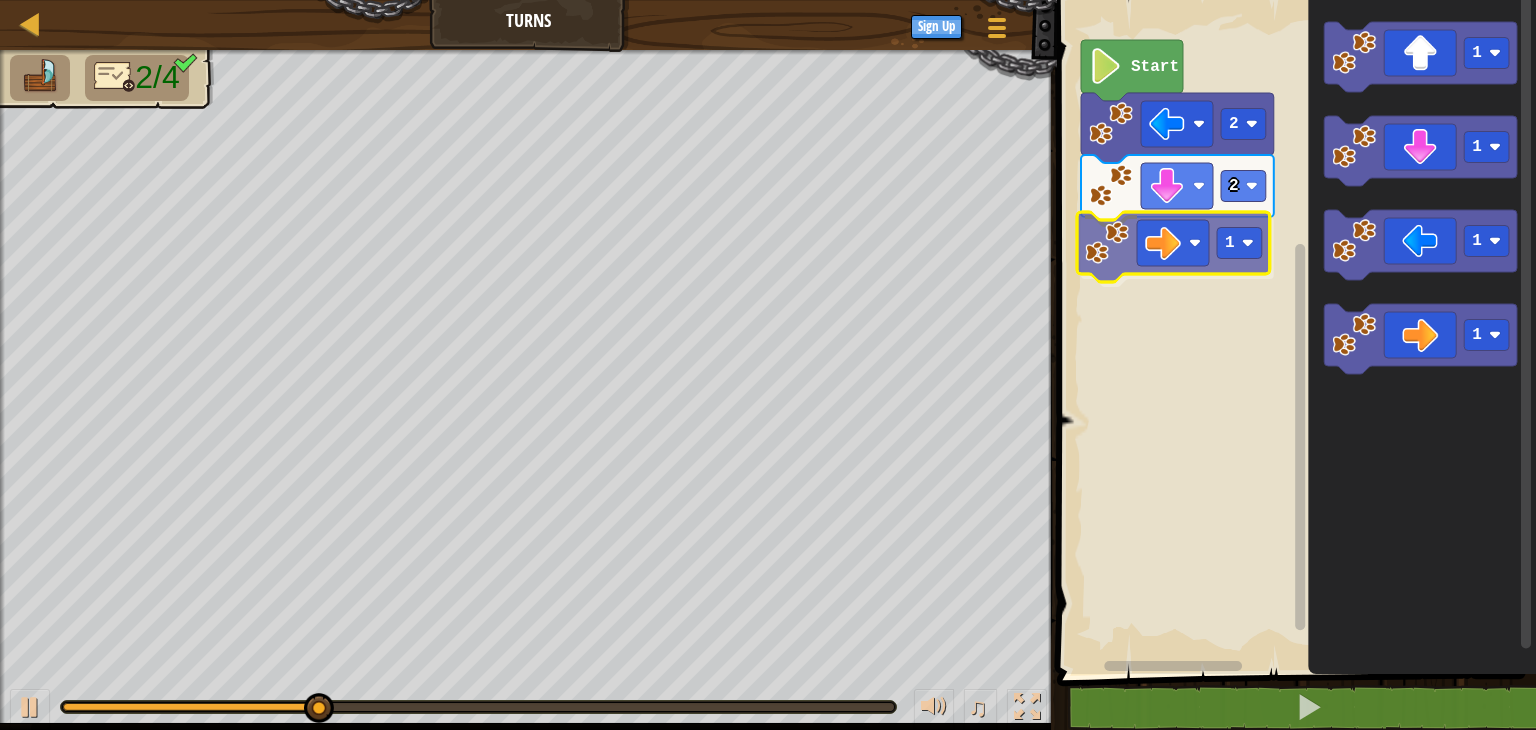 click on "Start 2 2 1 1 1 1 1 1" at bounding box center [1293, 332] 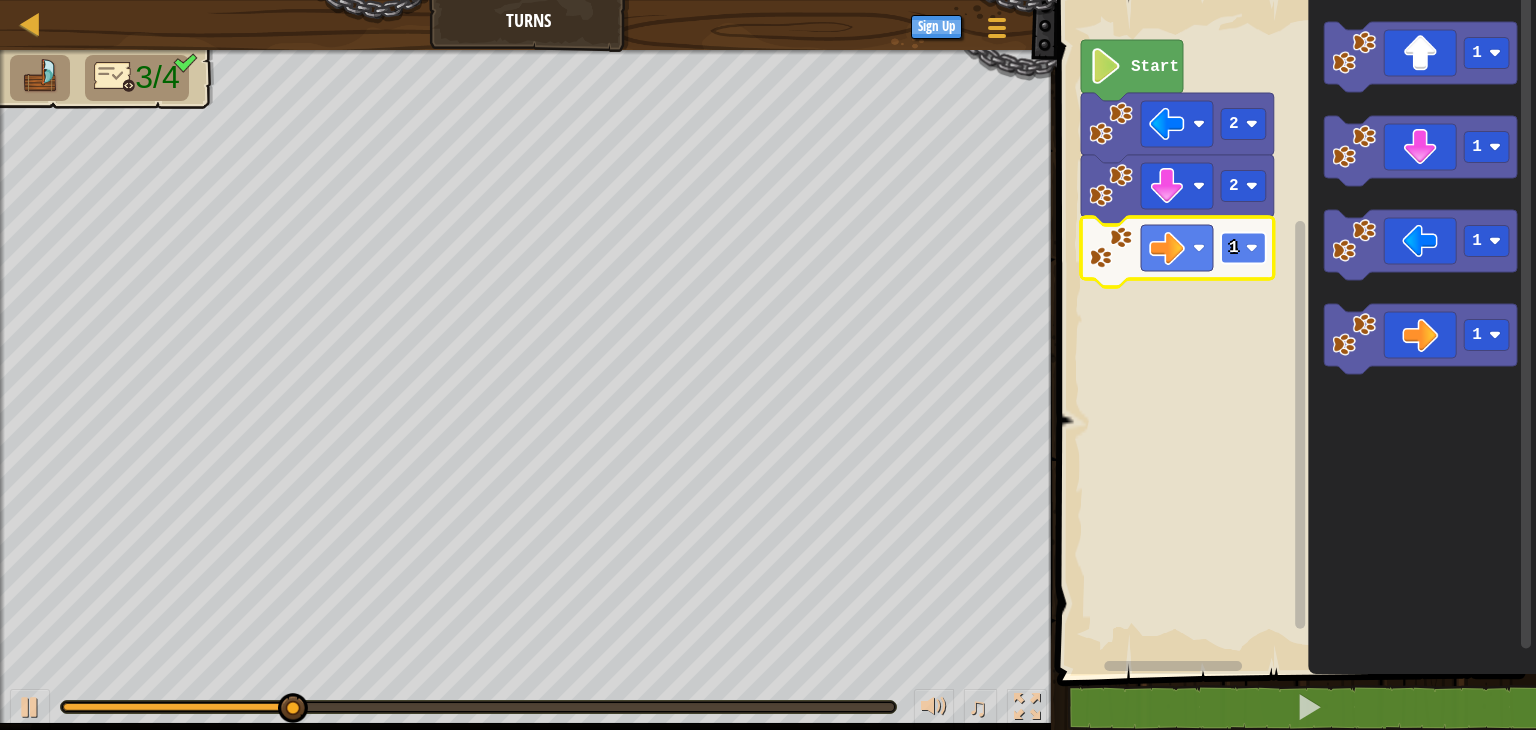 click 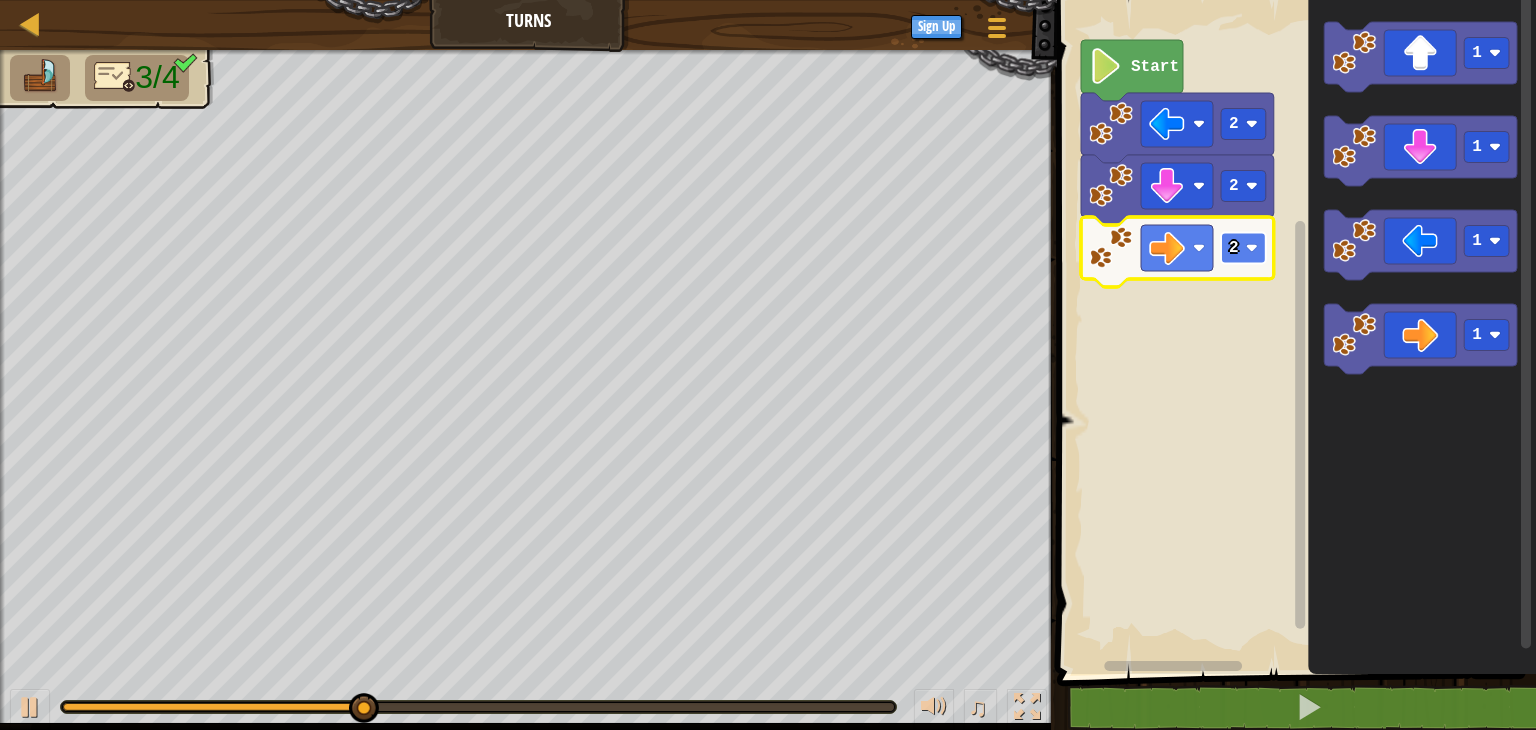 click on "2" 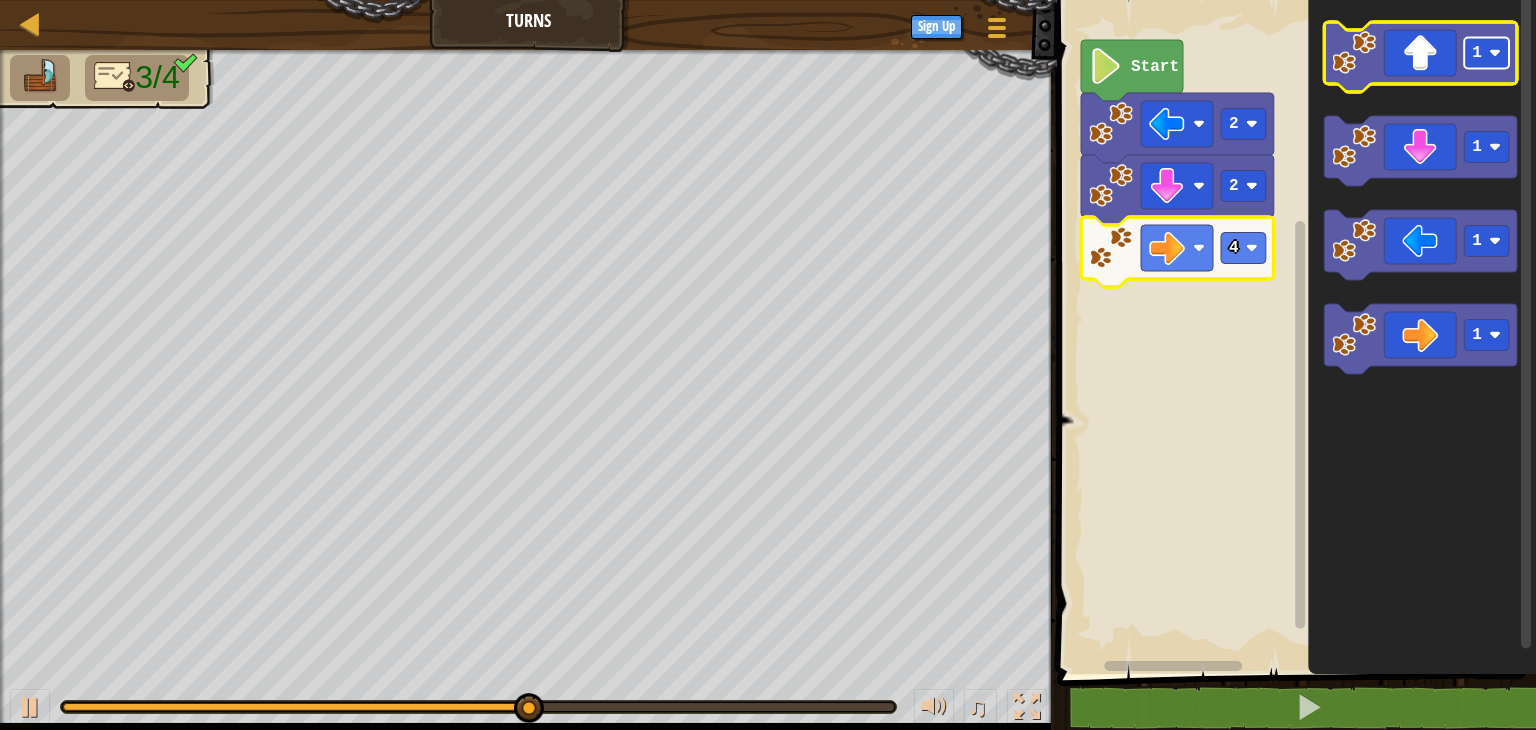 click on "1" 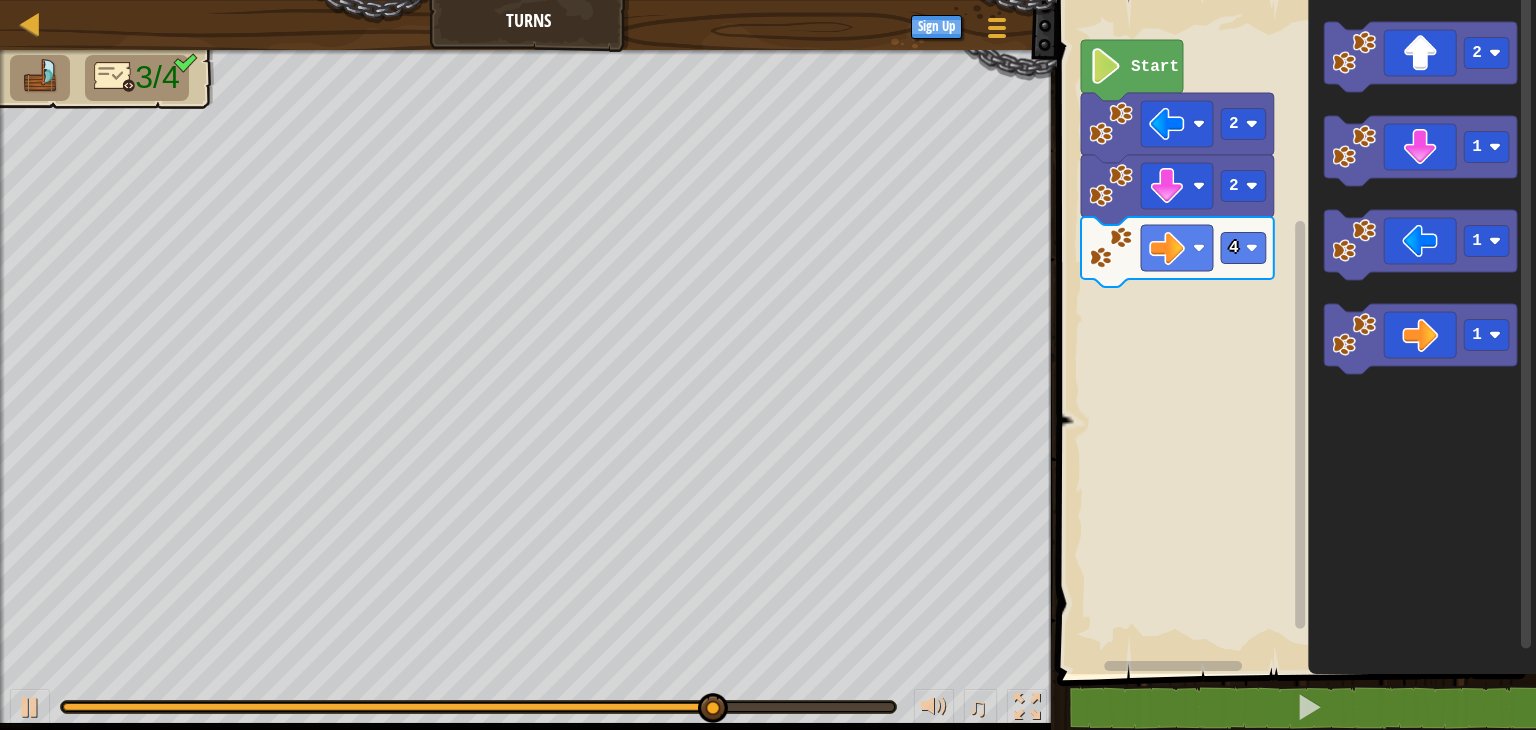 click on "Start [NUMBER] [NUMBER] [NUMBER] [NUMBER] [NUMBER] [NUMBER] [NUMBER]" at bounding box center [1293, 332] 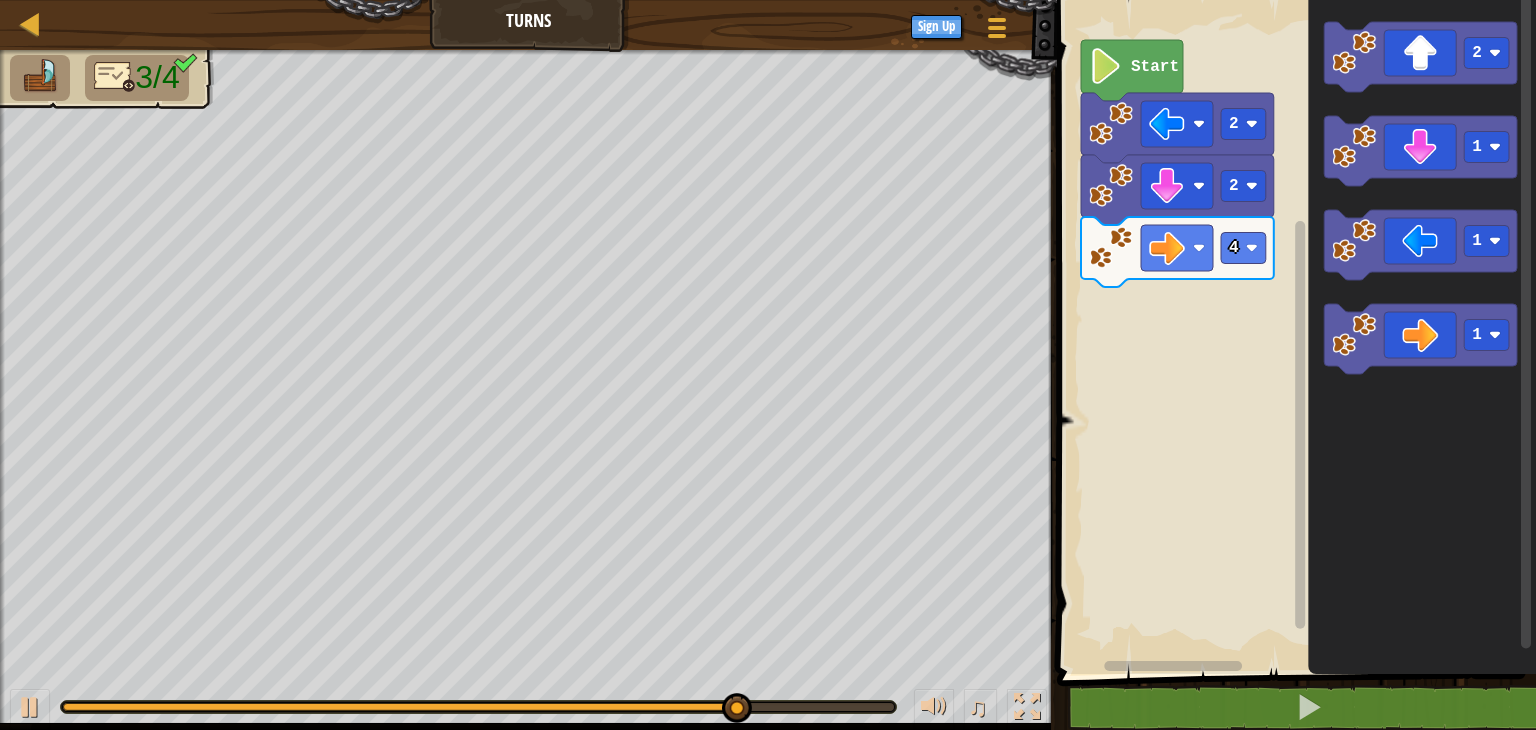 click 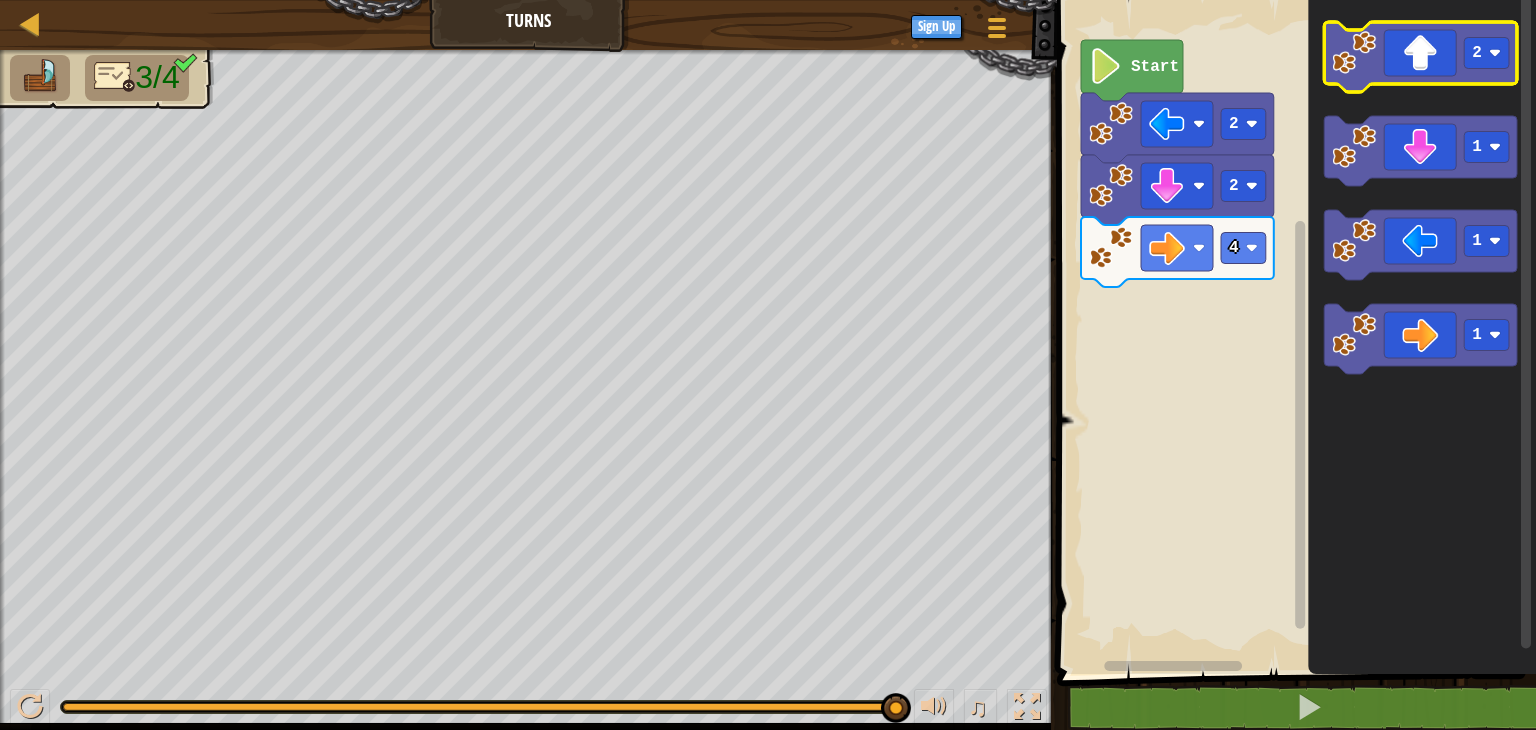 click 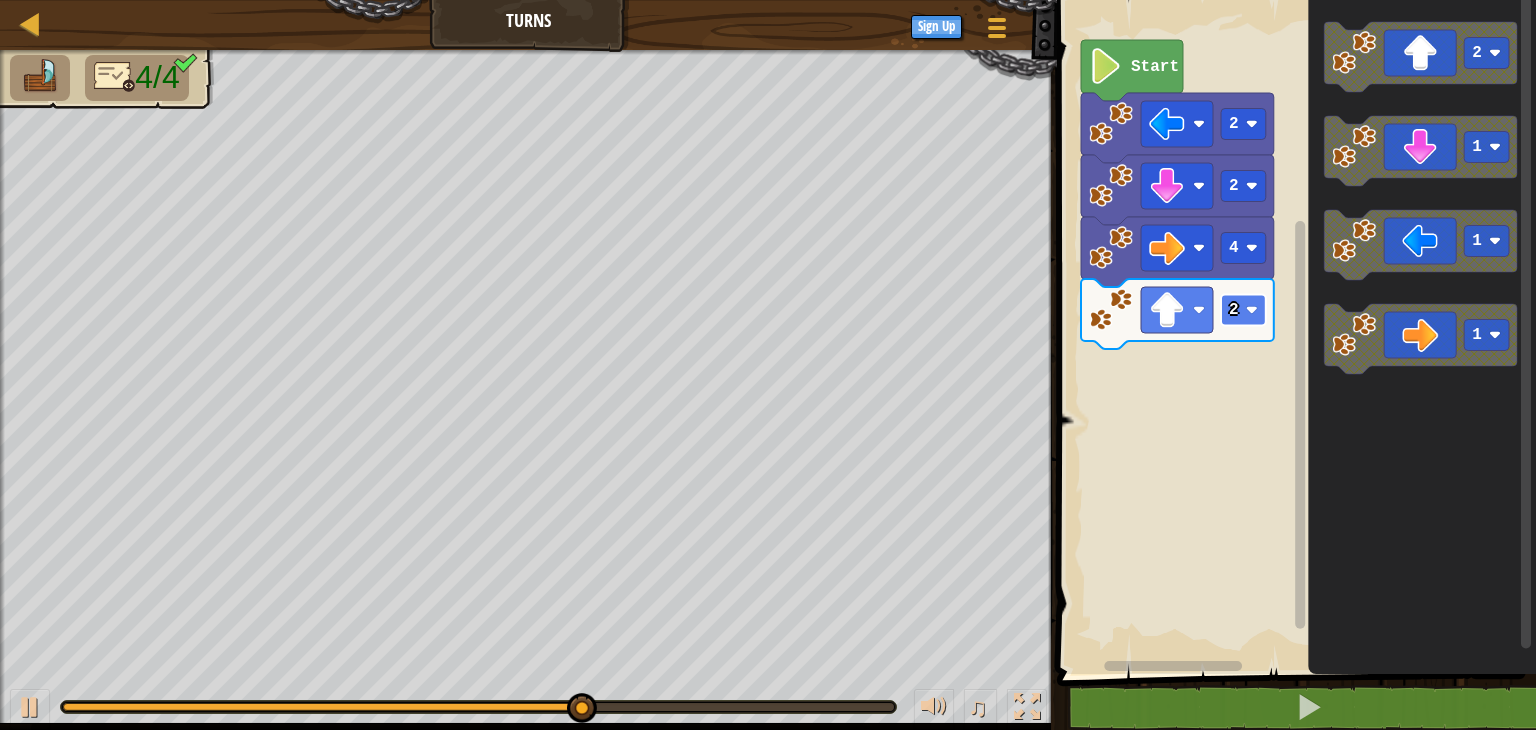 click 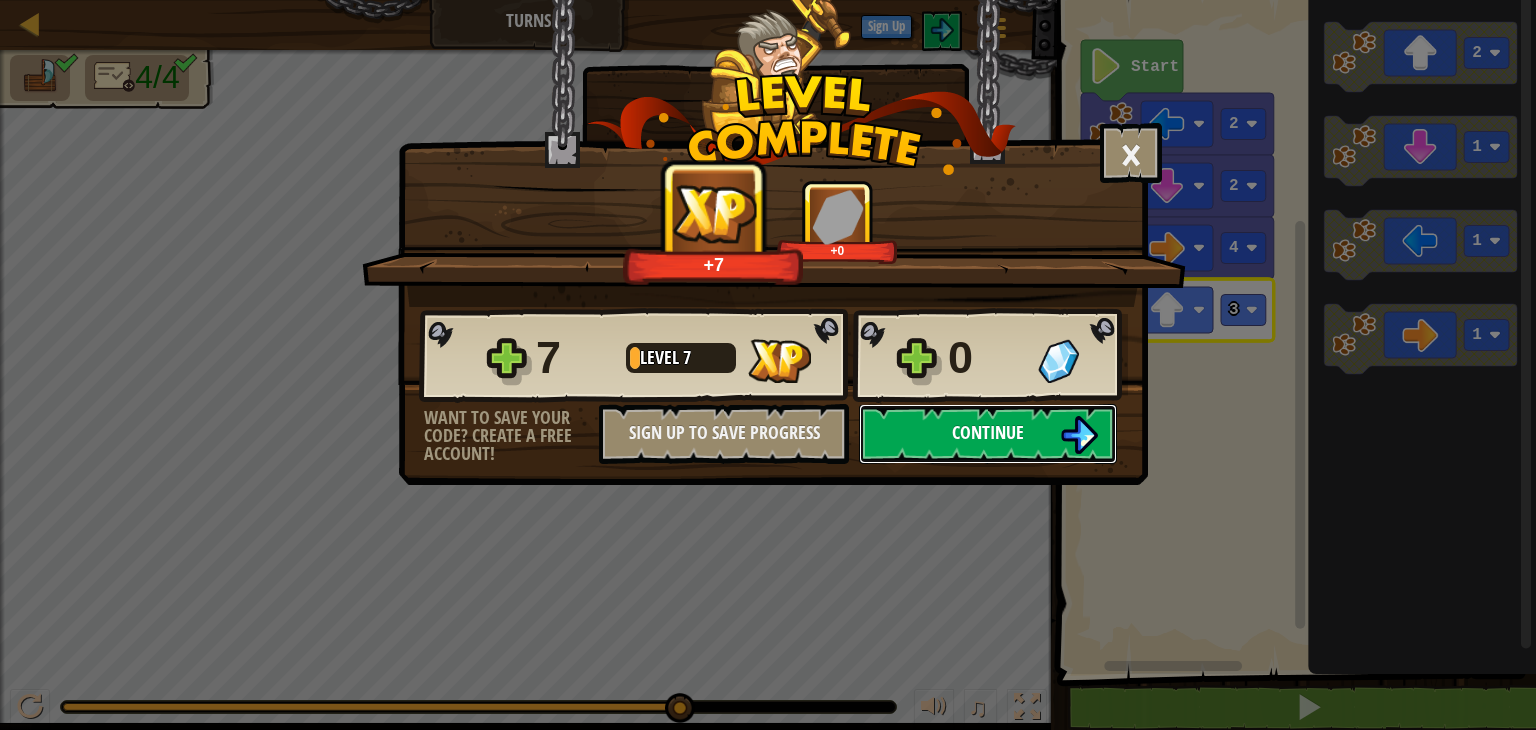click at bounding box center (1079, 435) 